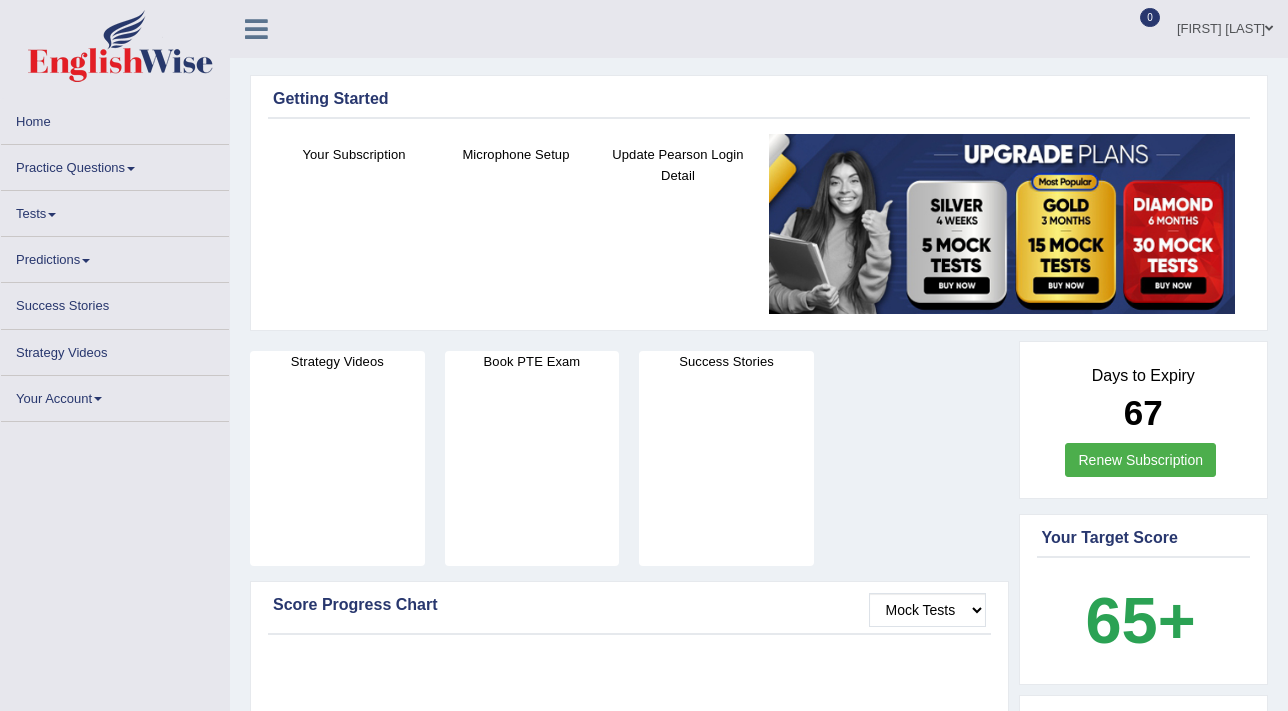 scroll, scrollTop: 0, scrollLeft: 0, axis: both 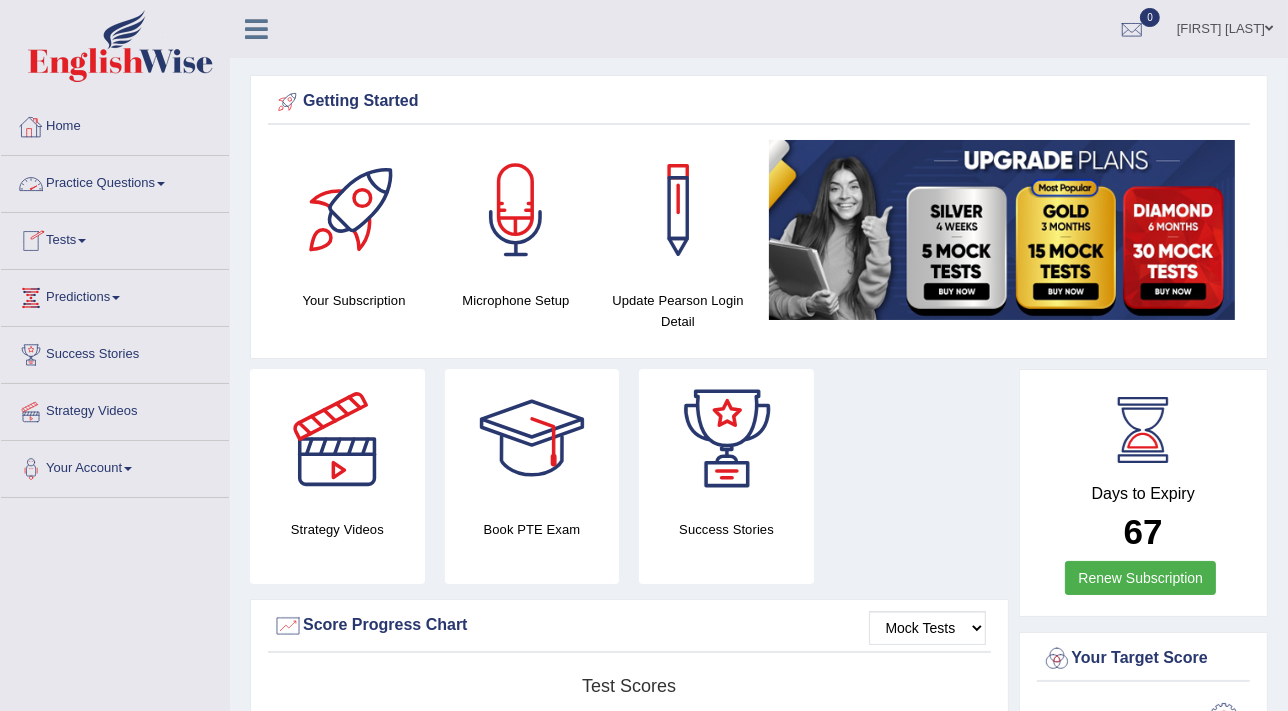 click on "Practice Questions" at bounding box center (115, 181) 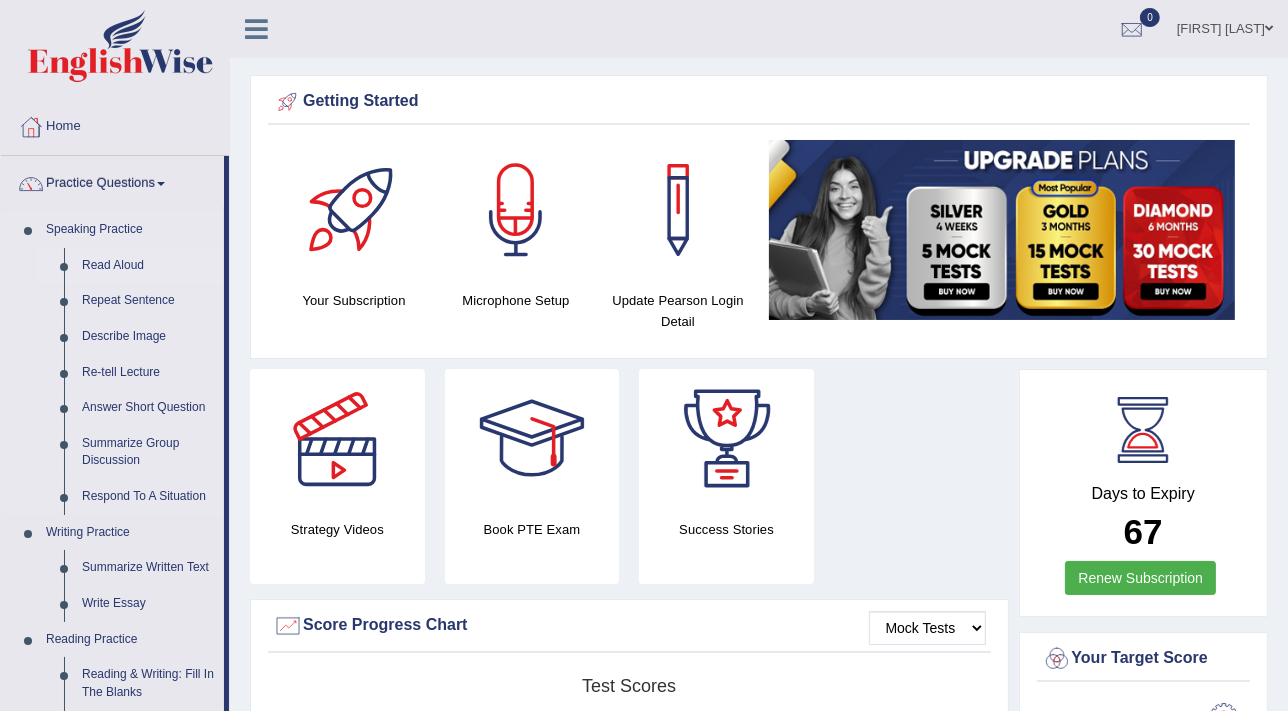 click on "Read Aloud" at bounding box center (148, 266) 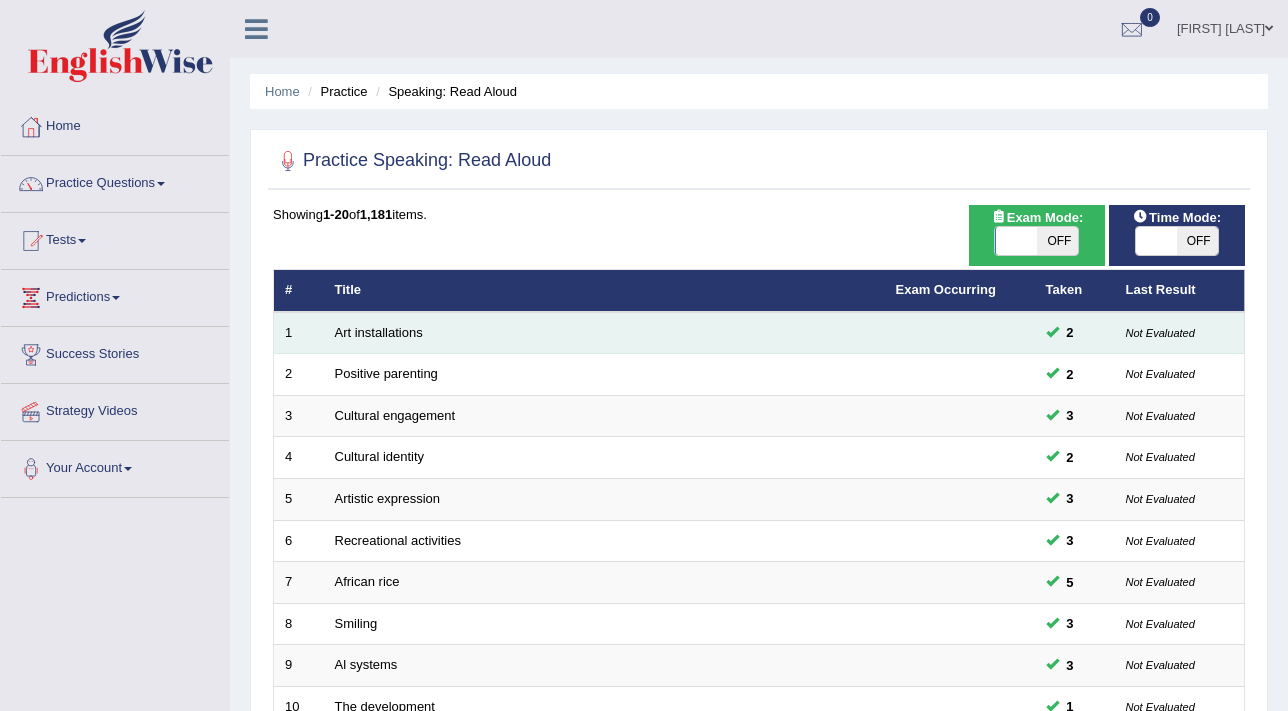 scroll, scrollTop: 0, scrollLeft: 0, axis: both 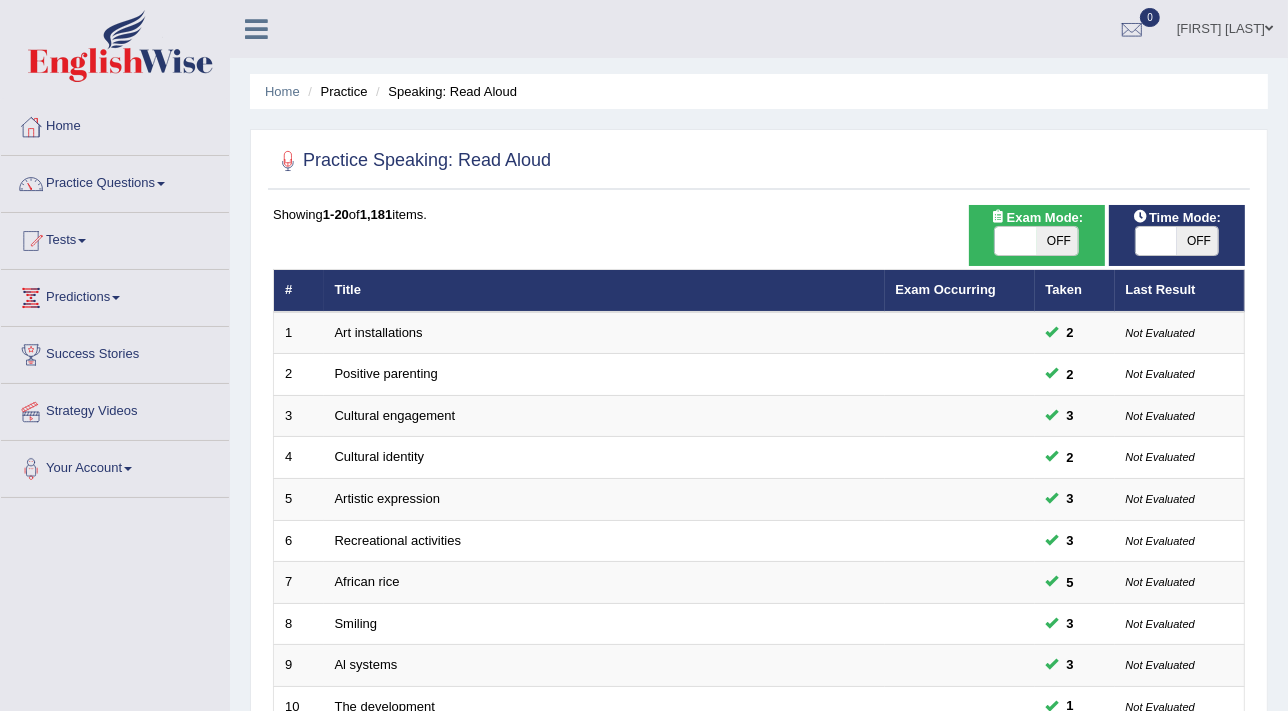 click on "OFF" at bounding box center [1198, 241] 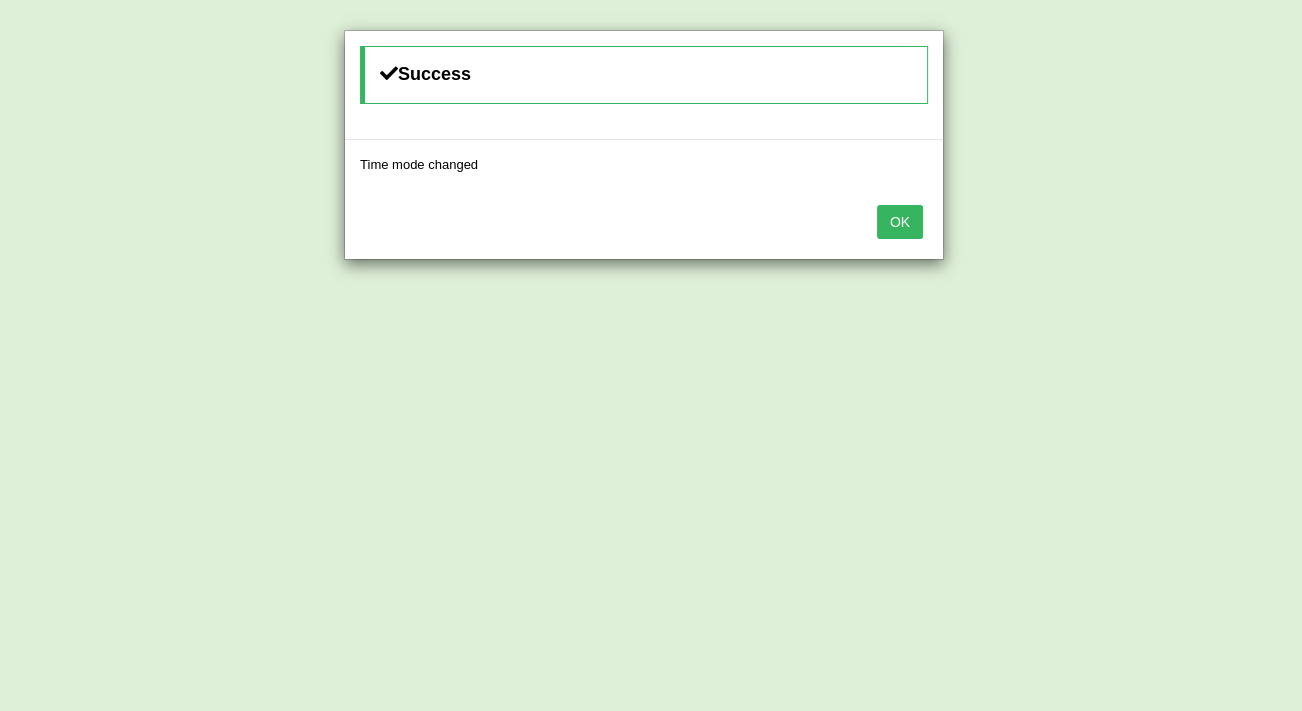 click on "OK" at bounding box center [900, 222] 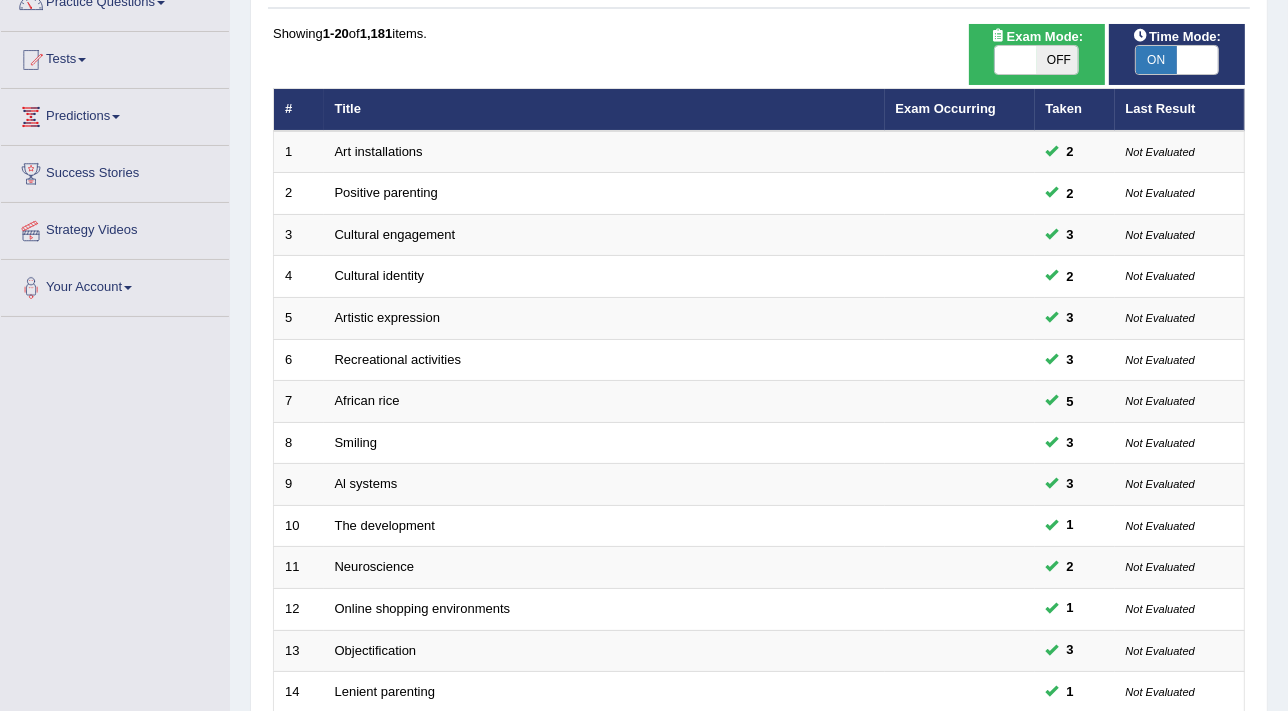 scroll, scrollTop: 610, scrollLeft: 0, axis: vertical 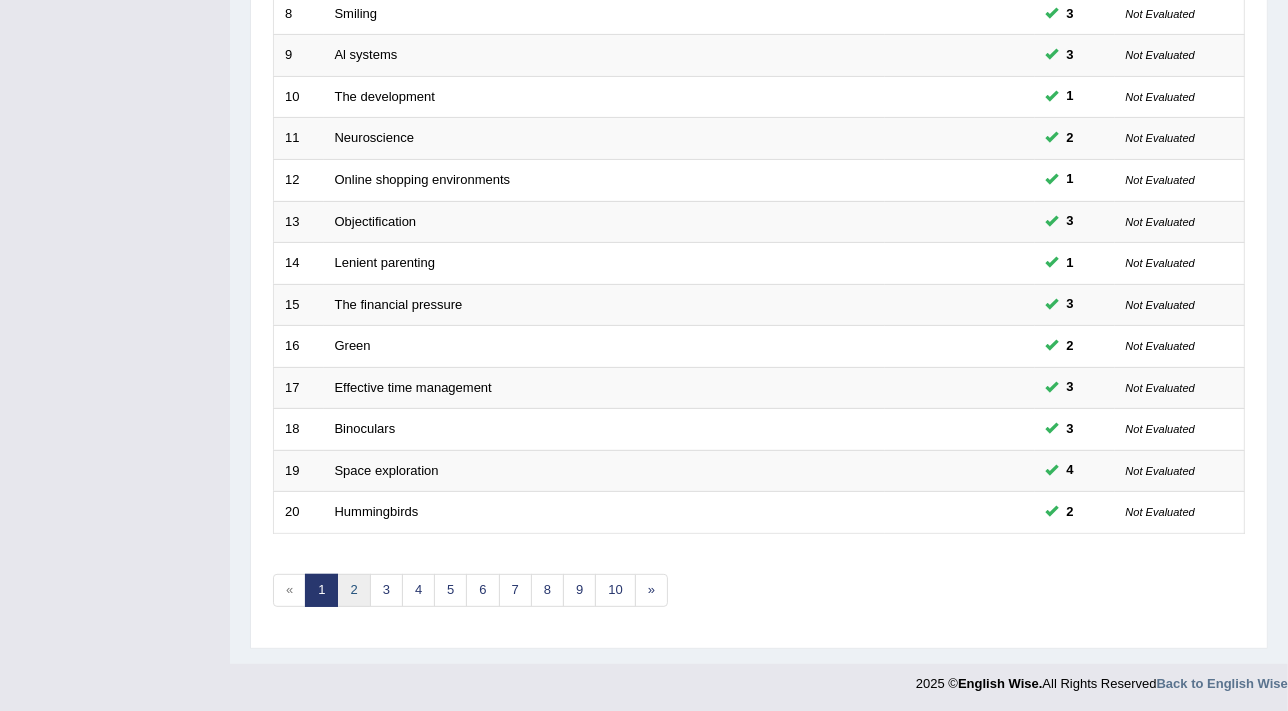click on "2" at bounding box center (353, 590) 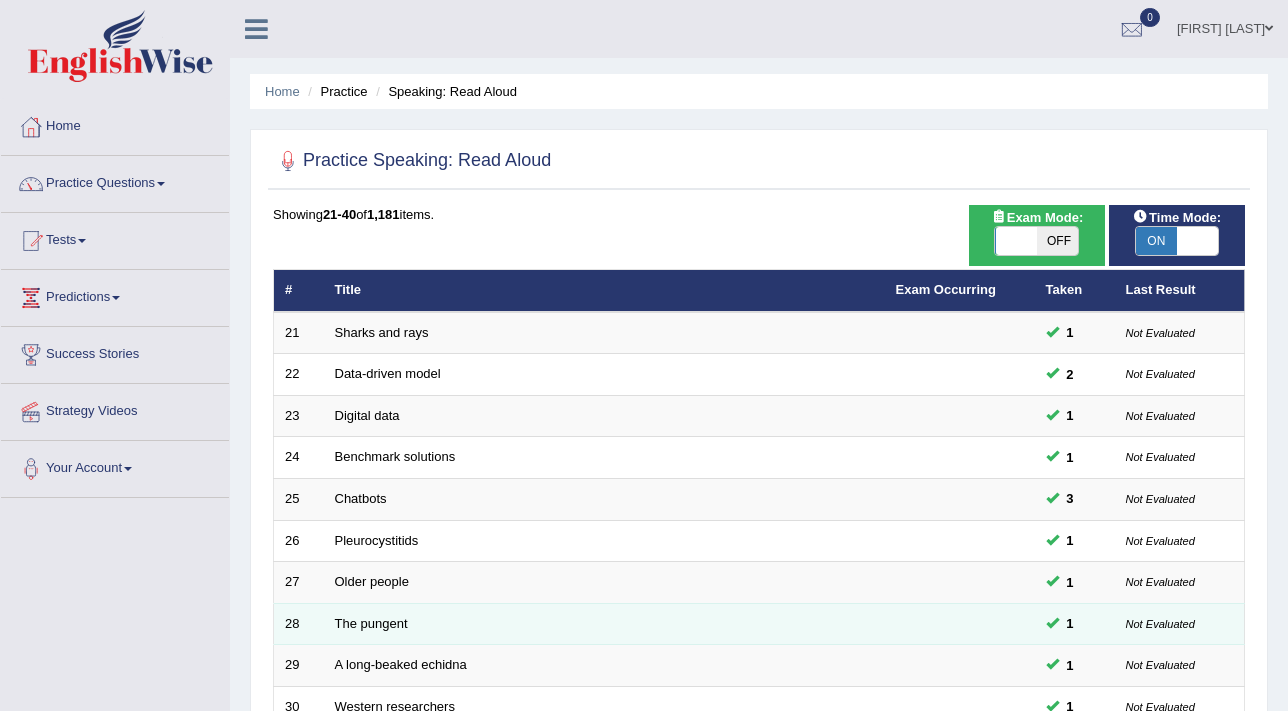 scroll, scrollTop: 0, scrollLeft: 0, axis: both 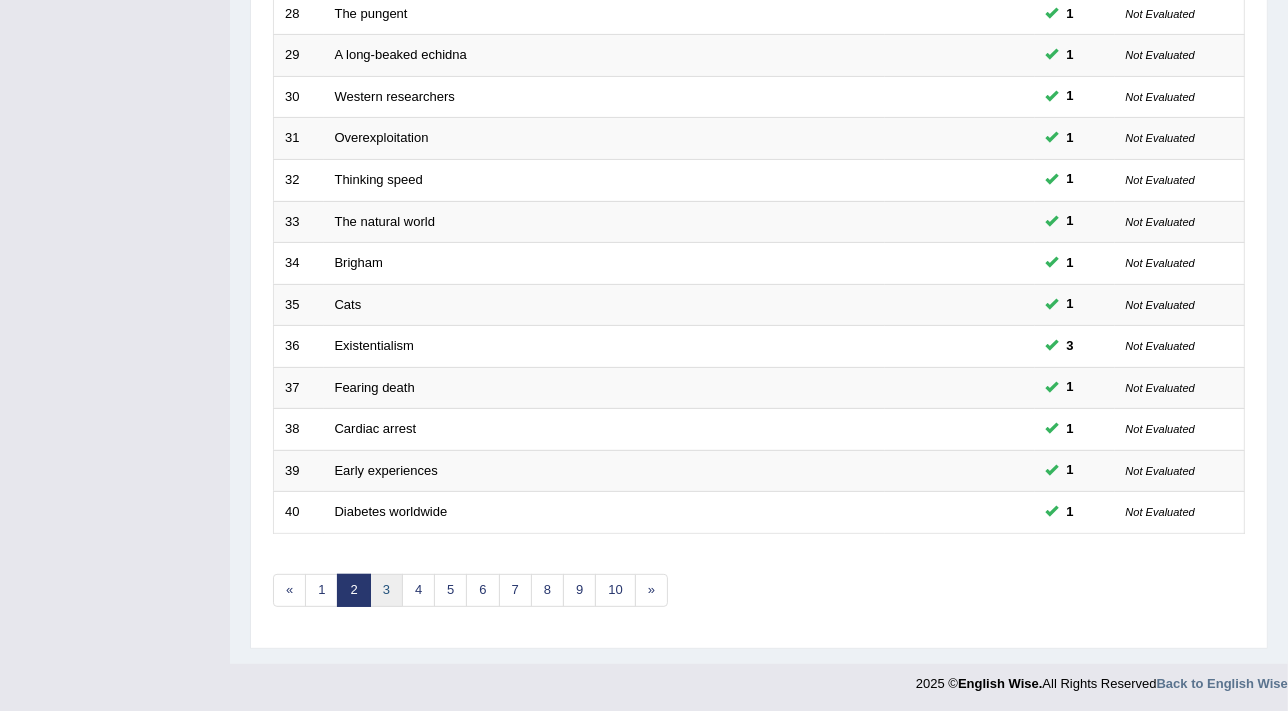 click on "3" at bounding box center [386, 590] 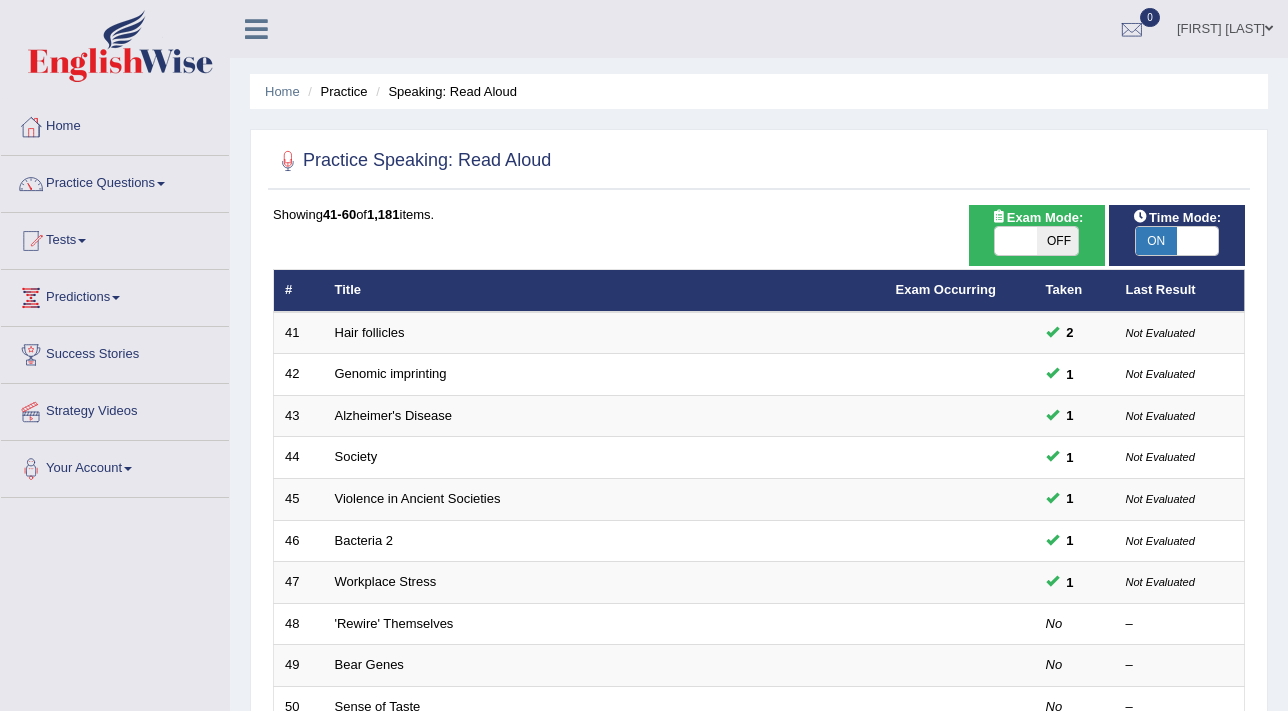 scroll, scrollTop: 0, scrollLeft: 0, axis: both 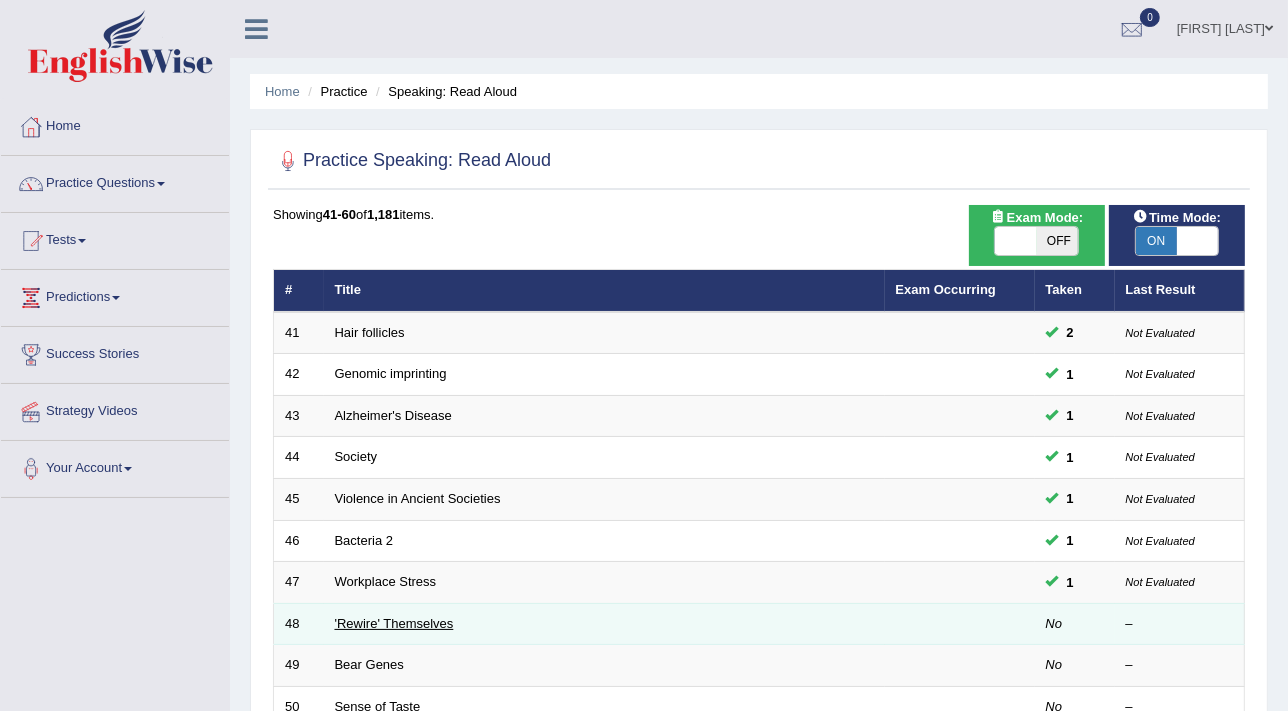click on "'Rewire' Themselves" at bounding box center [394, 623] 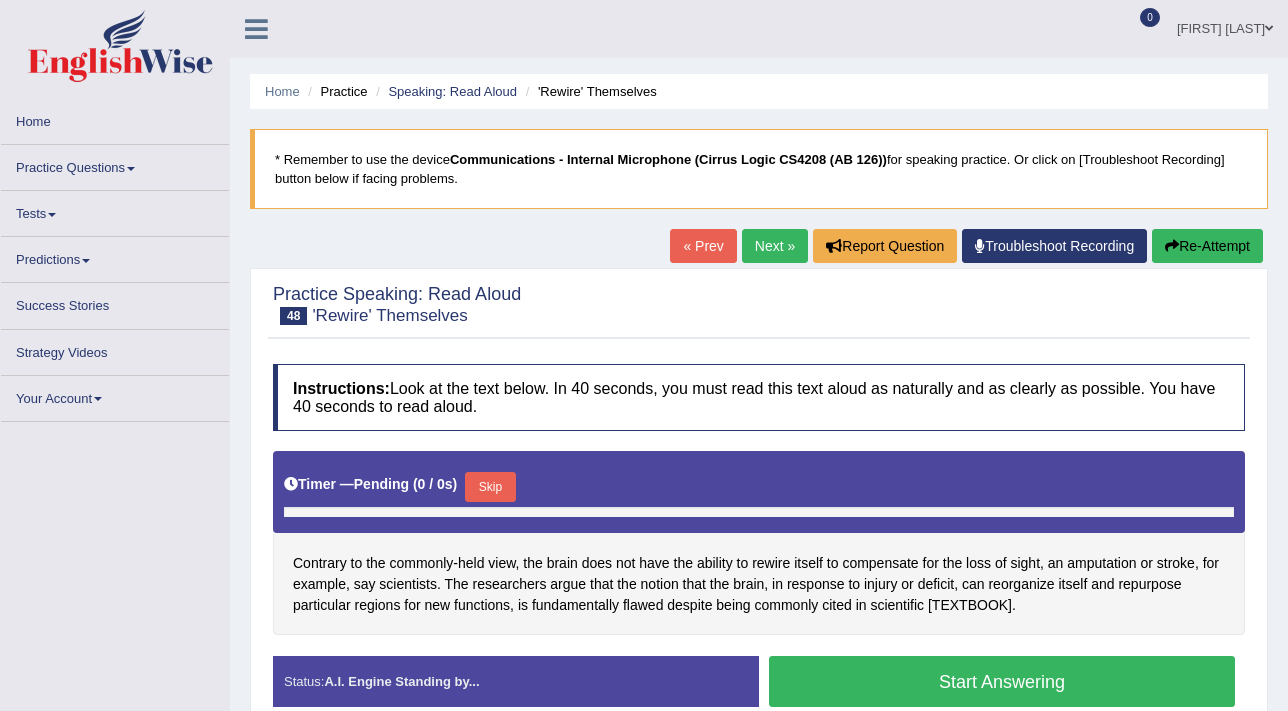 scroll, scrollTop: 0, scrollLeft: 0, axis: both 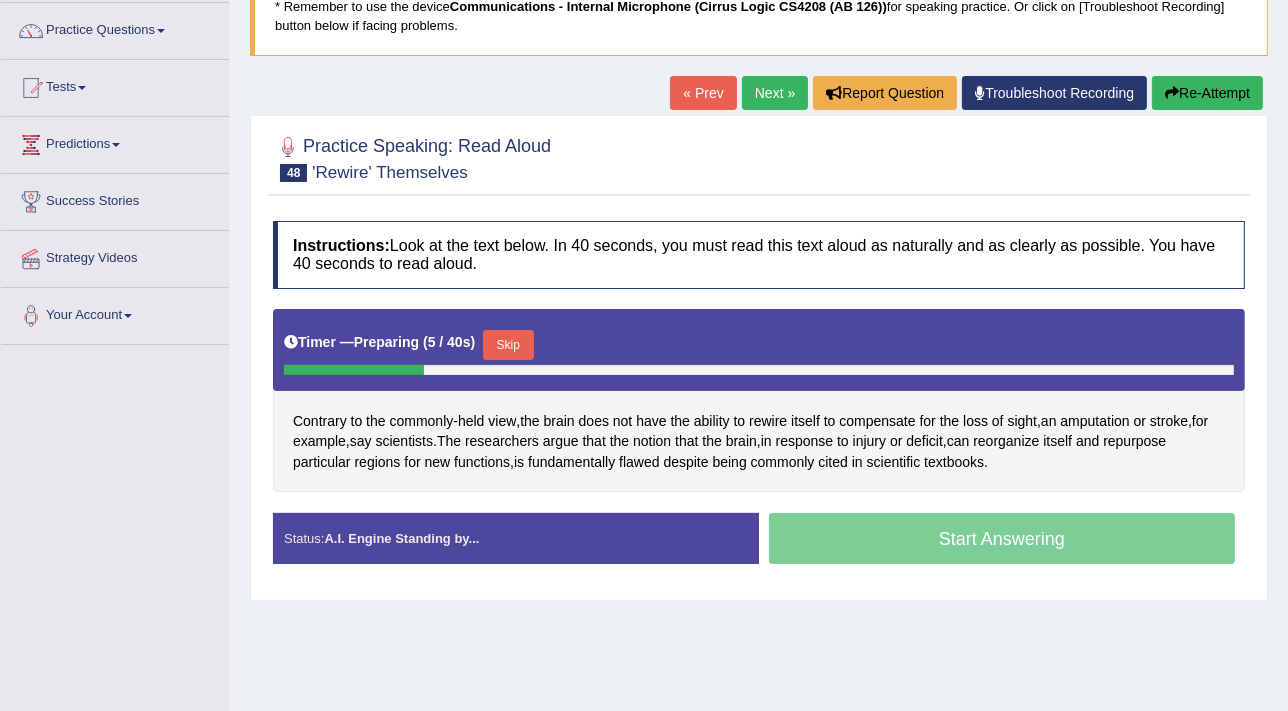click on "Skip" at bounding box center [508, 345] 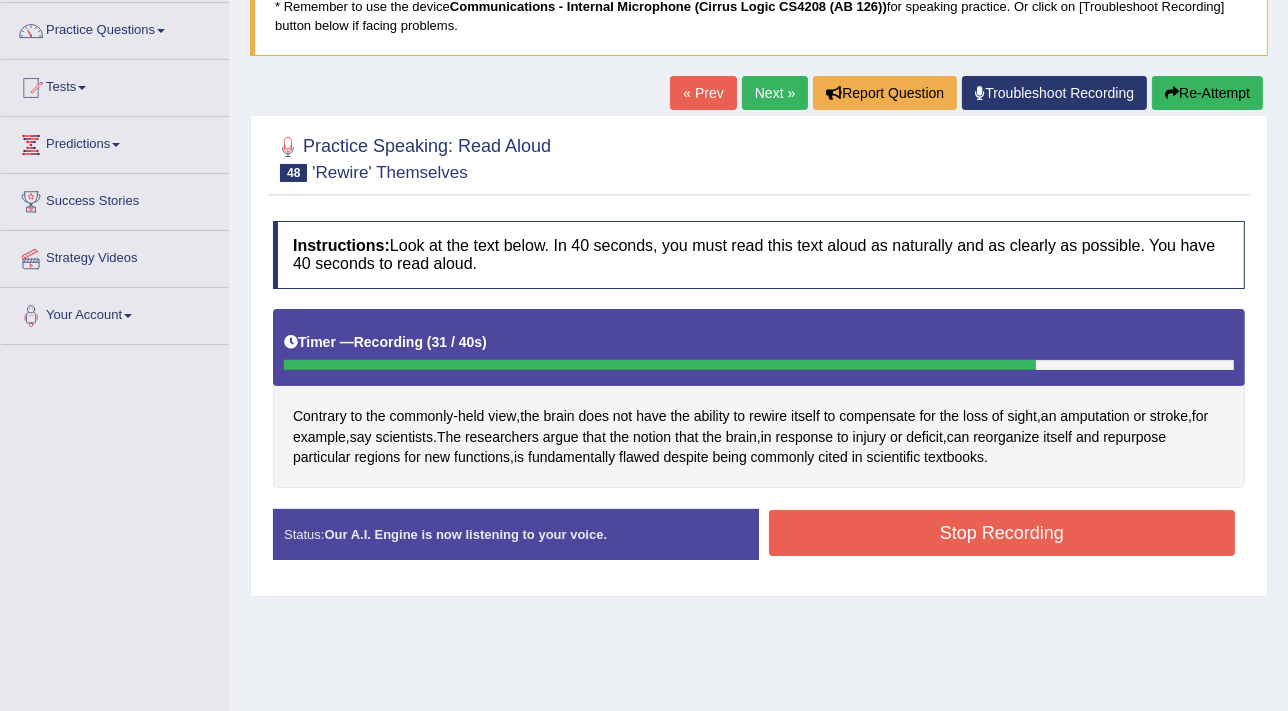 click on "Stop Recording" at bounding box center (1002, 533) 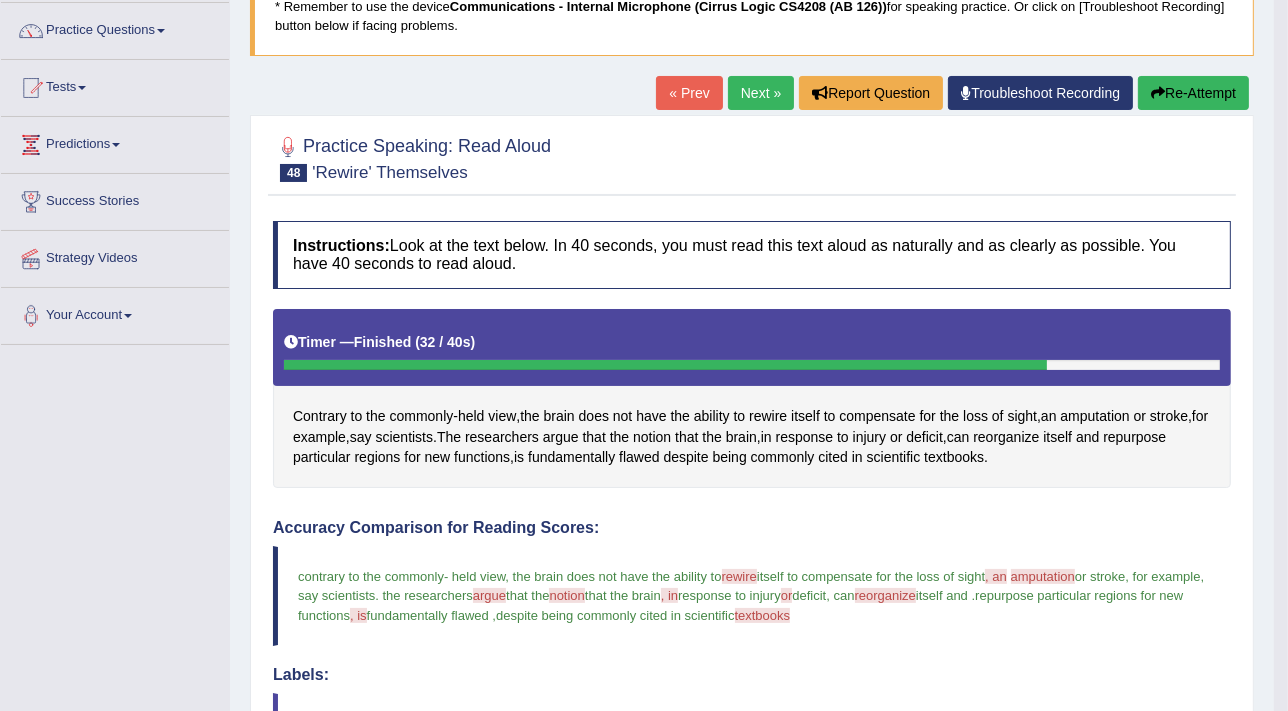 scroll, scrollTop: 69, scrollLeft: 0, axis: vertical 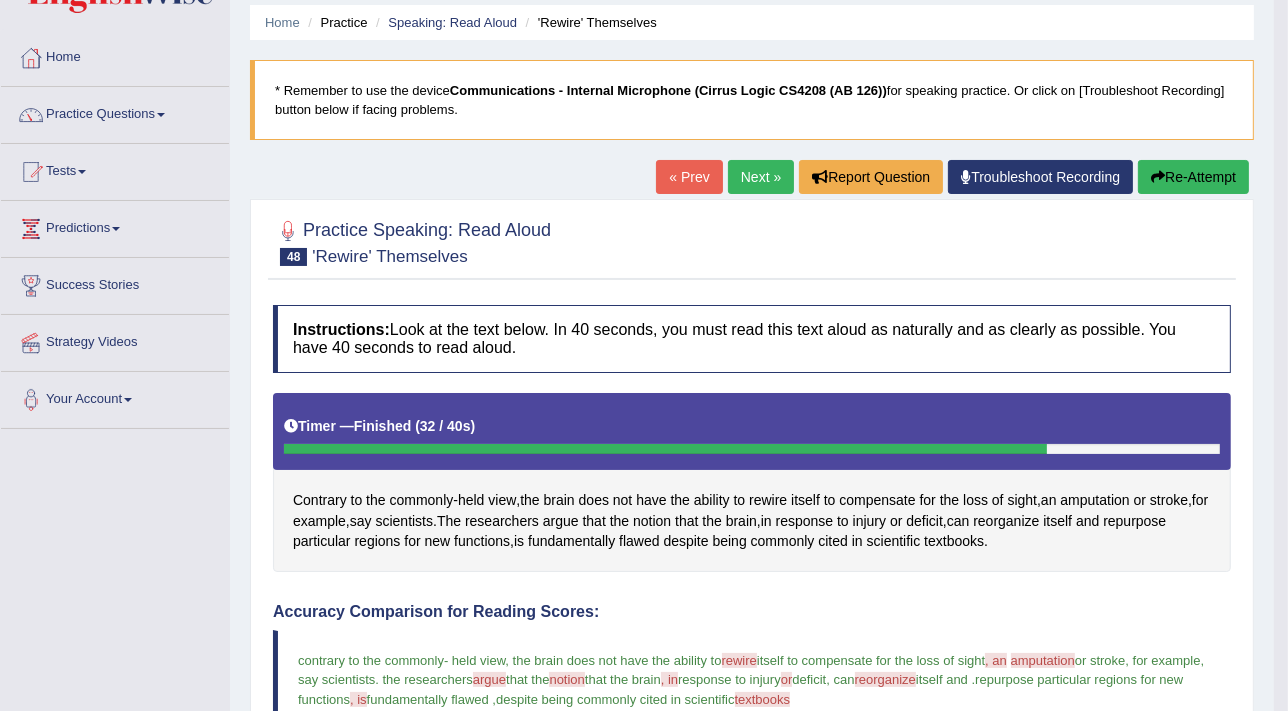 click on "Next »" at bounding box center (761, 177) 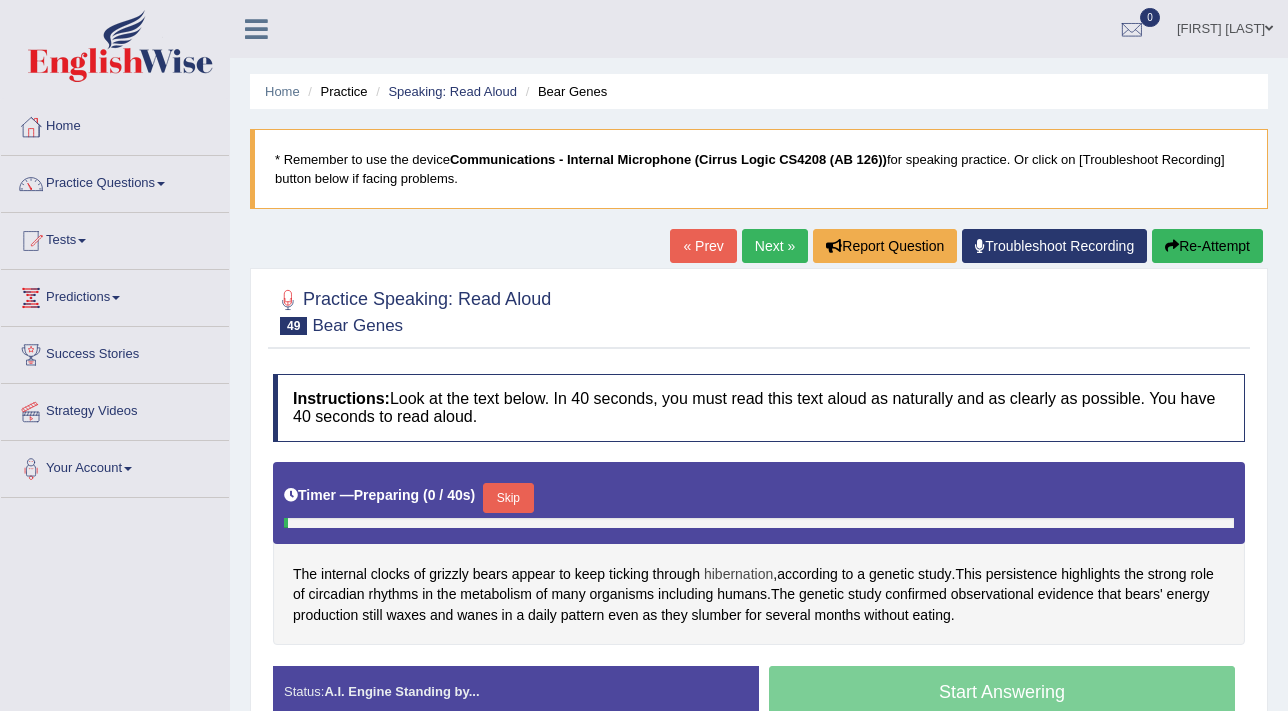 scroll, scrollTop: 0, scrollLeft: 0, axis: both 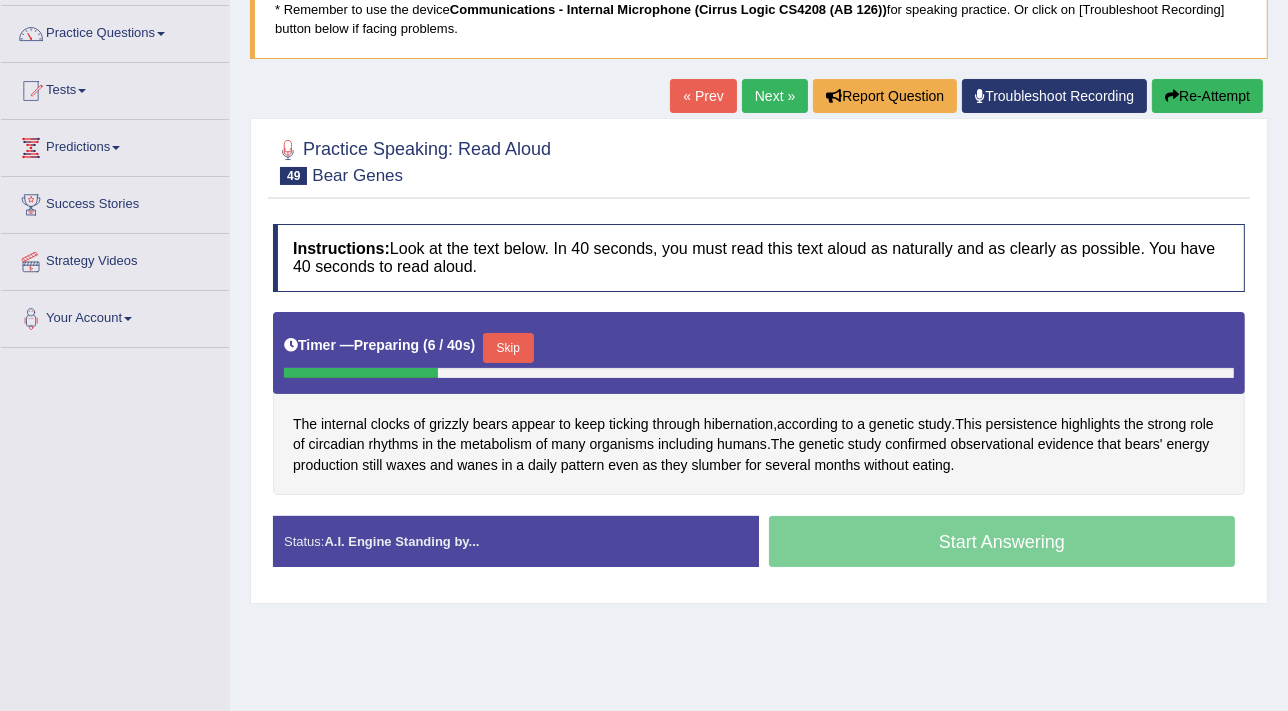 click on "Skip" at bounding box center [508, 348] 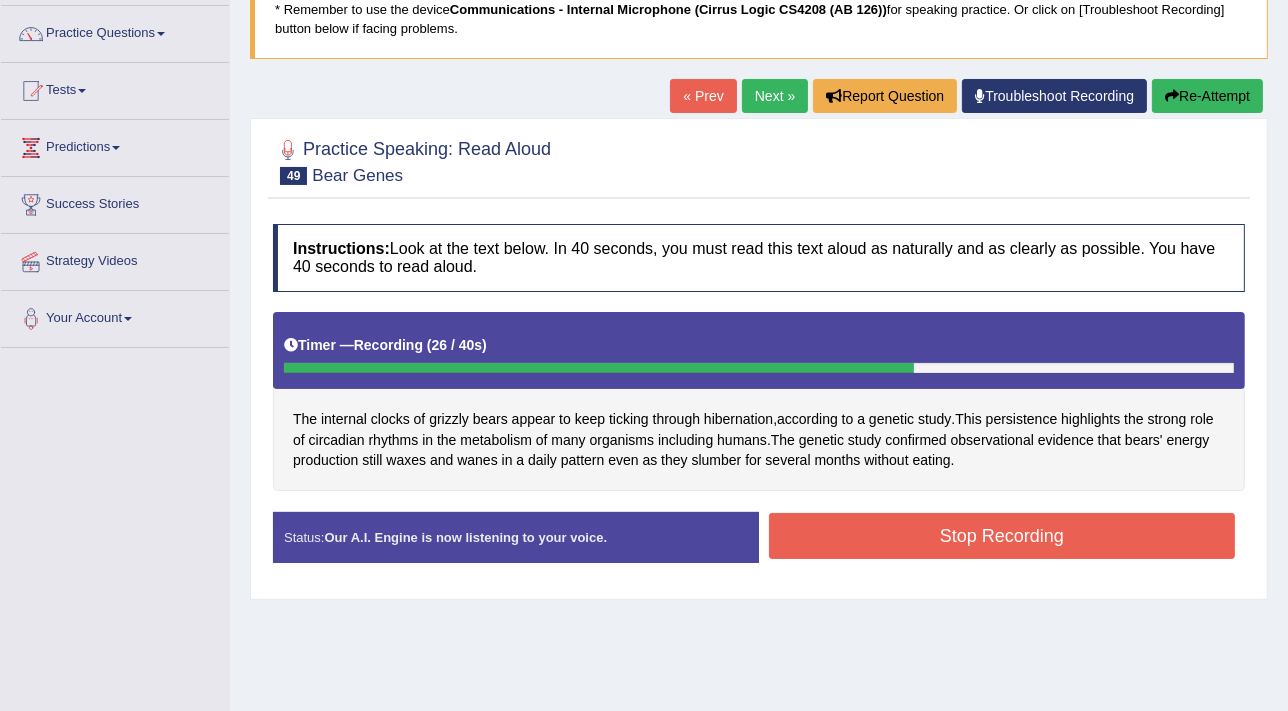 click on "Stop Recording" at bounding box center [1002, 536] 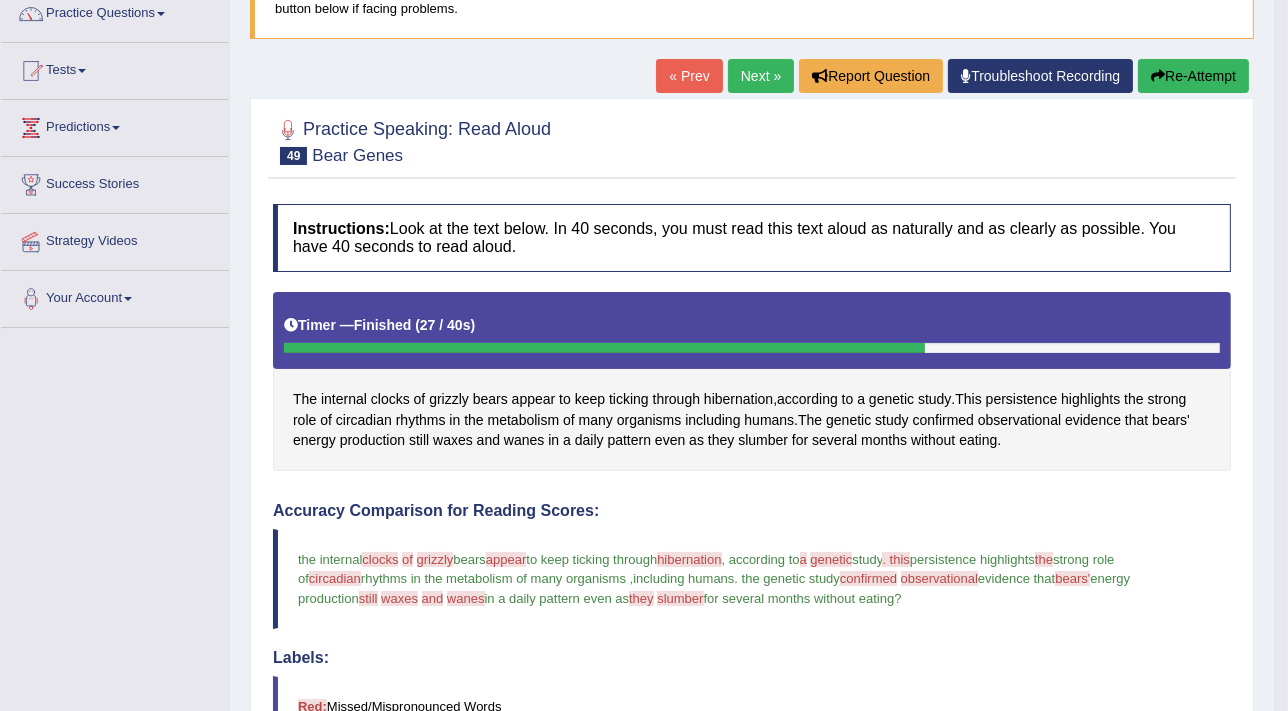 scroll, scrollTop: 0, scrollLeft: 0, axis: both 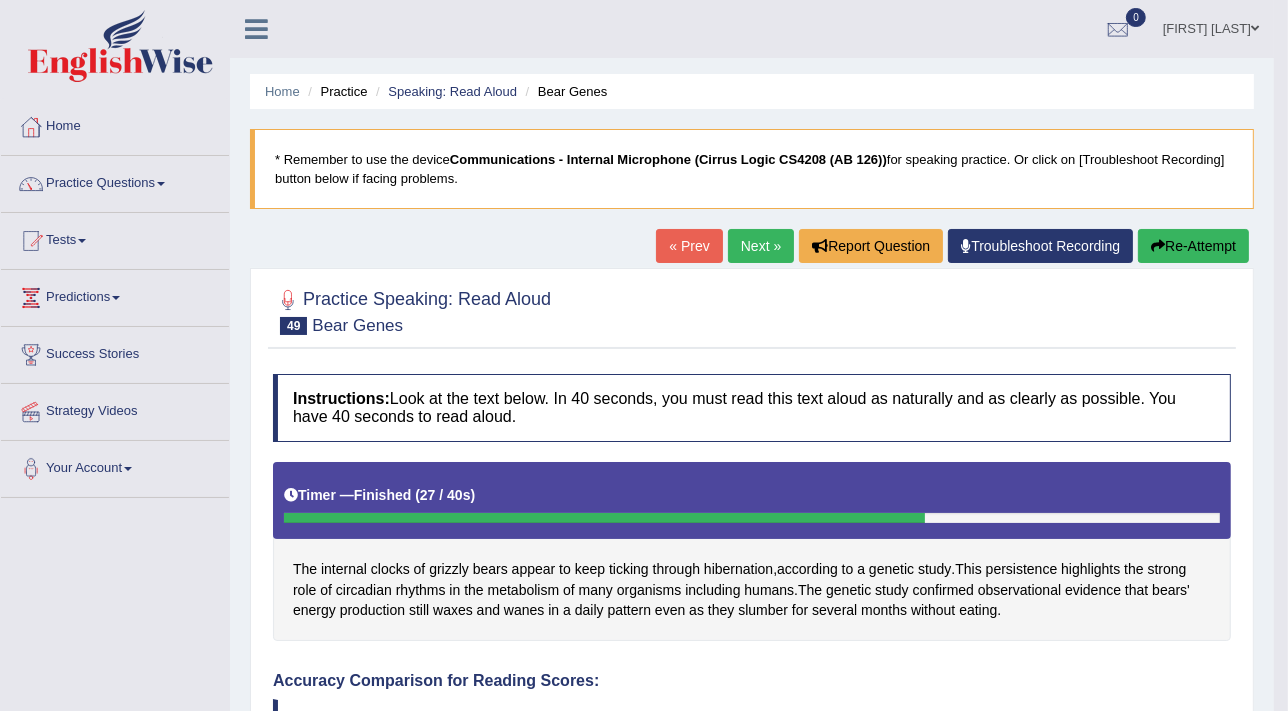 click on "Next »" at bounding box center [761, 246] 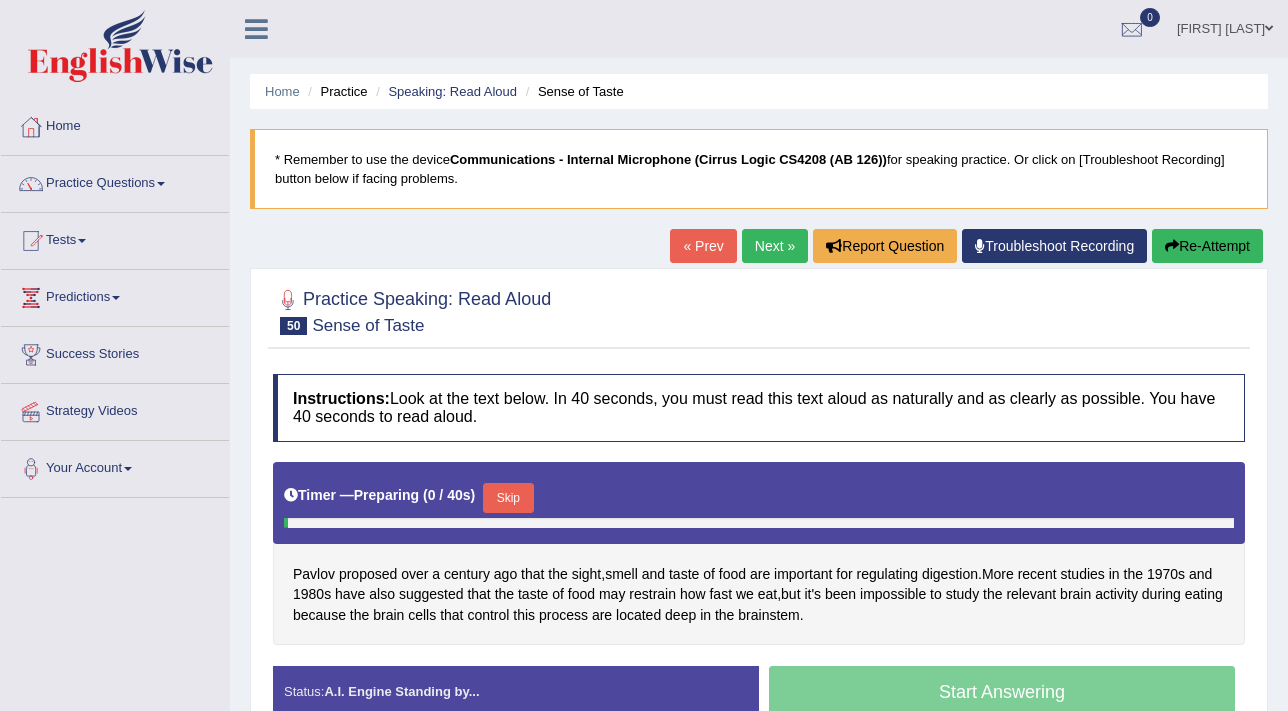scroll, scrollTop: 0, scrollLeft: 0, axis: both 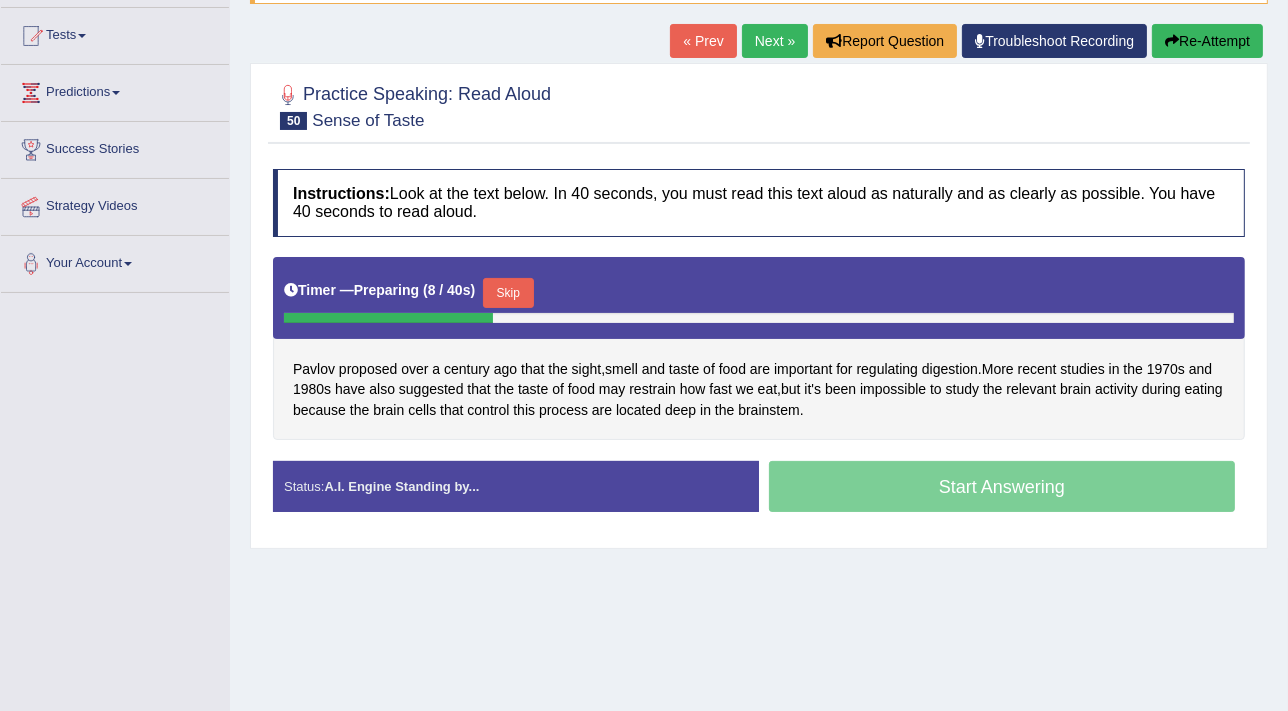 click on "Skip" at bounding box center [508, 293] 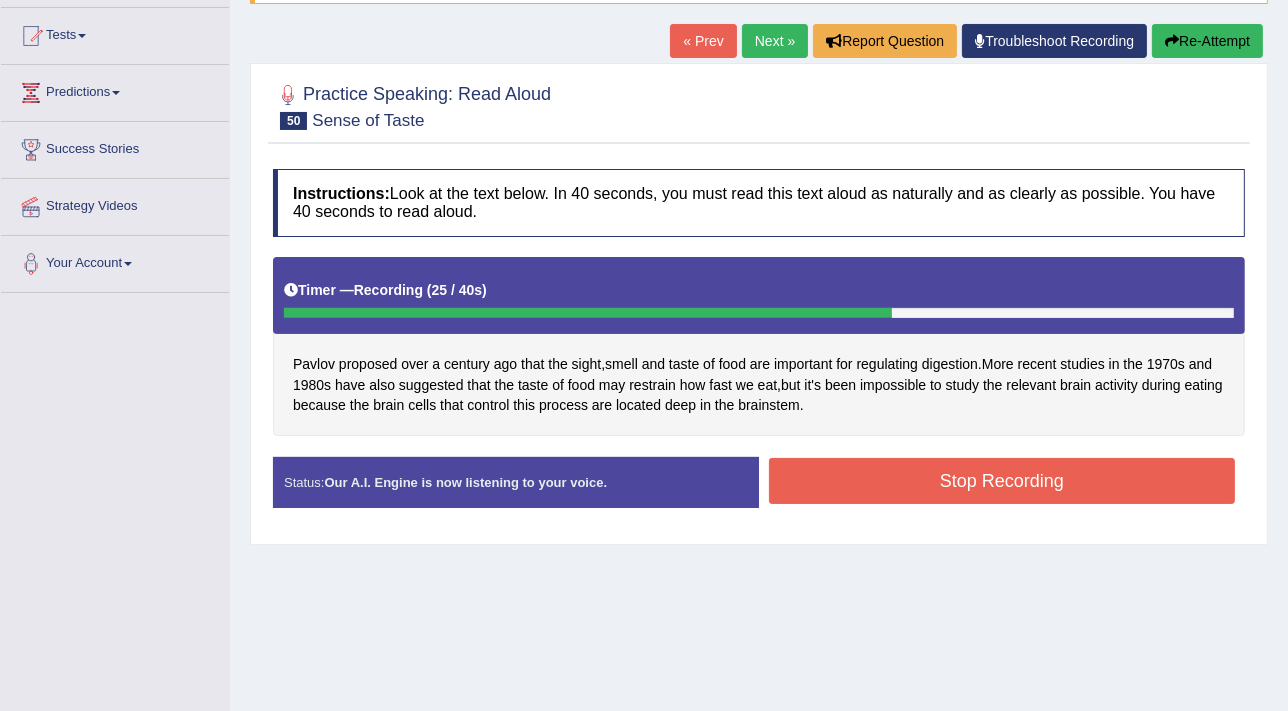 click on "Stop Recording" at bounding box center (1002, 481) 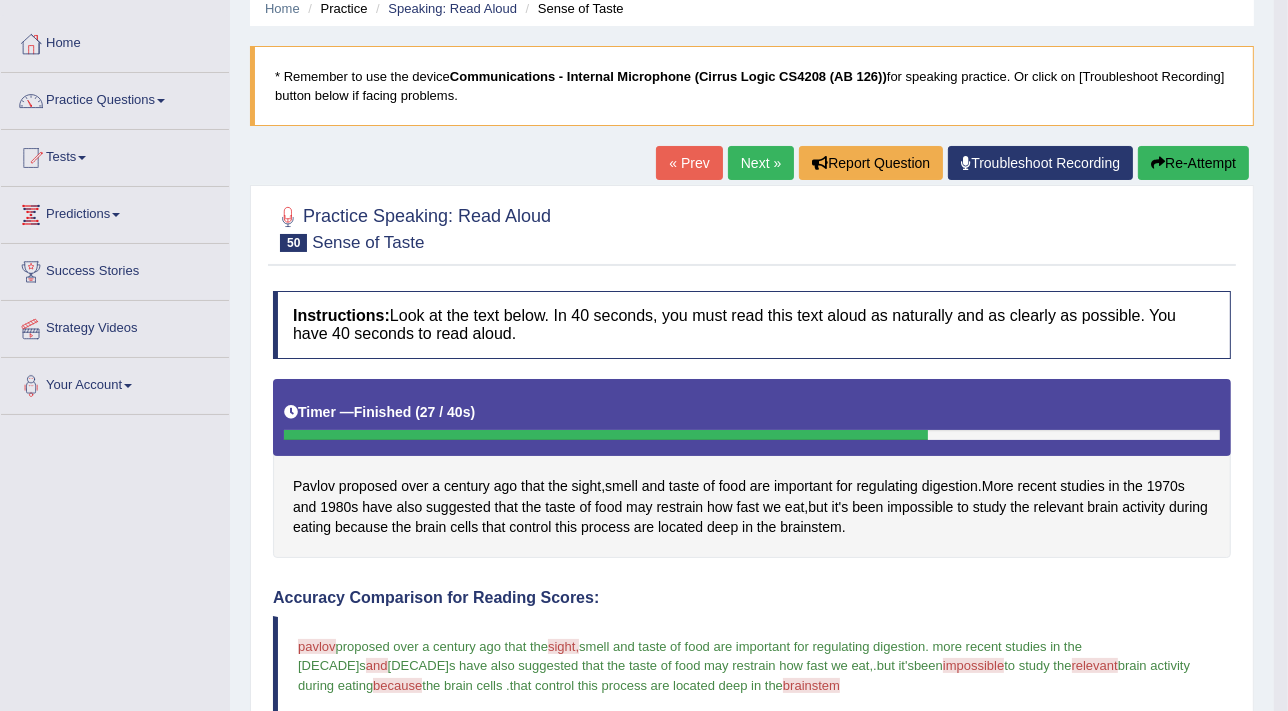 scroll, scrollTop: 10, scrollLeft: 0, axis: vertical 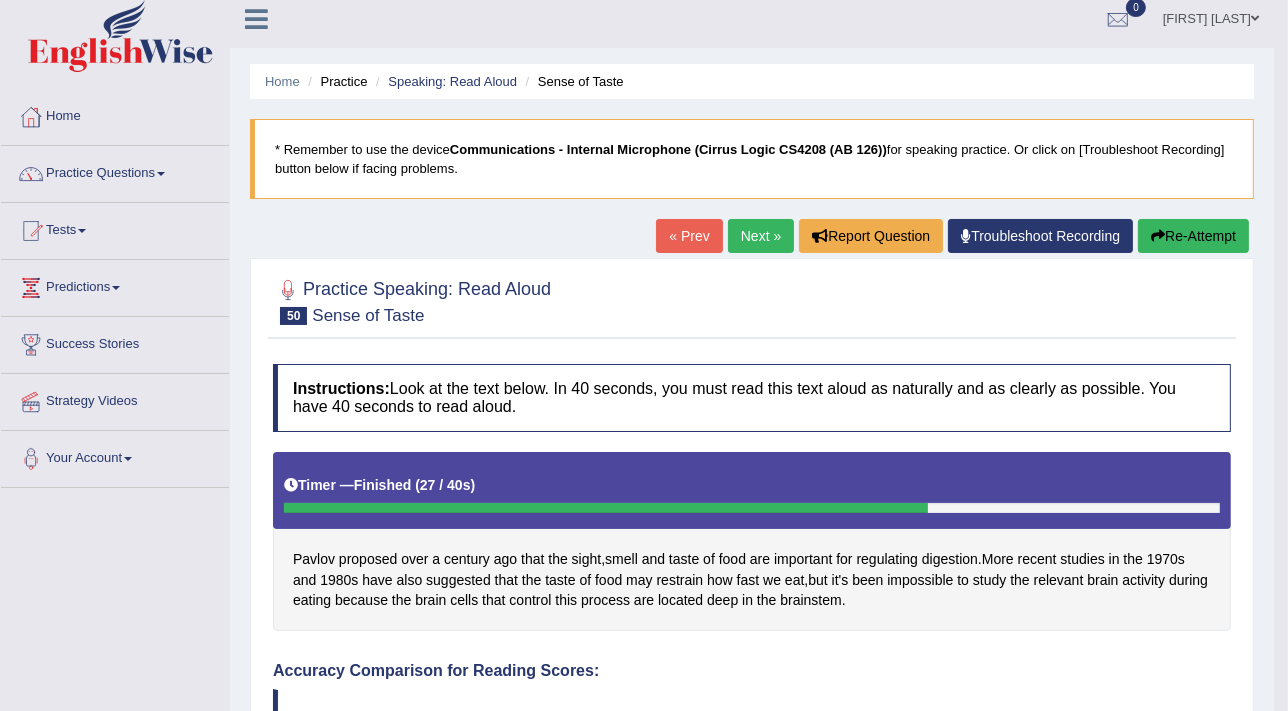 click on "Next »" at bounding box center [761, 236] 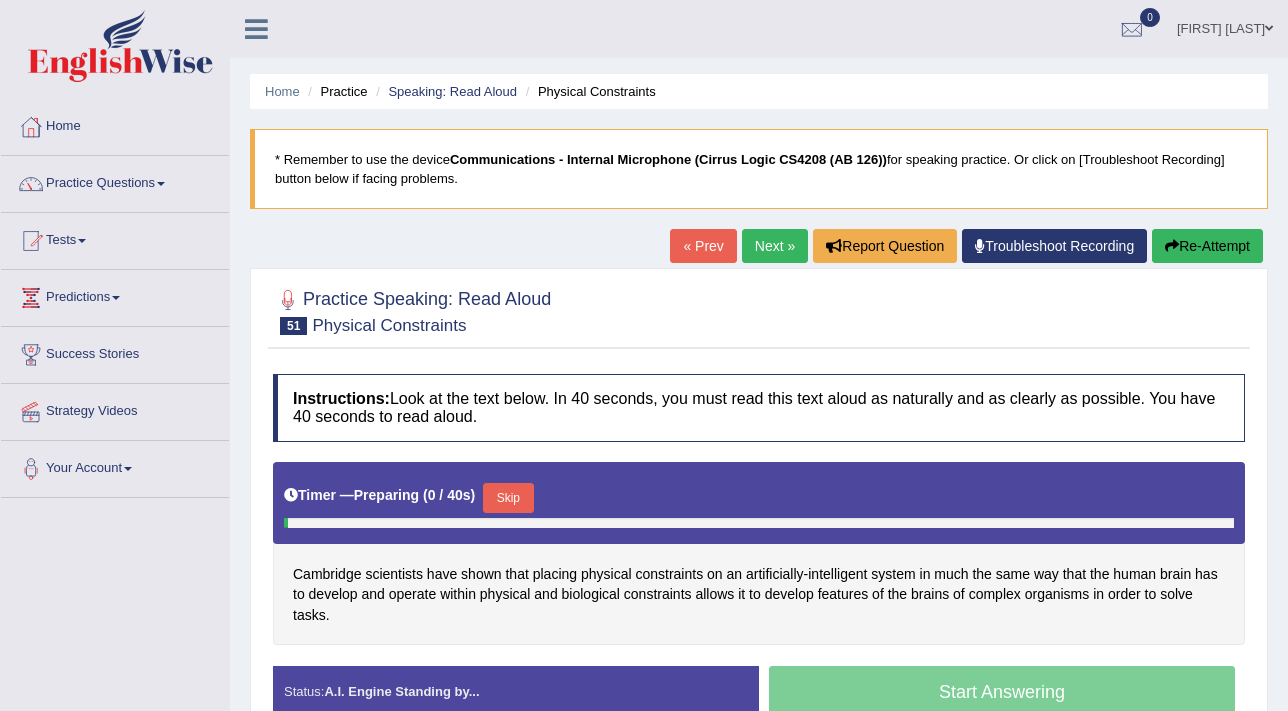 scroll, scrollTop: 0, scrollLeft: 0, axis: both 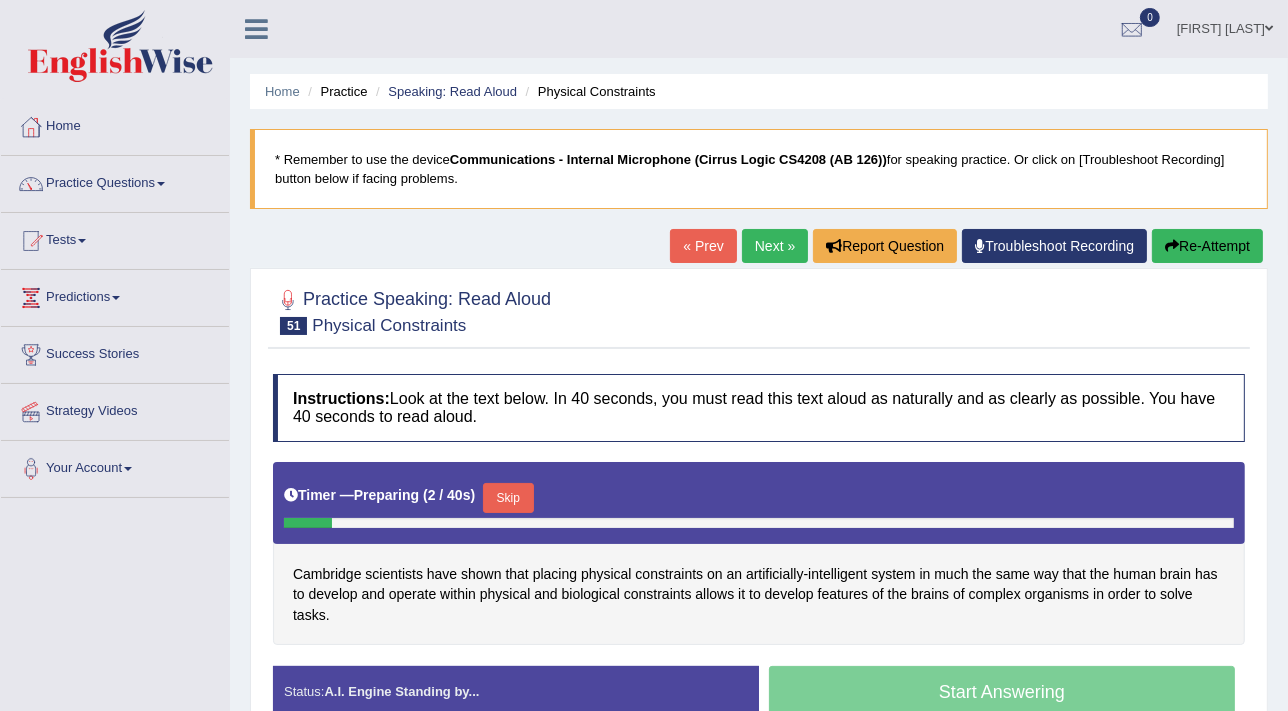 click on "Skip" at bounding box center [508, 498] 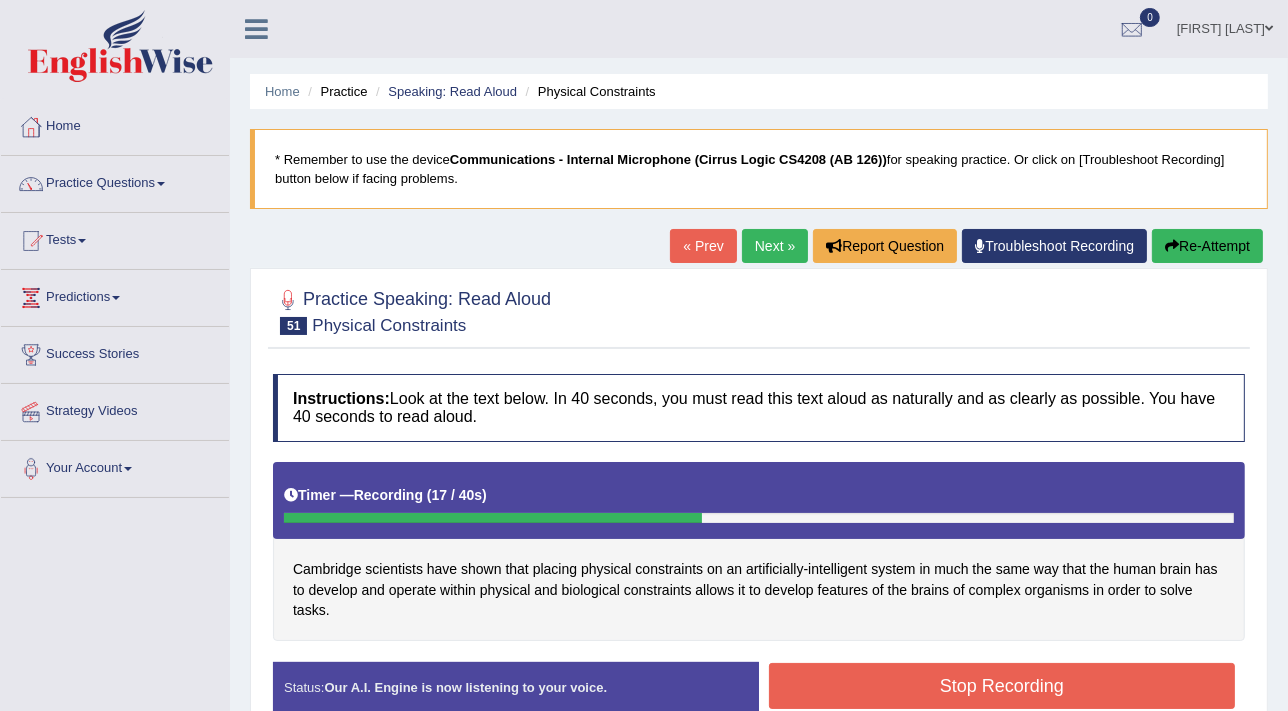 click on "Stop Recording" at bounding box center (1002, 686) 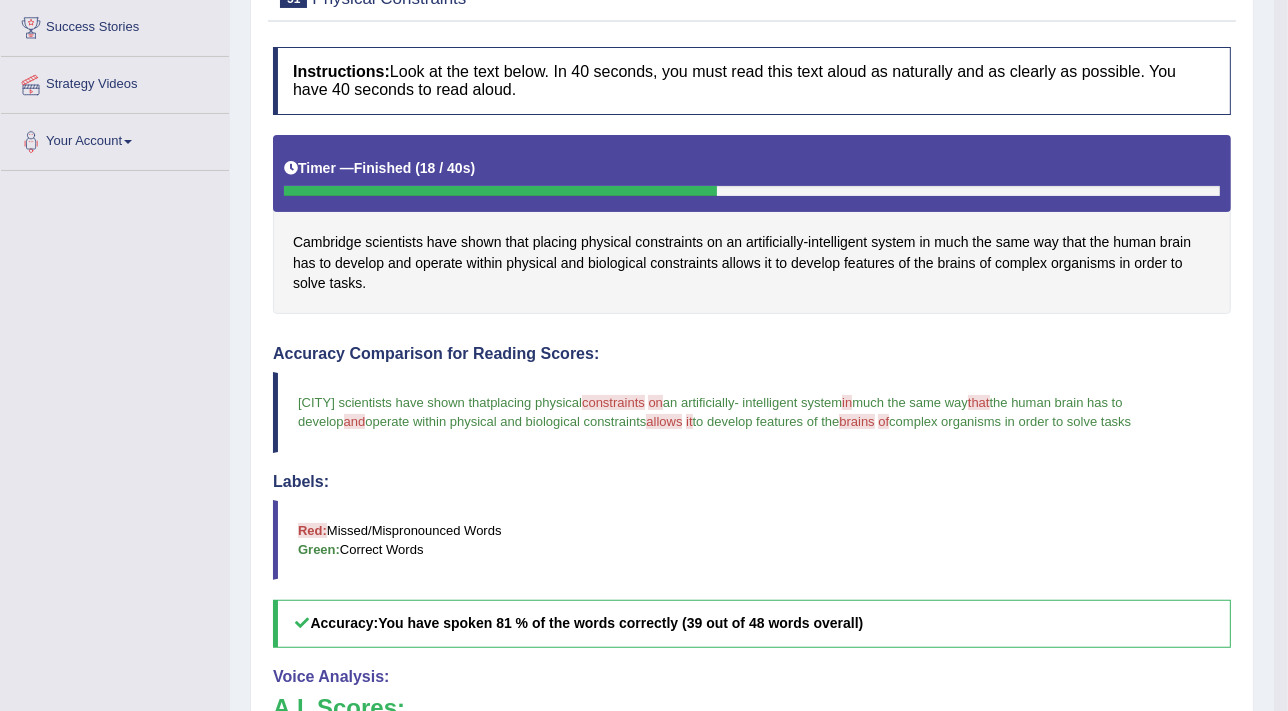 scroll, scrollTop: 34, scrollLeft: 0, axis: vertical 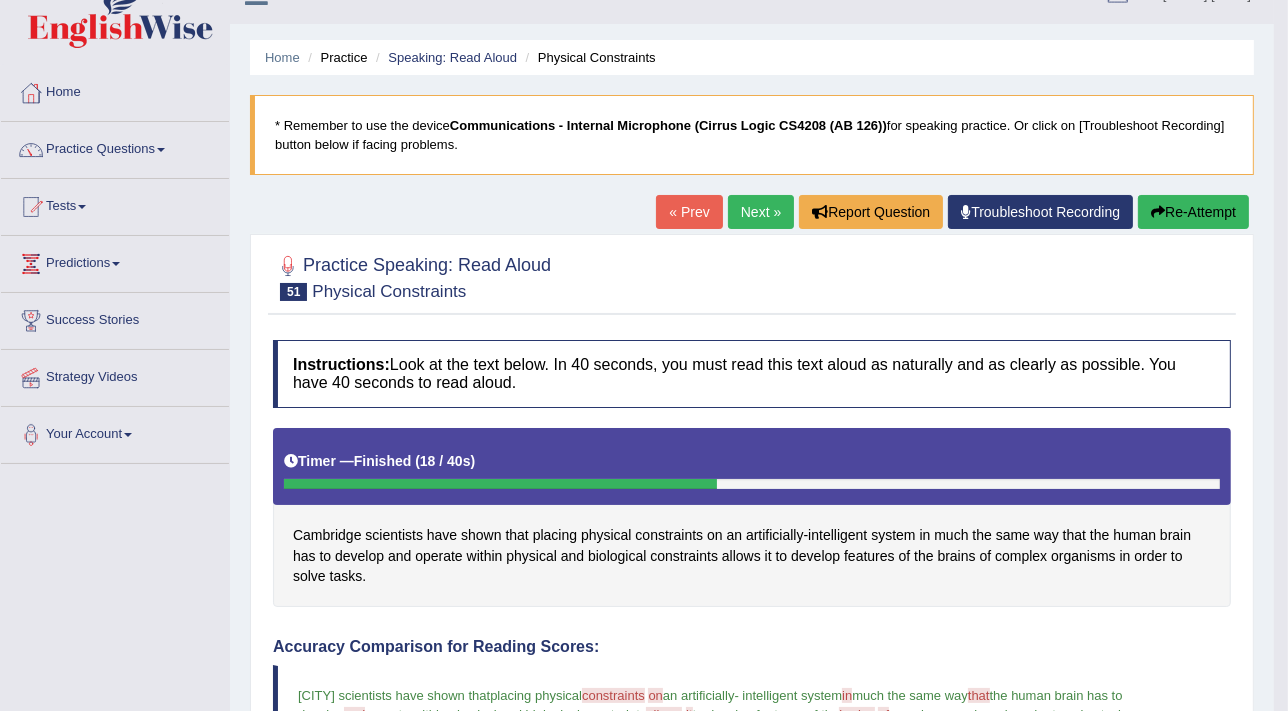click on "Next »" at bounding box center [761, 212] 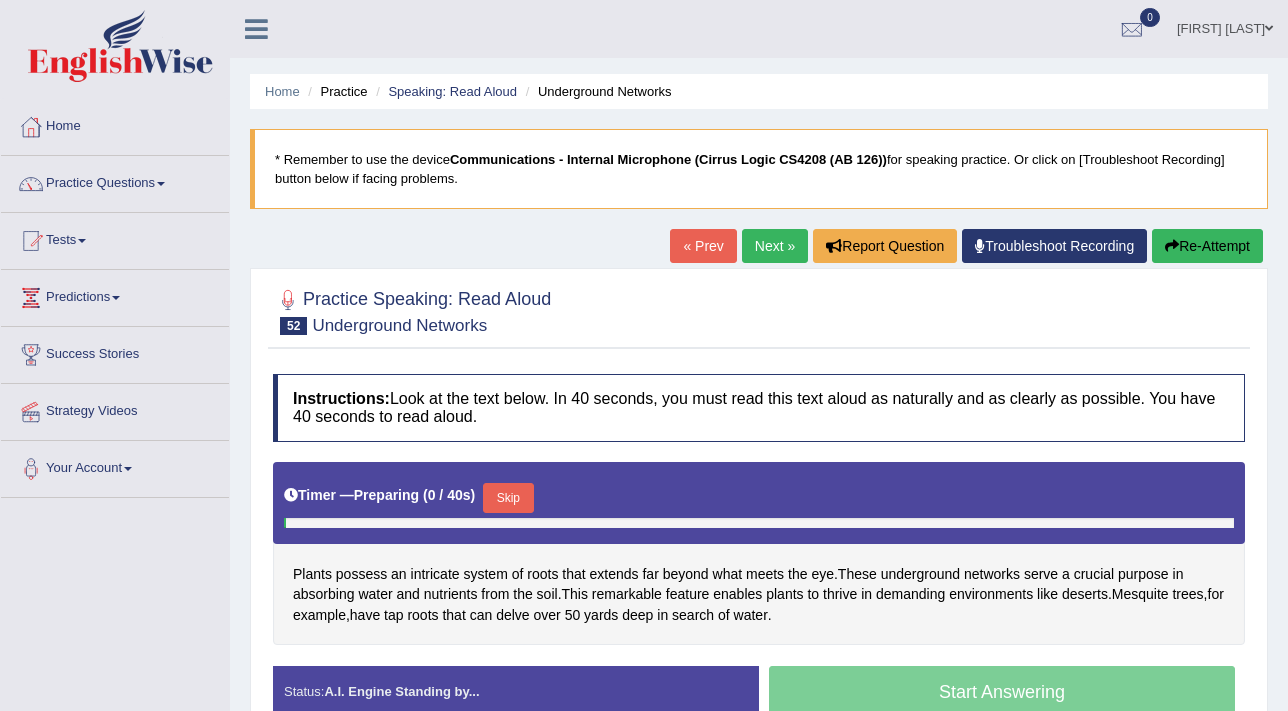 scroll, scrollTop: 0, scrollLeft: 0, axis: both 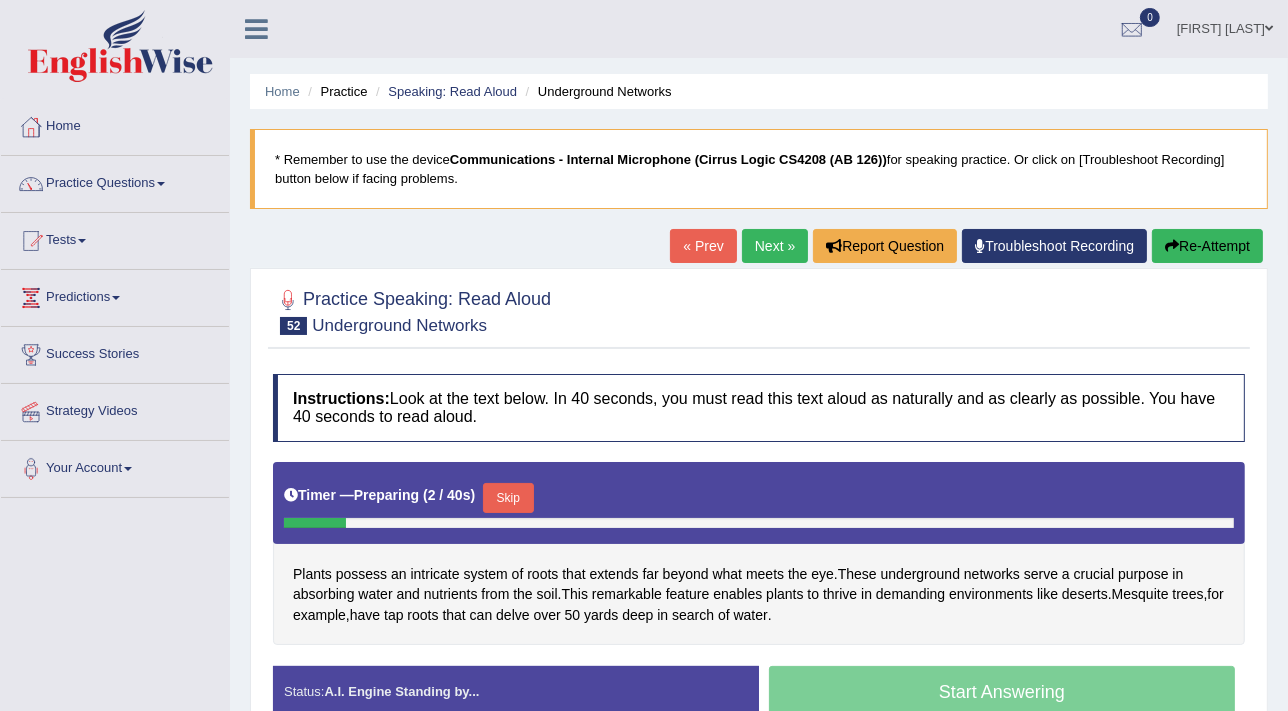 click on "Skip" at bounding box center (508, 498) 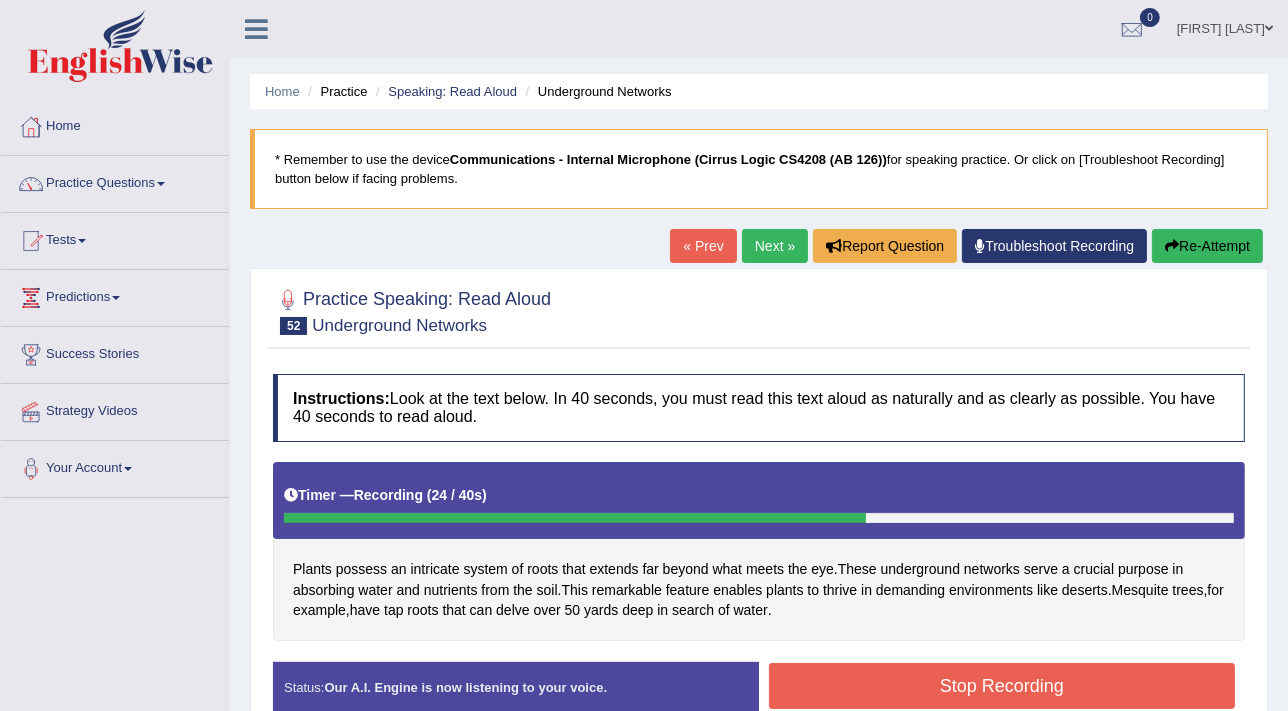 click on "Stop Recording" at bounding box center [1002, 686] 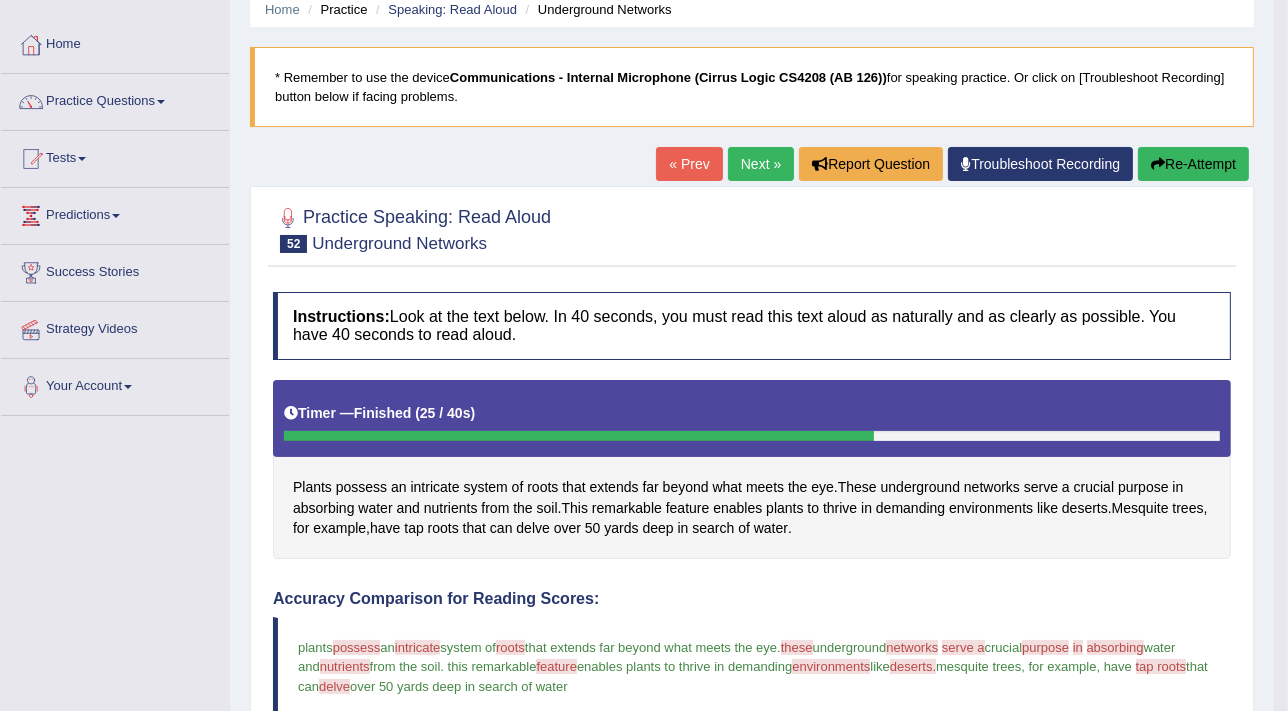 scroll, scrollTop: 11, scrollLeft: 0, axis: vertical 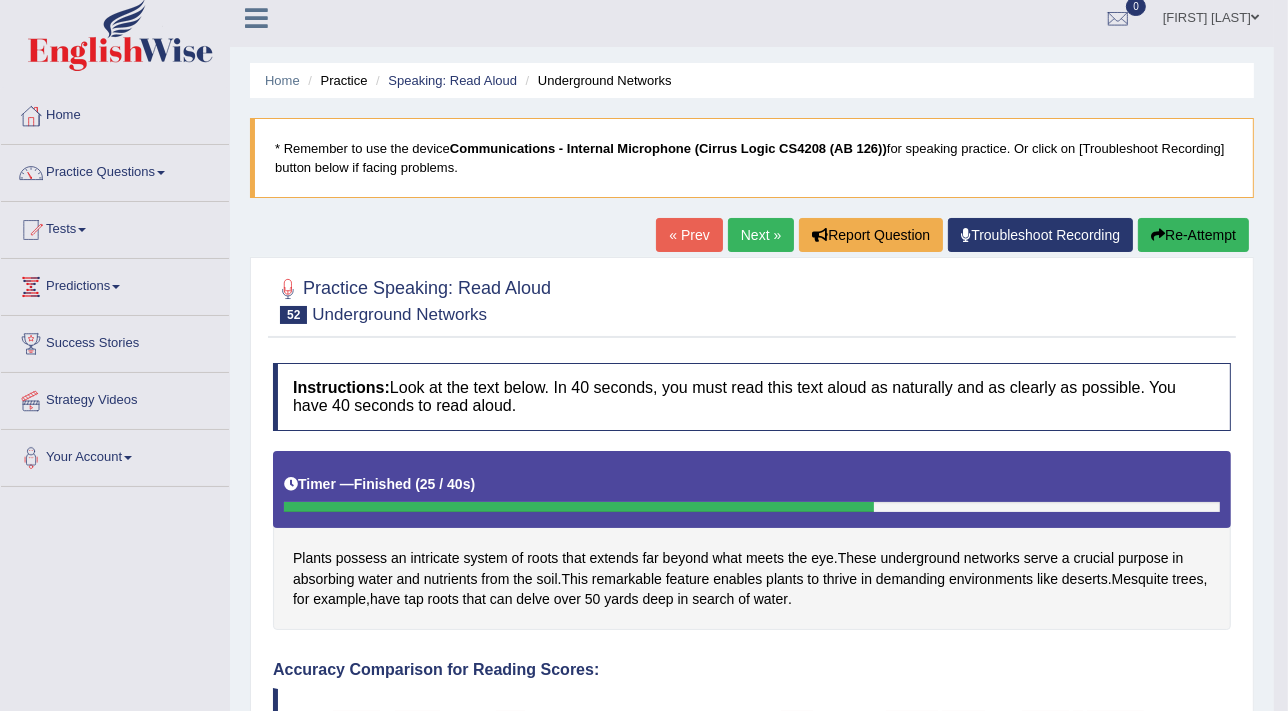 click on "Next »" at bounding box center [761, 235] 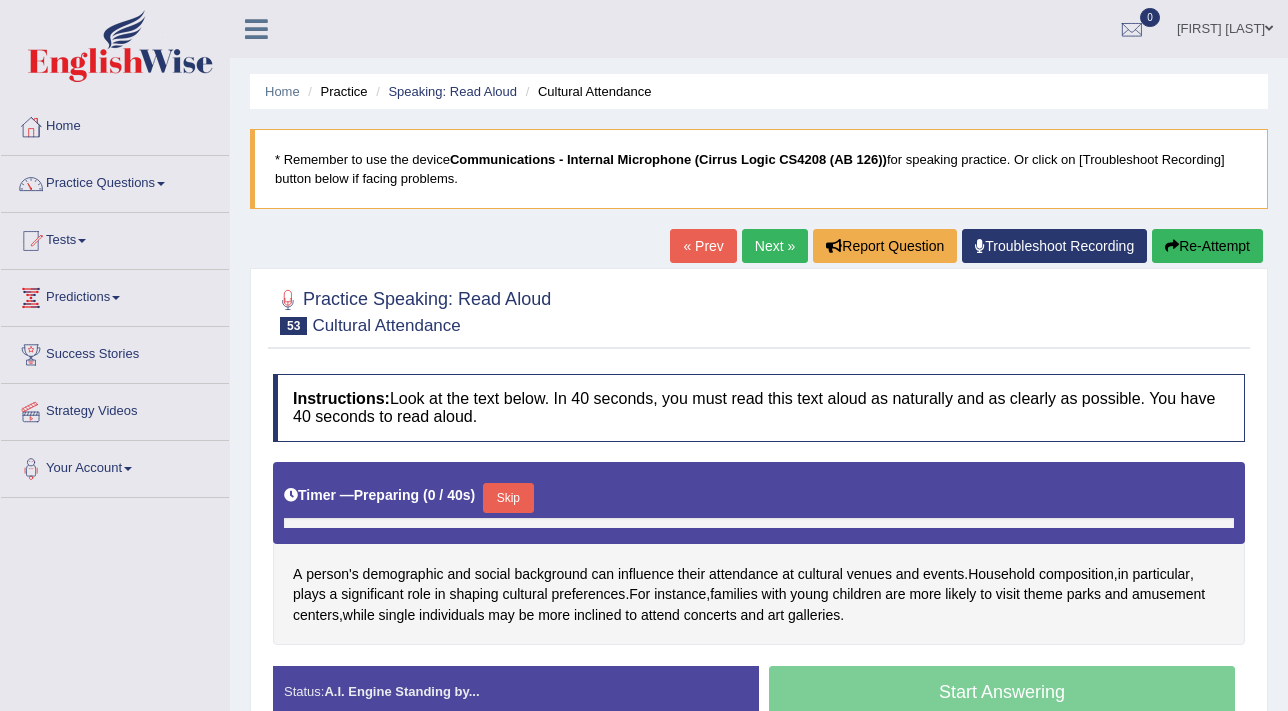 scroll, scrollTop: 0, scrollLeft: 0, axis: both 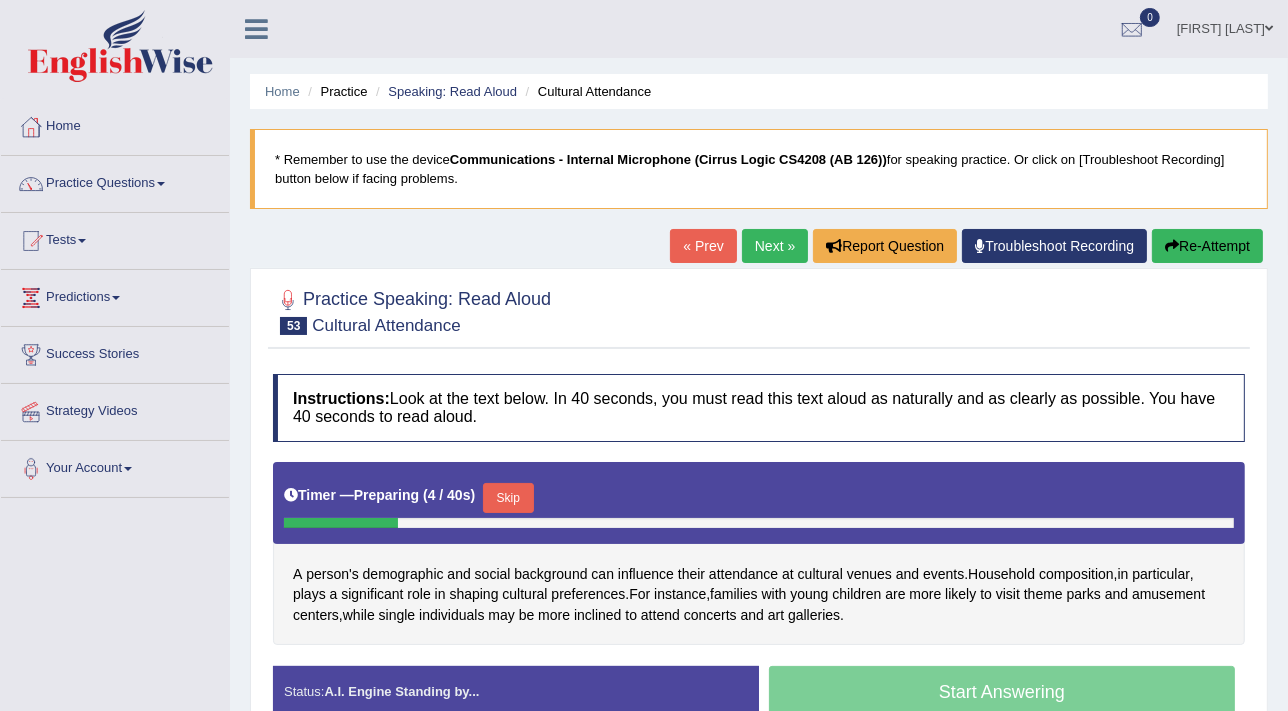 click on "Skip" at bounding box center [508, 498] 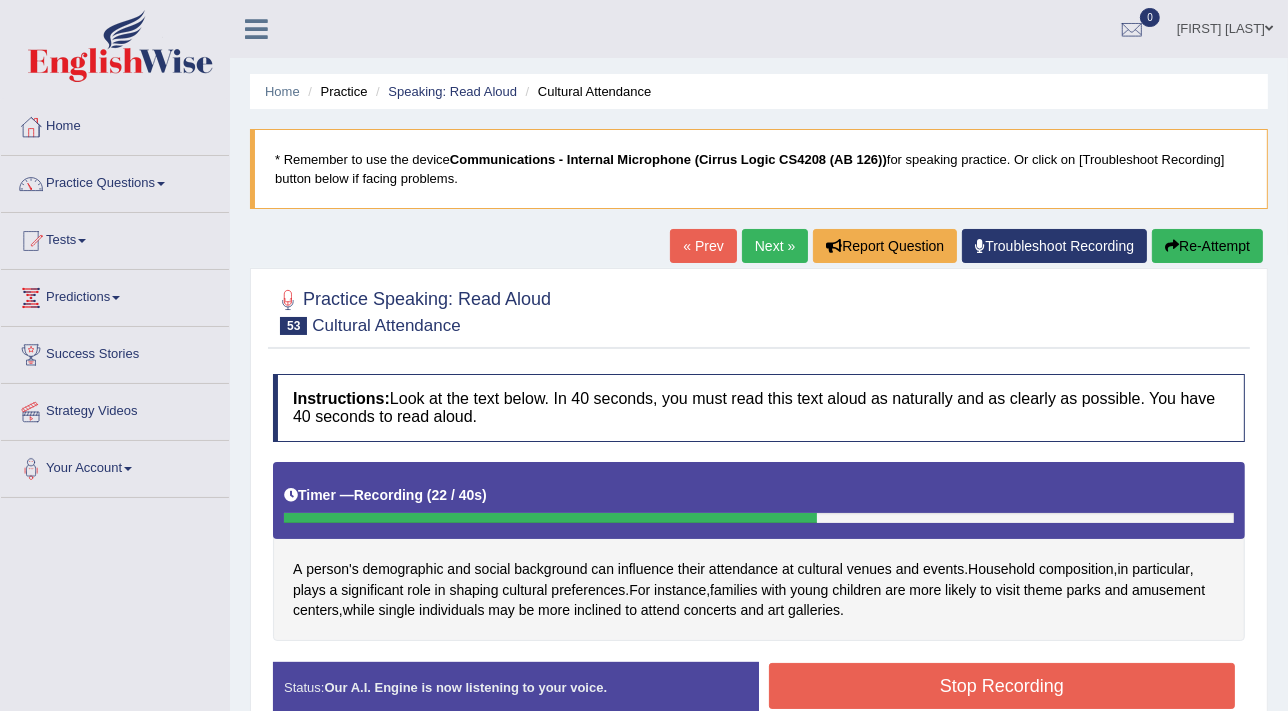 click on "Stop Recording" at bounding box center [1002, 686] 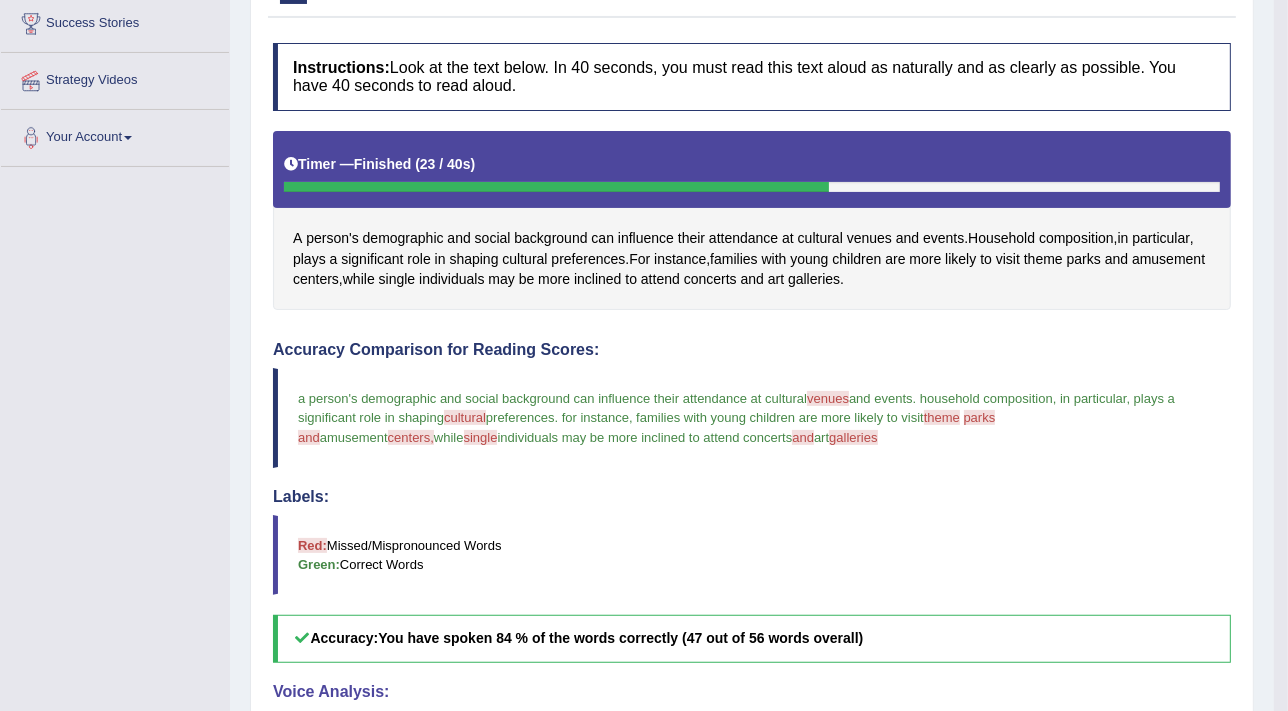 scroll, scrollTop: 103, scrollLeft: 0, axis: vertical 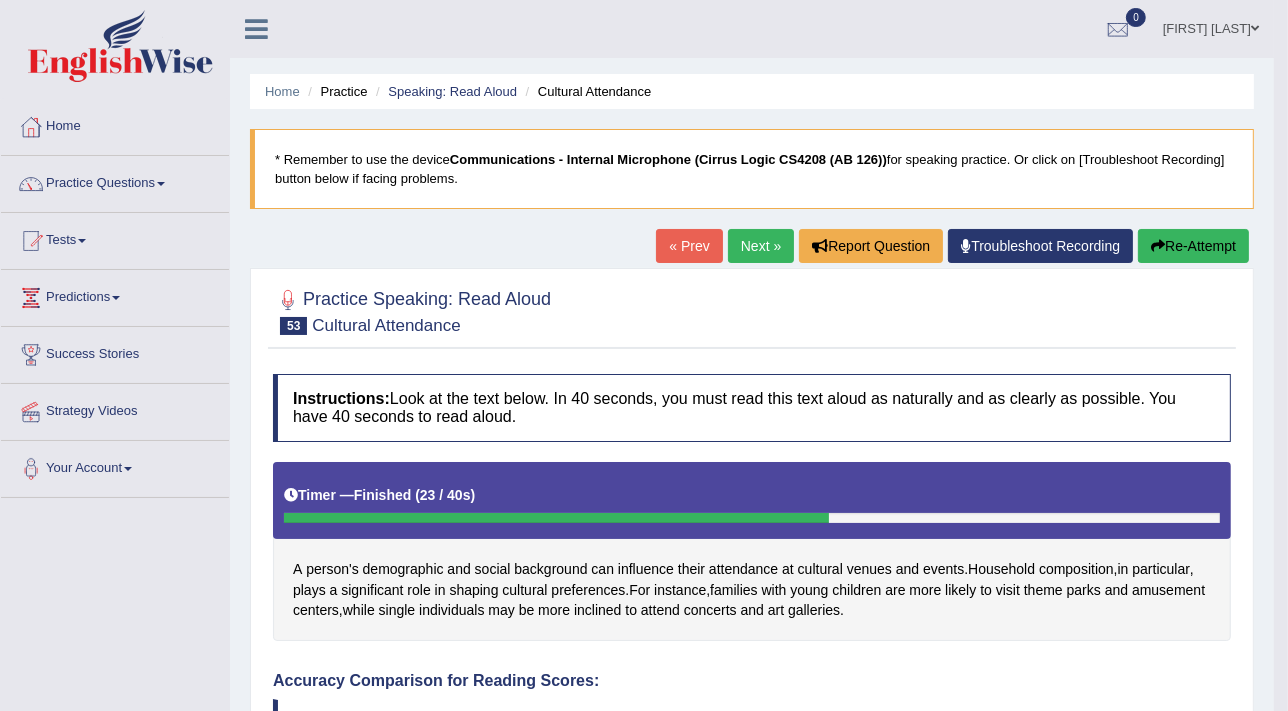 click on "Next »" at bounding box center (761, 246) 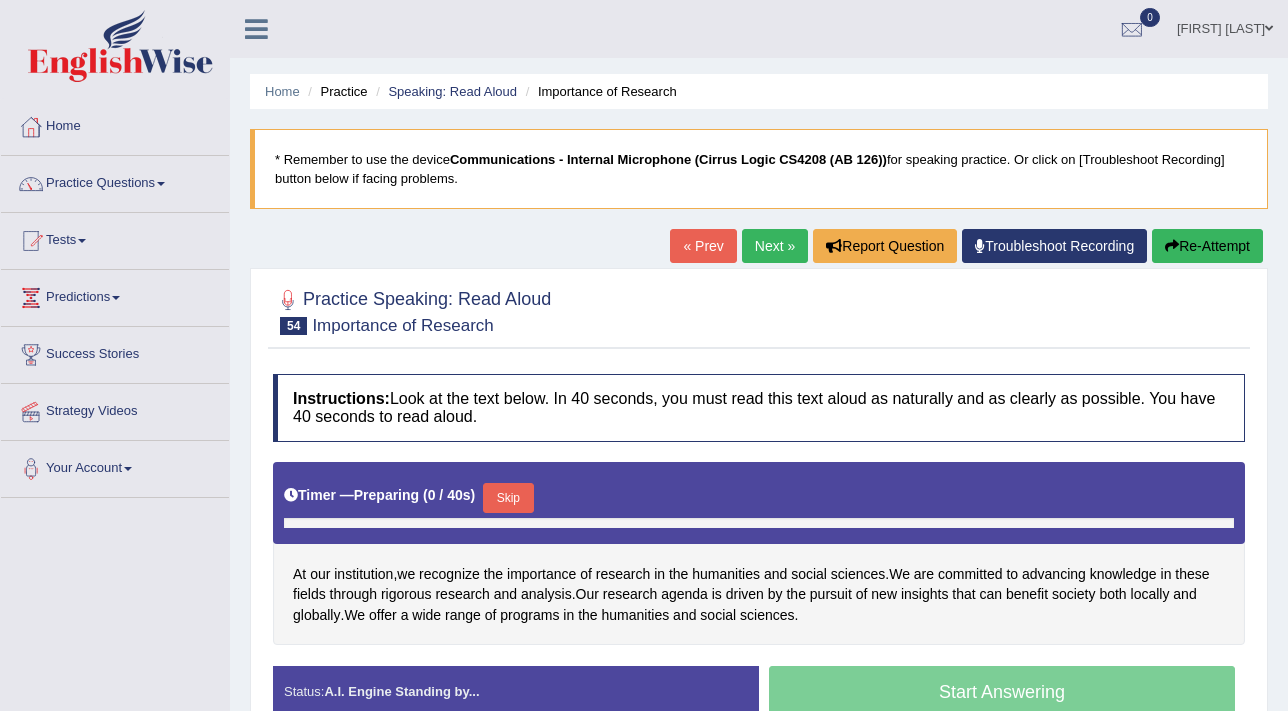 scroll, scrollTop: 0, scrollLeft: 0, axis: both 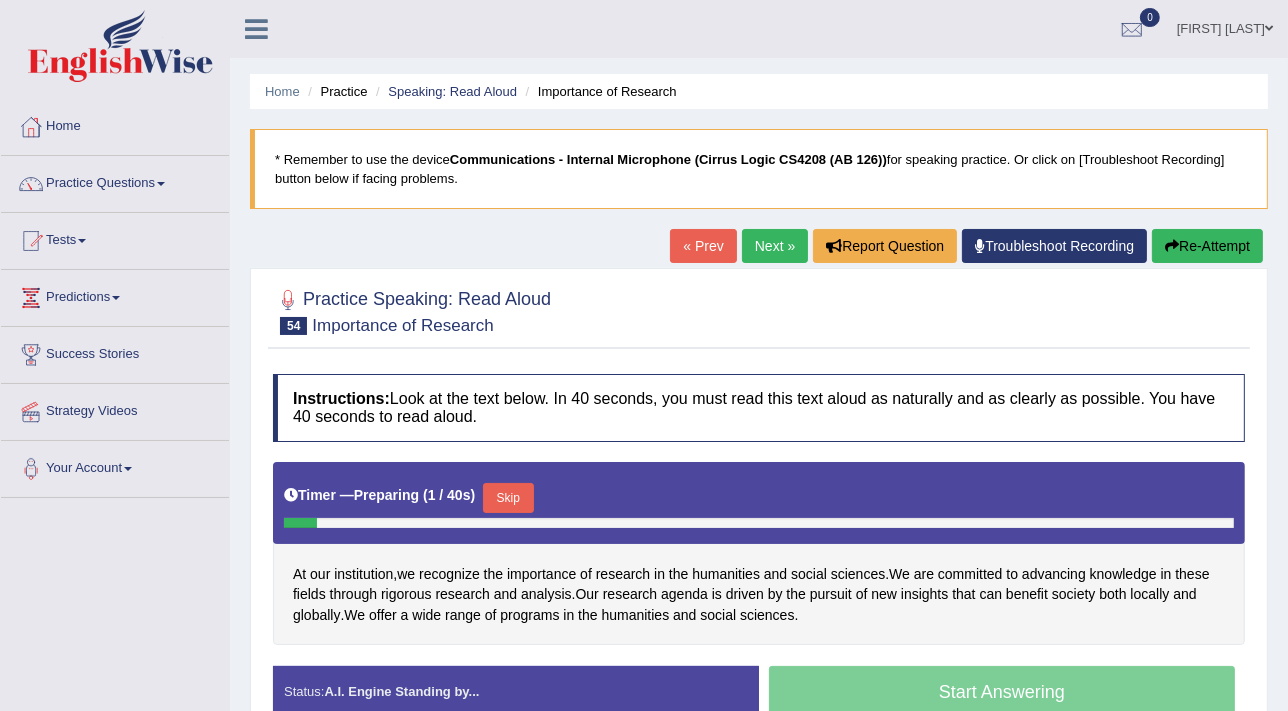 click on "Skip" at bounding box center [508, 498] 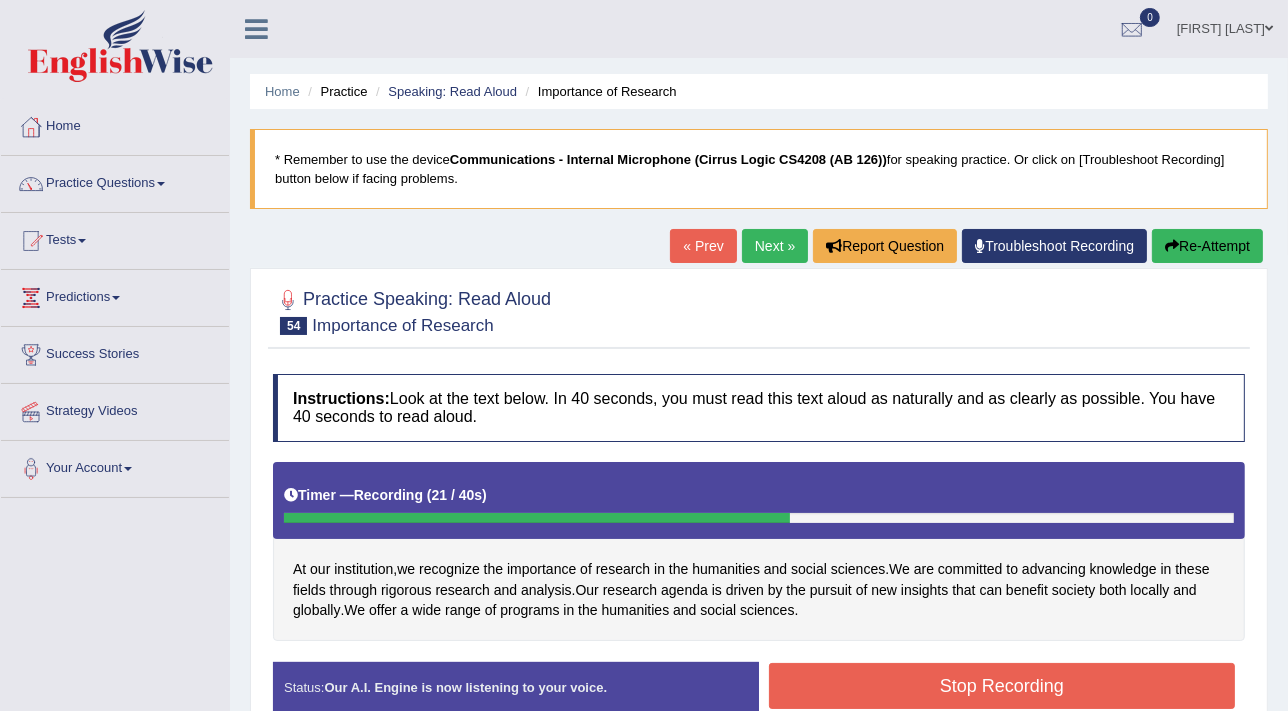 click on "Stop Recording" at bounding box center [1002, 686] 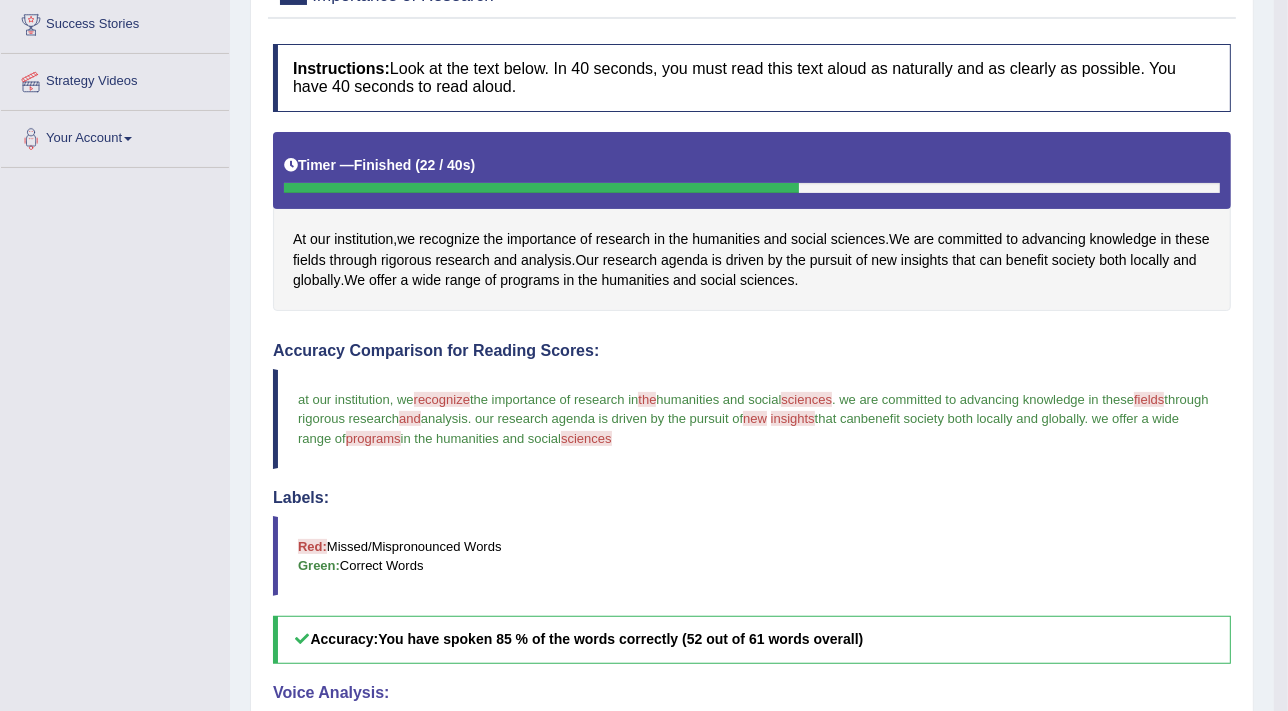 scroll, scrollTop: 0, scrollLeft: 0, axis: both 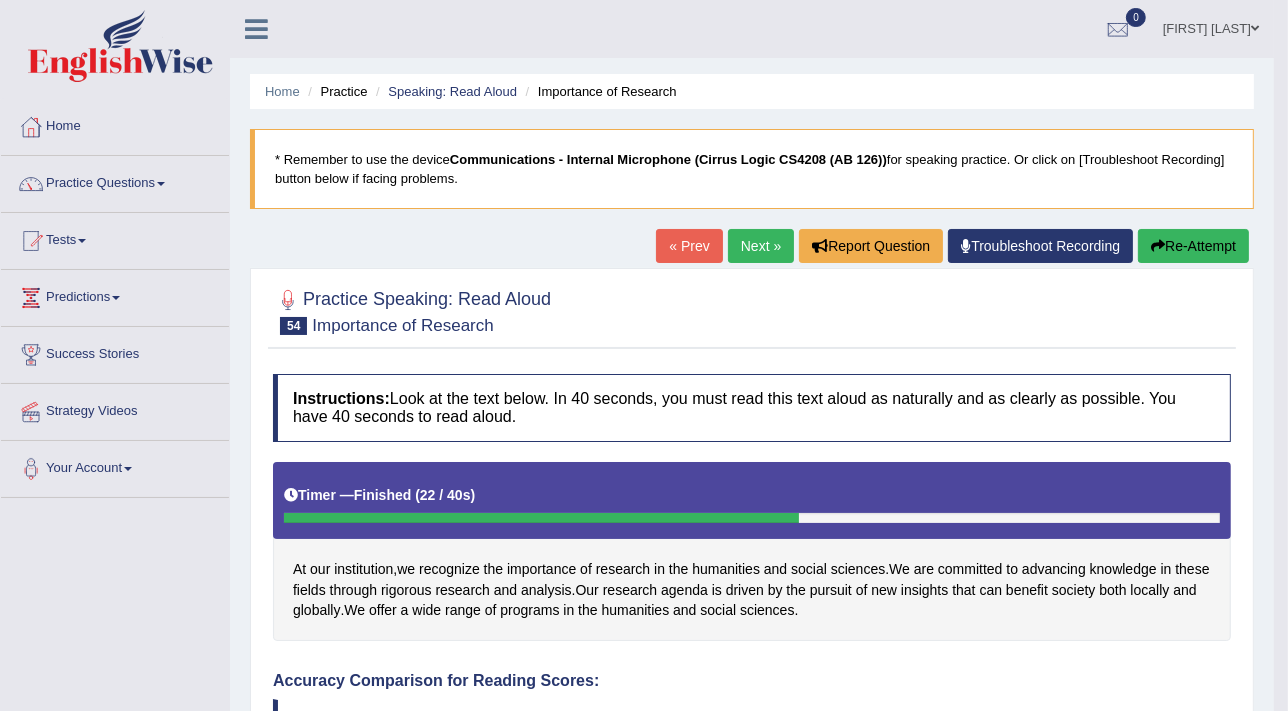 click on "Next »" at bounding box center (761, 246) 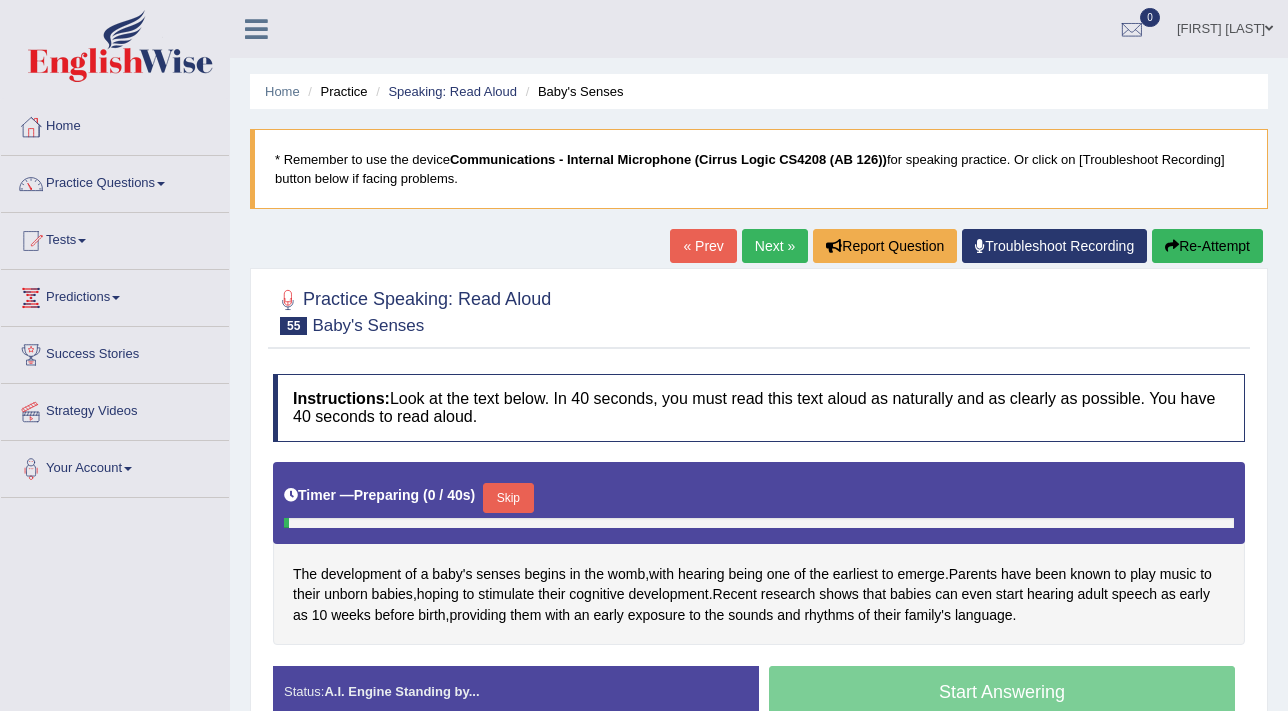 scroll, scrollTop: 0, scrollLeft: 0, axis: both 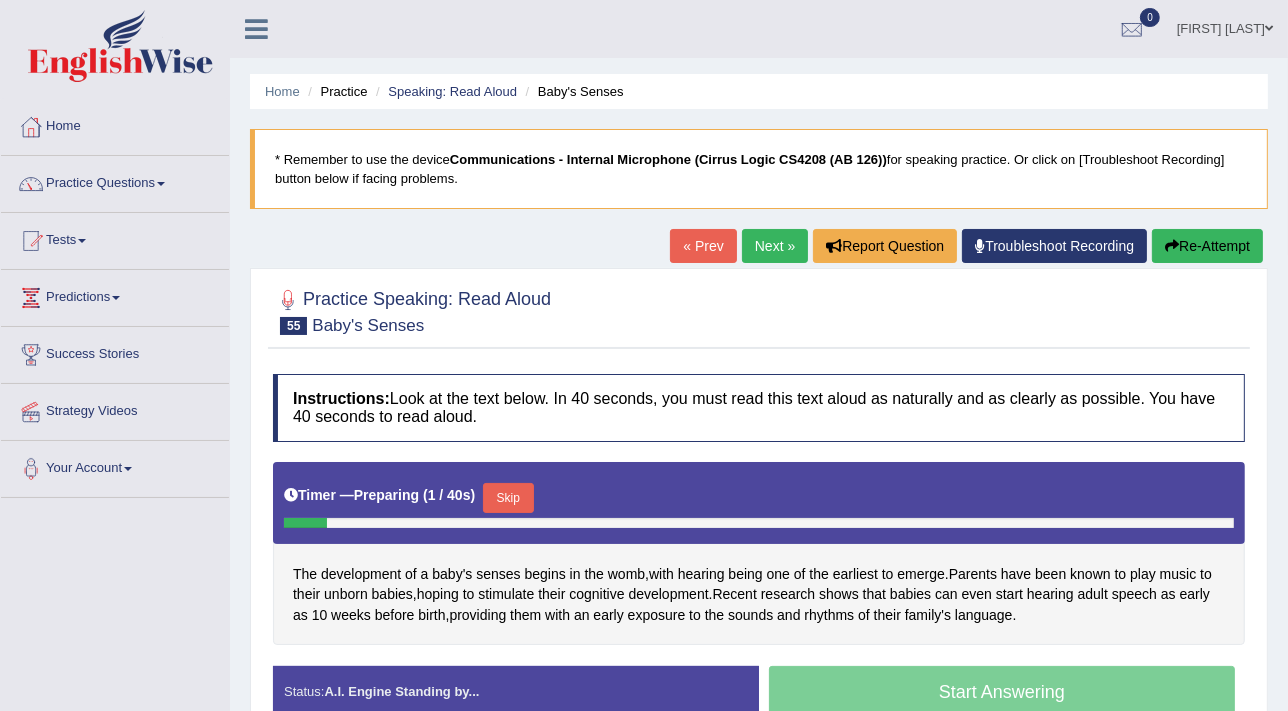 click on "Skip" at bounding box center (508, 498) 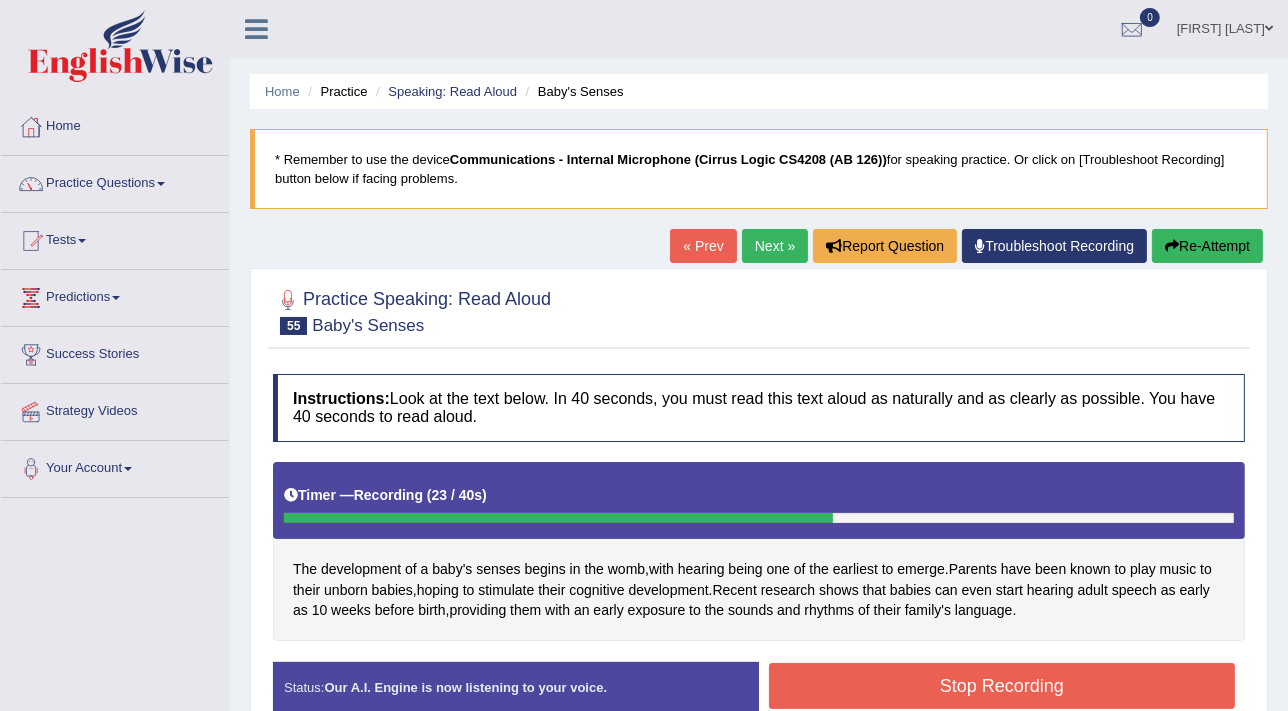 click on "Stop Recording" at bounding box center (1002, 686) 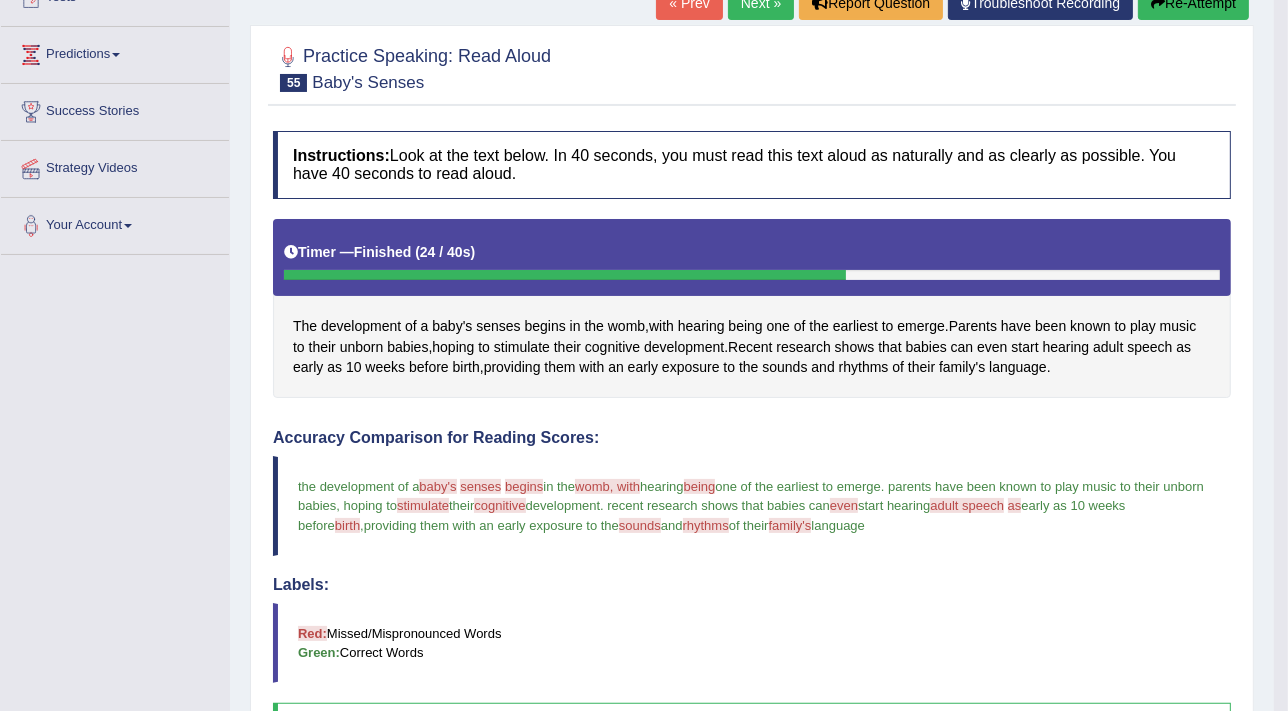 scroll, scrollTop: 0, scrollLeft: 0, axis: both 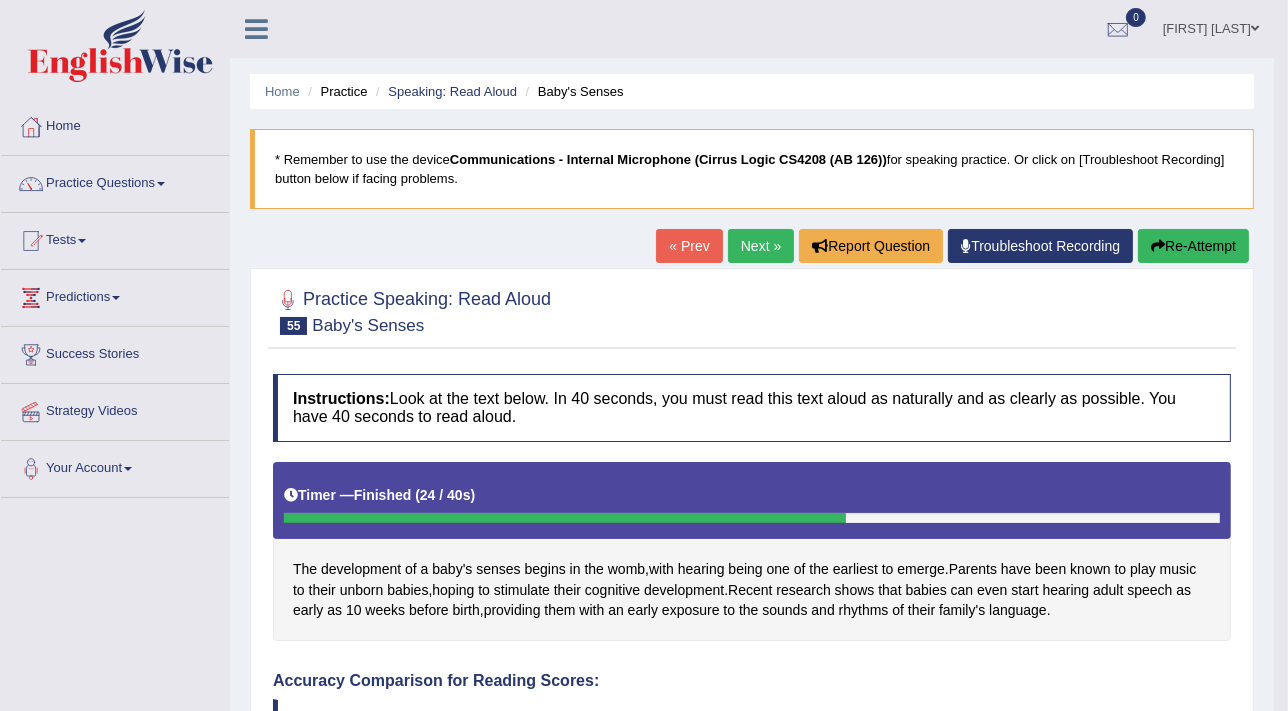 click on "Next »" at bounding box center [761, 246] 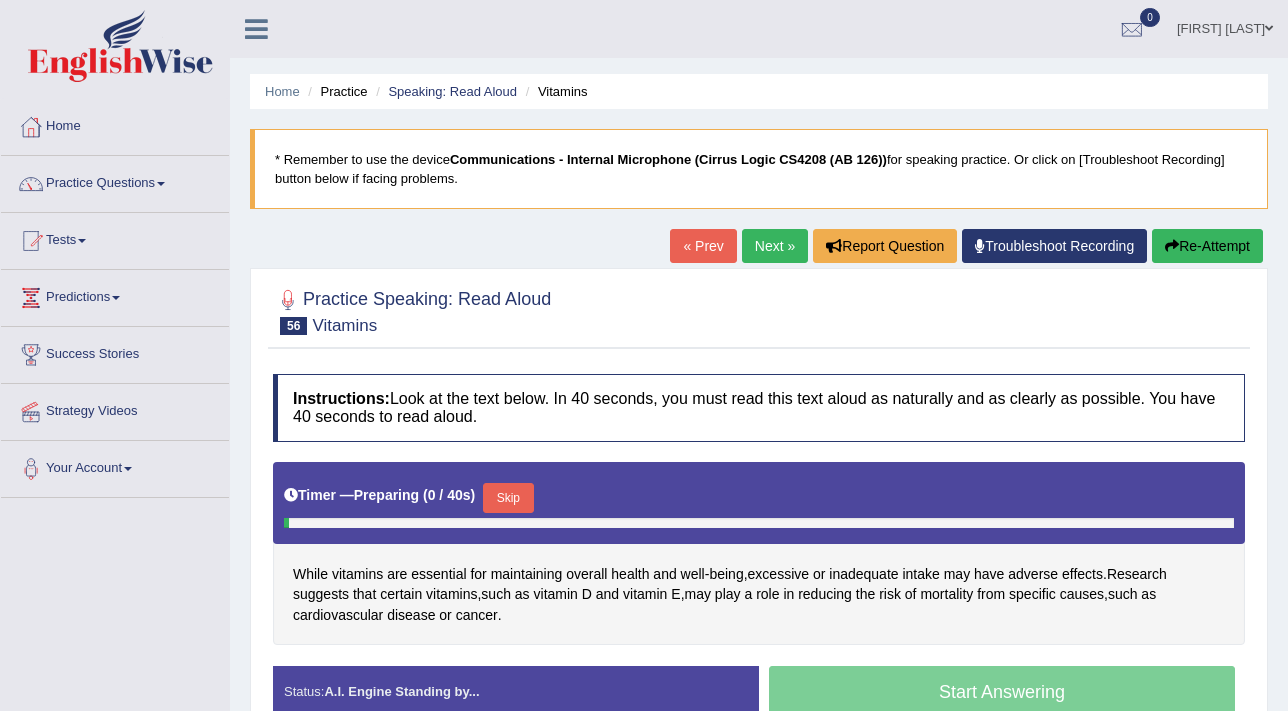 scroll, scrollTop: 0, scrollLeft: 0, axis: both 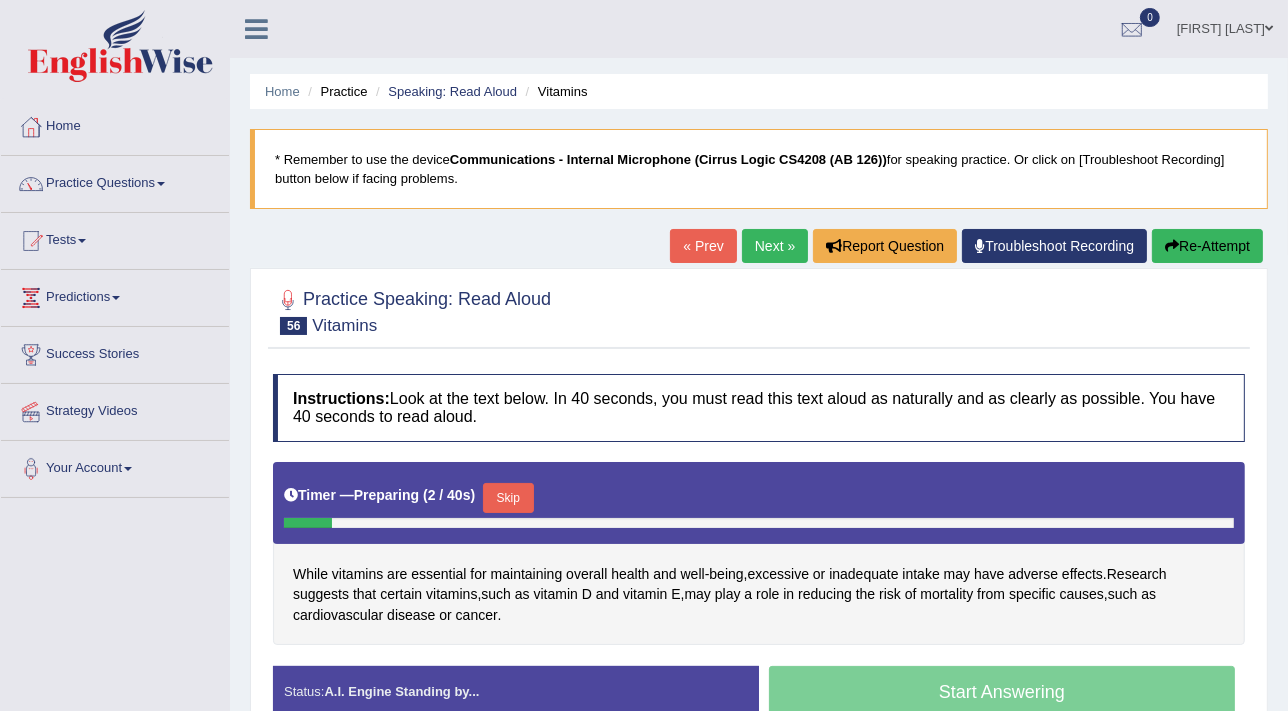 click on "Skip" at bounding box center [508, 498] 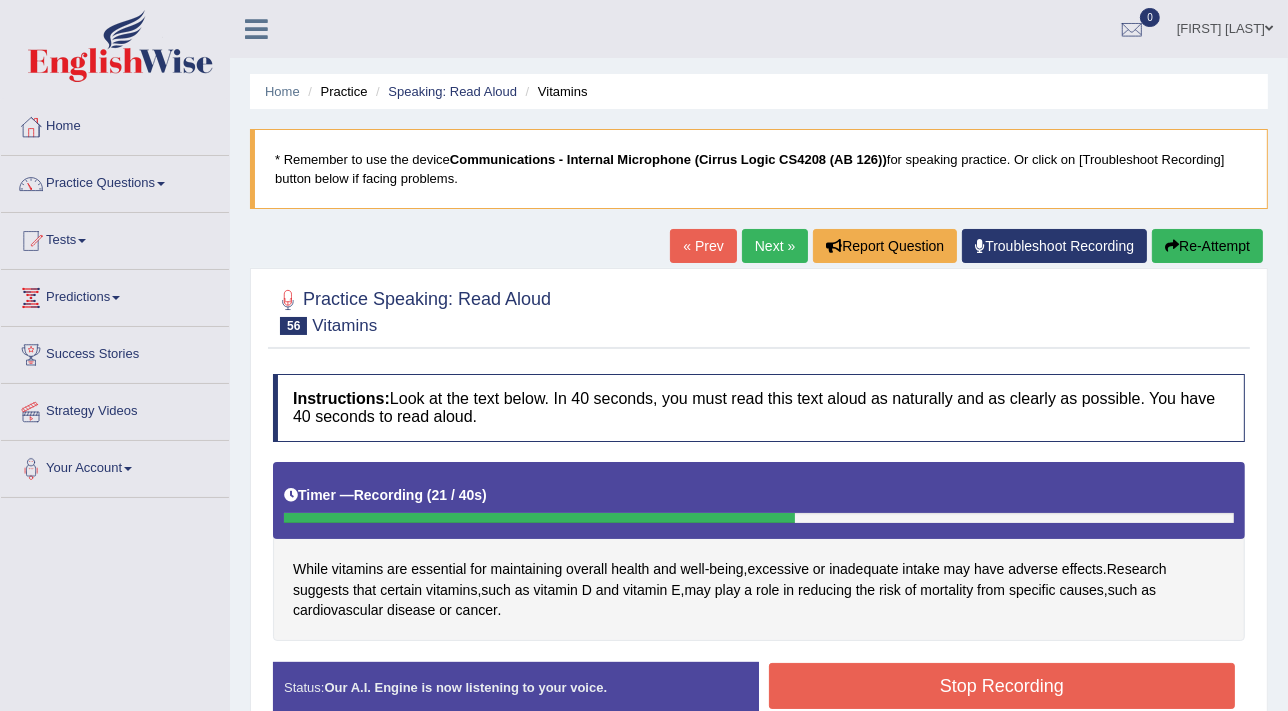 click on "Stop Recording" at bounding box center (1002, 686) 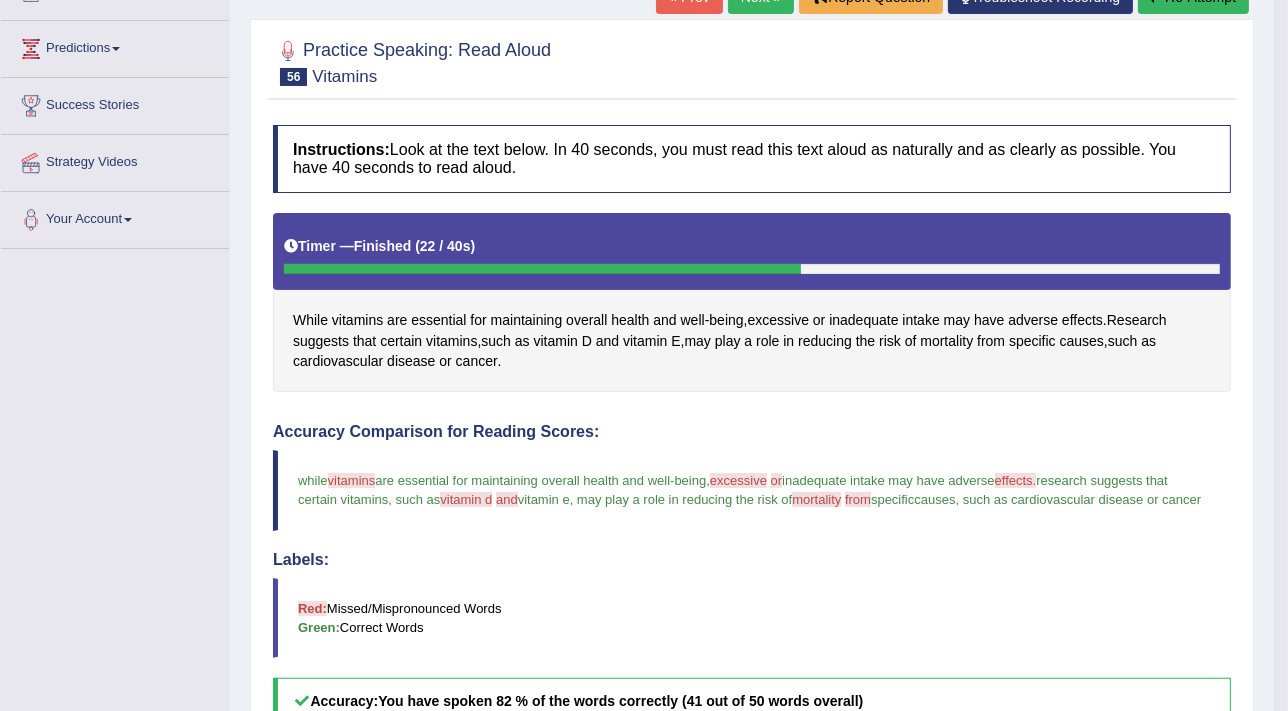 scroll, scrollTop: 0, scrollLeft: 0, axis: both 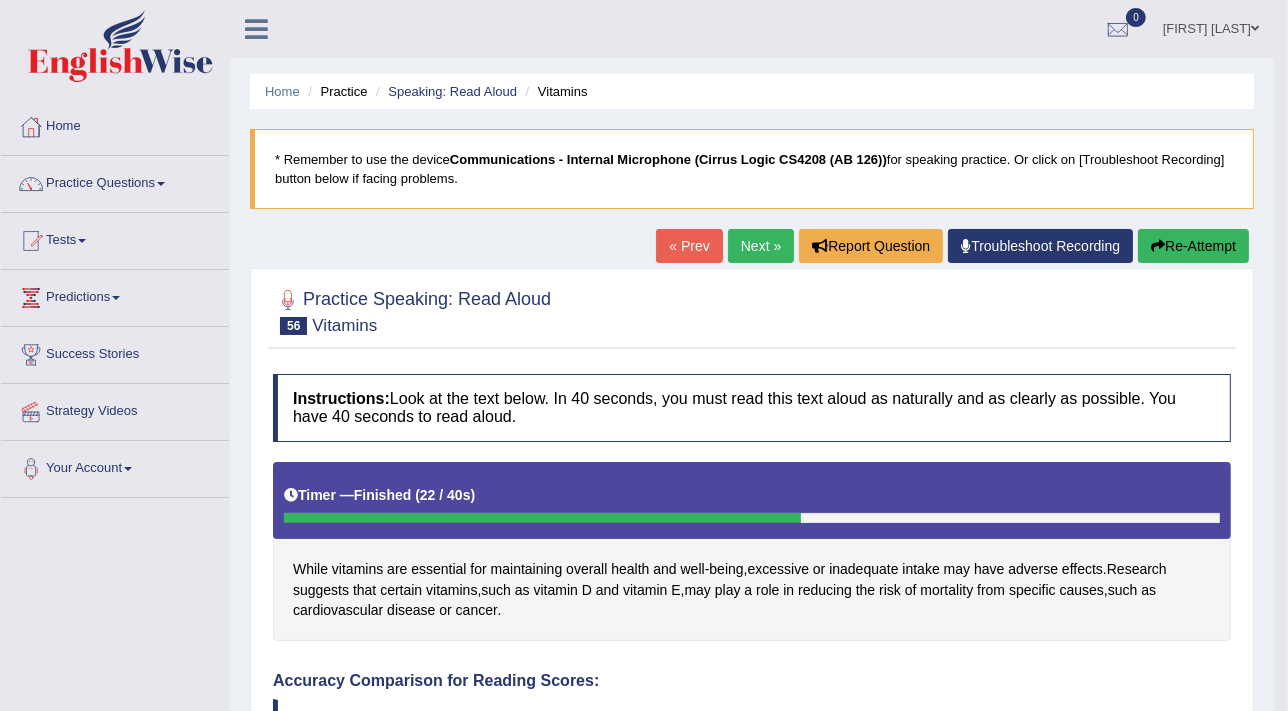 click on "Next »" at bounding box center [761, 246] 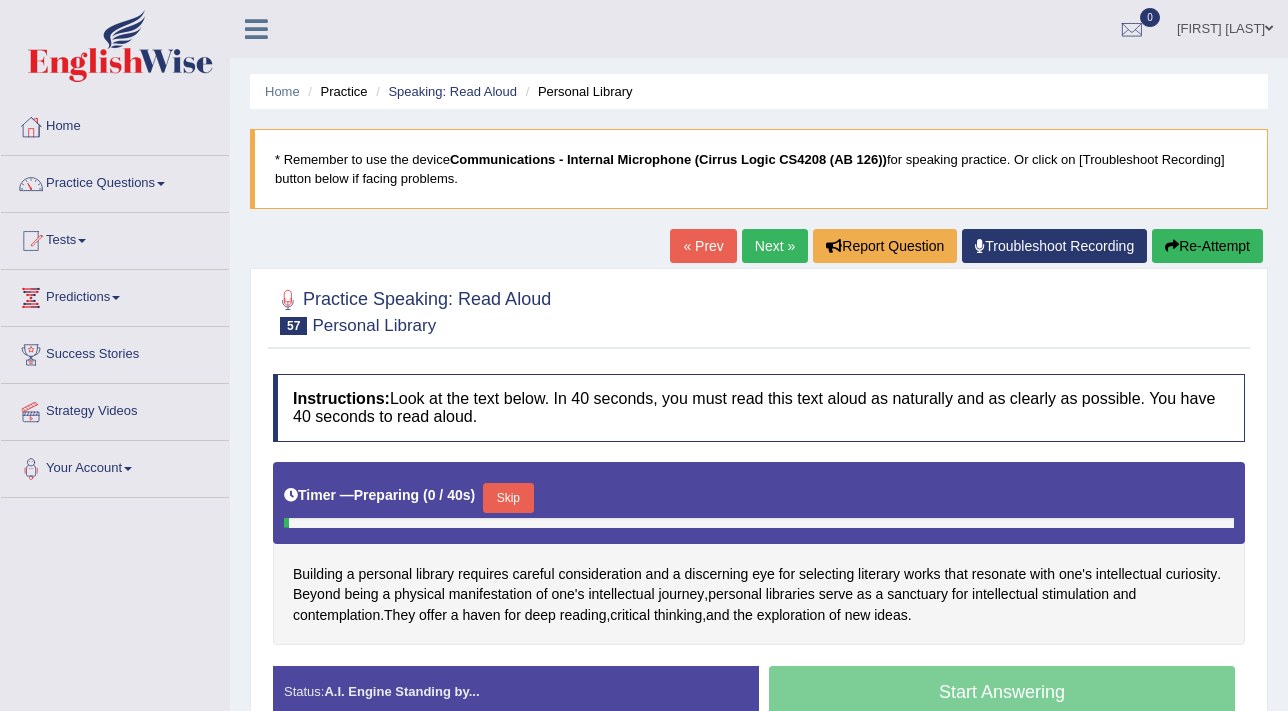 scroll, scrollTop: 0, scrollLeft: 0, axis: both 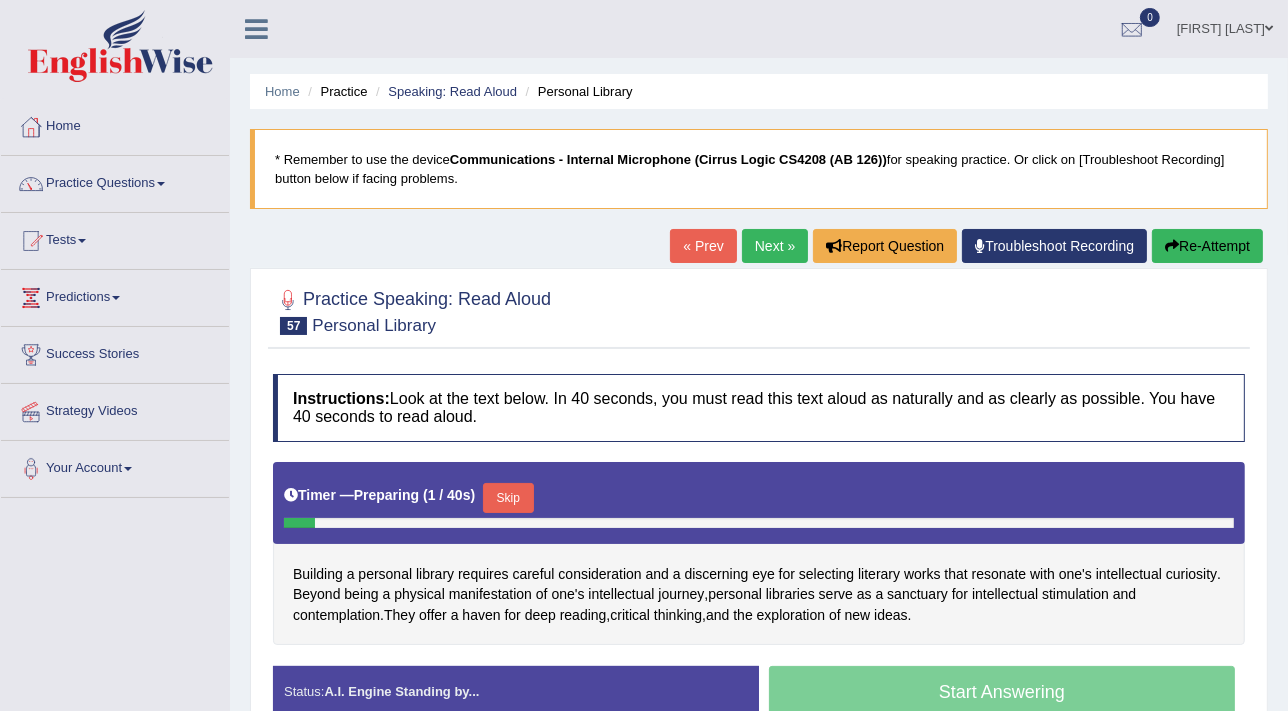 click on "Skip" at bounding box center [508, 498] 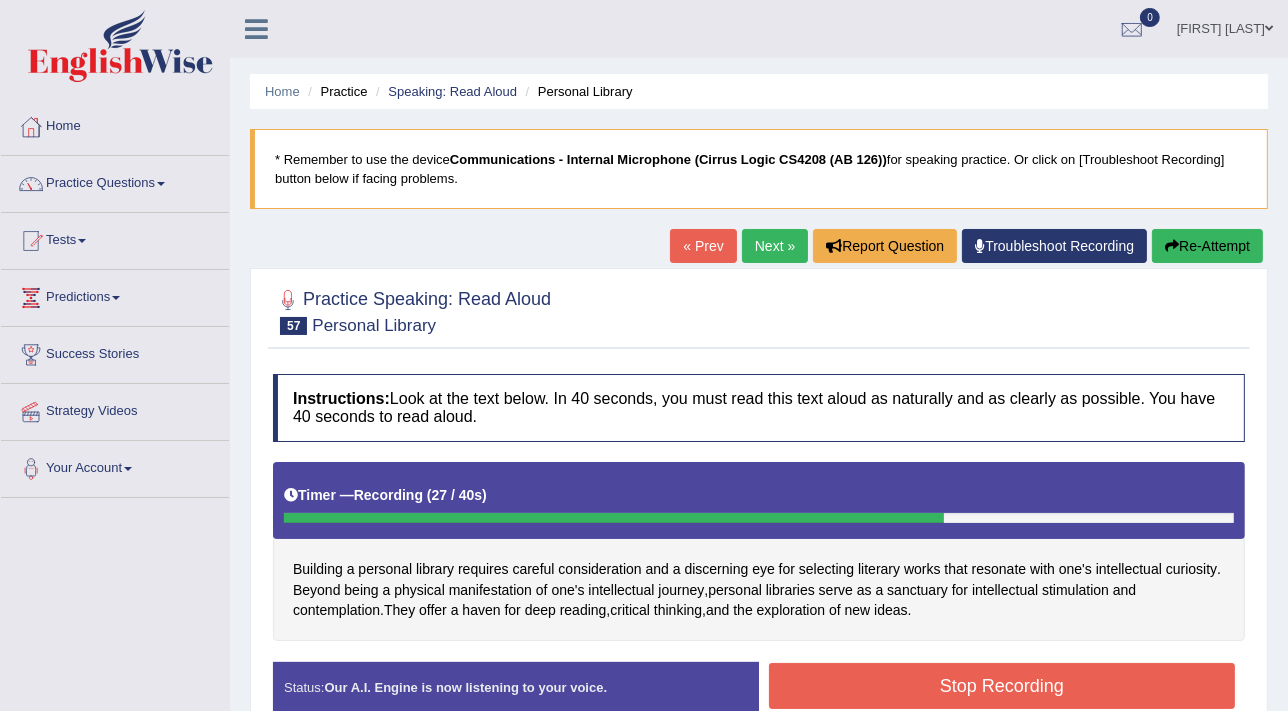 click on "Stop Recording" at bounding box center [1002, 686] 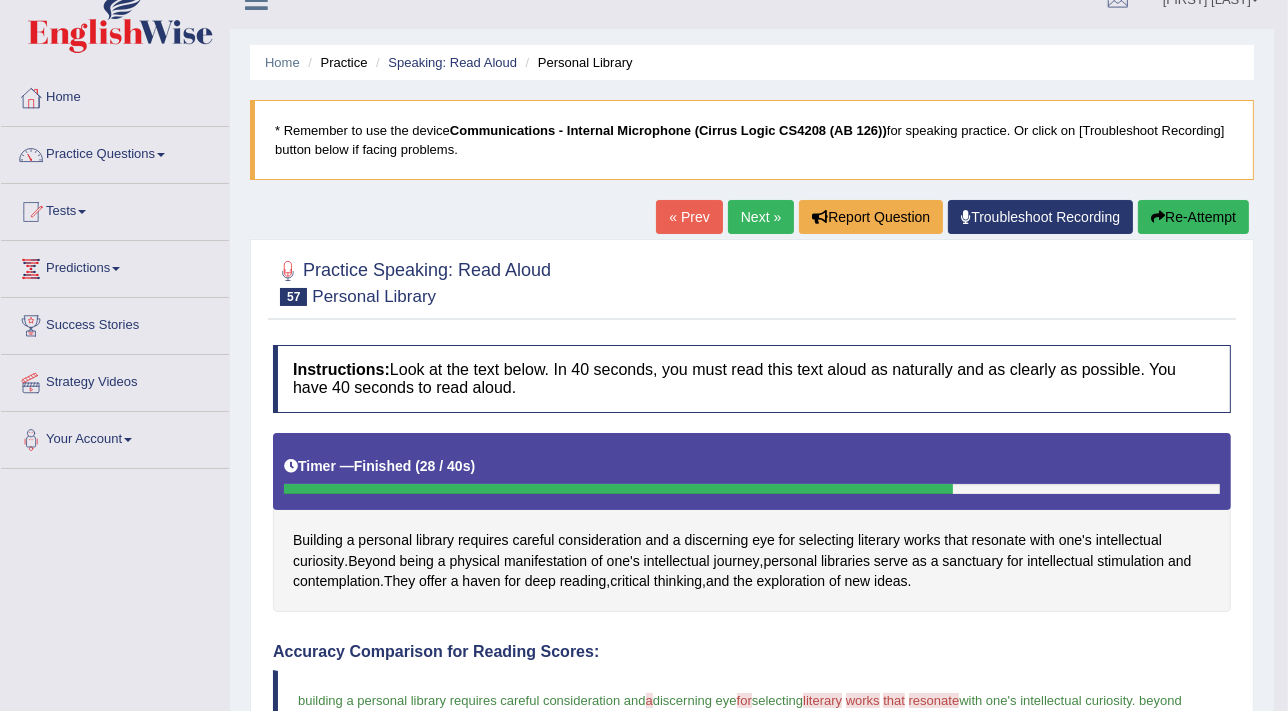 scroll, scrollTop: 21, scrollLeft: 0, axis: vertical 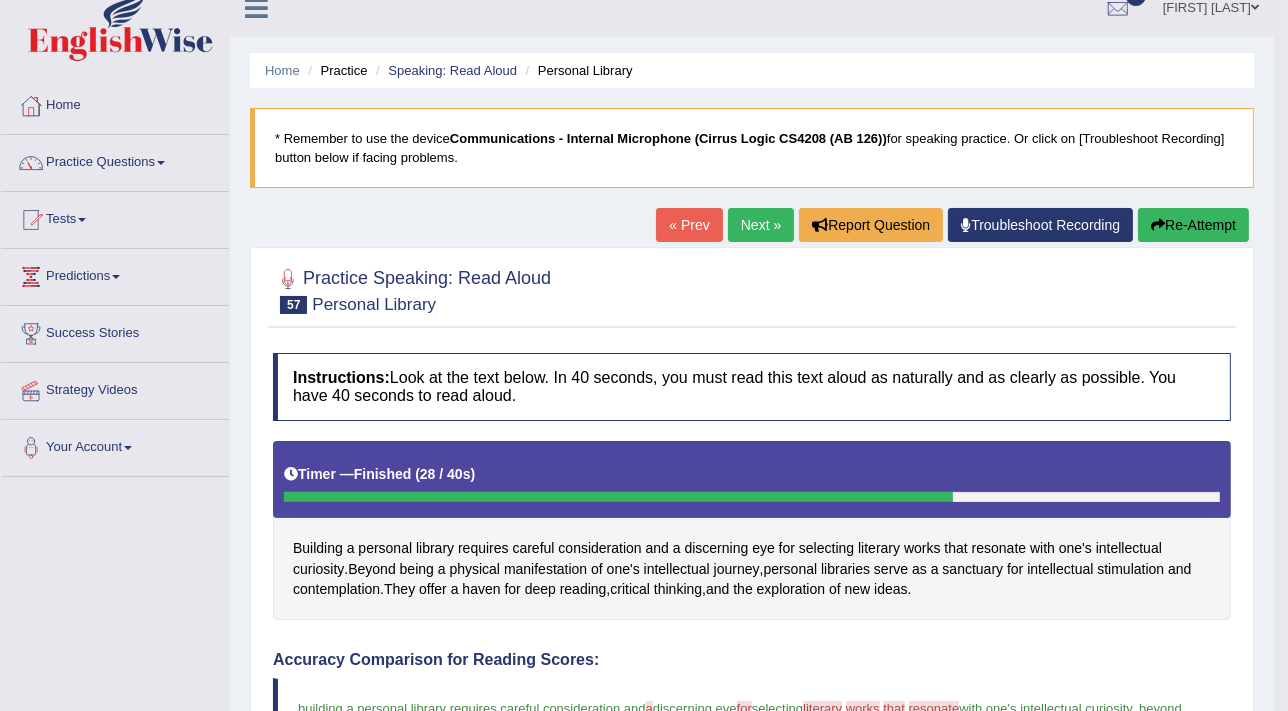 click on "Next »" at bounding box center (761, 225) 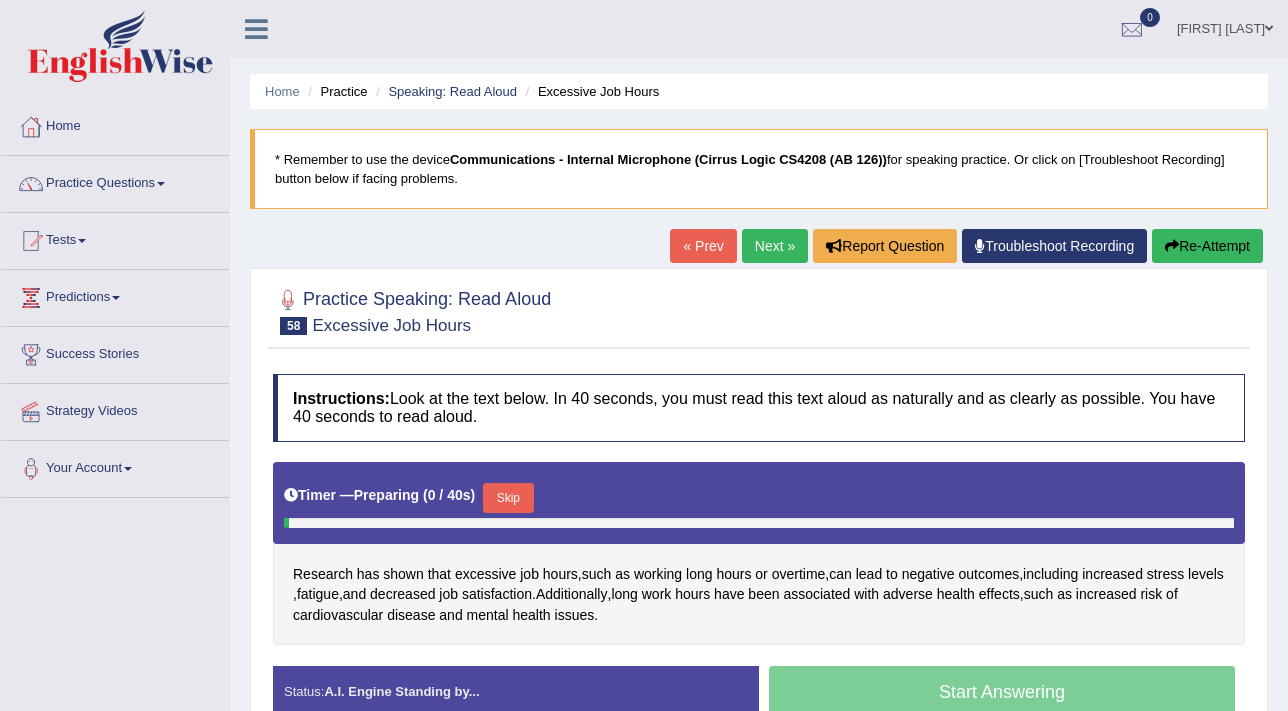 scroll, scrollTop: 0, scrollLeft: 0, axis: both 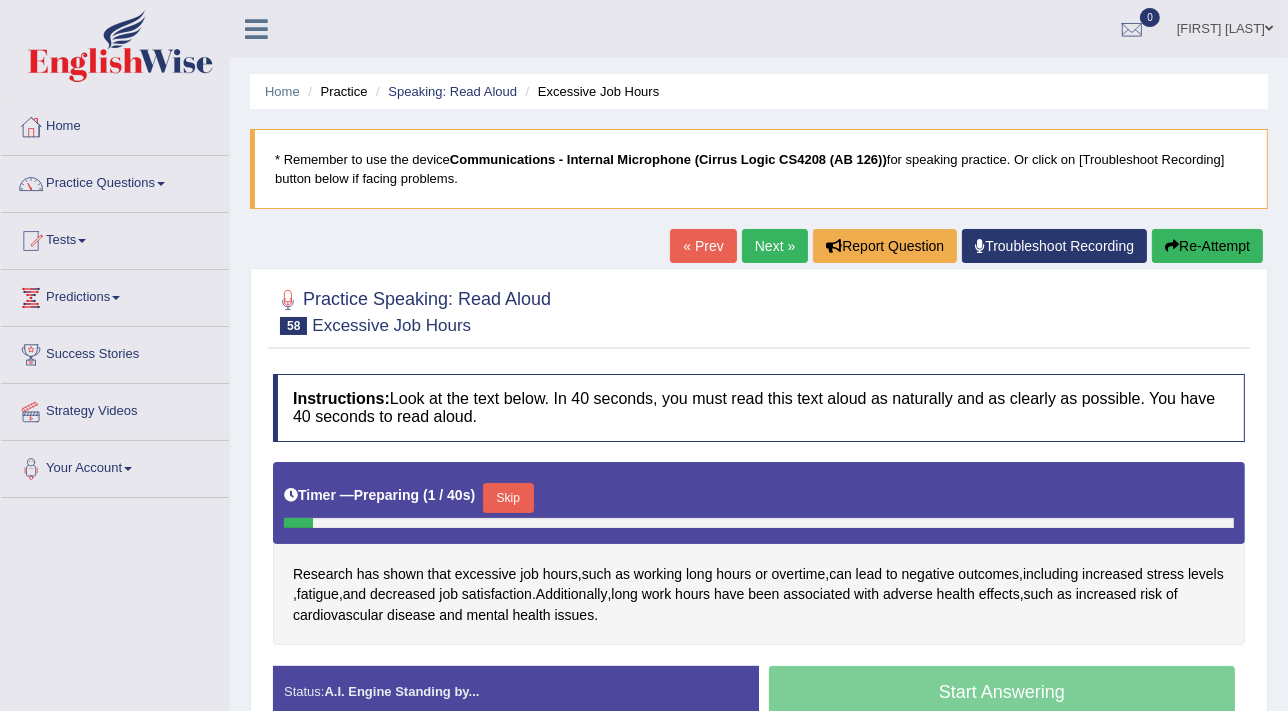 click on "Skip" at bounding box center (508, 498) 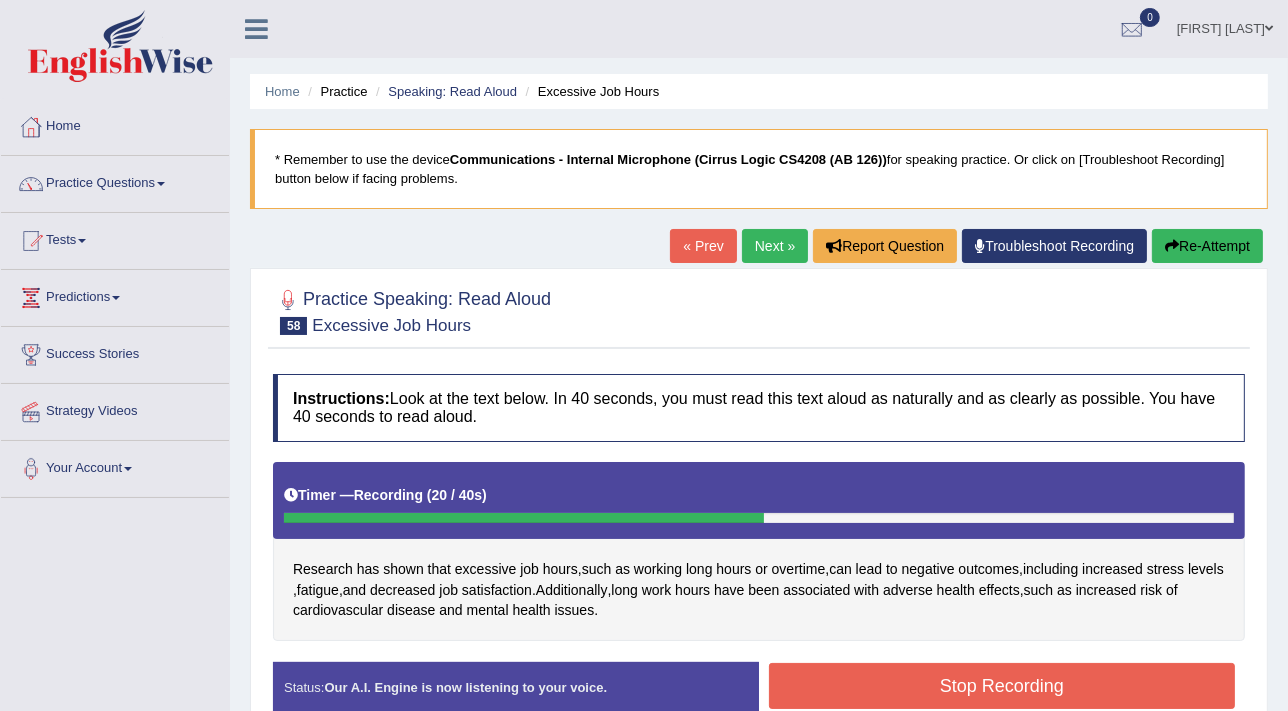 click on "Stop Recording" at bounding box center [1002, 686] 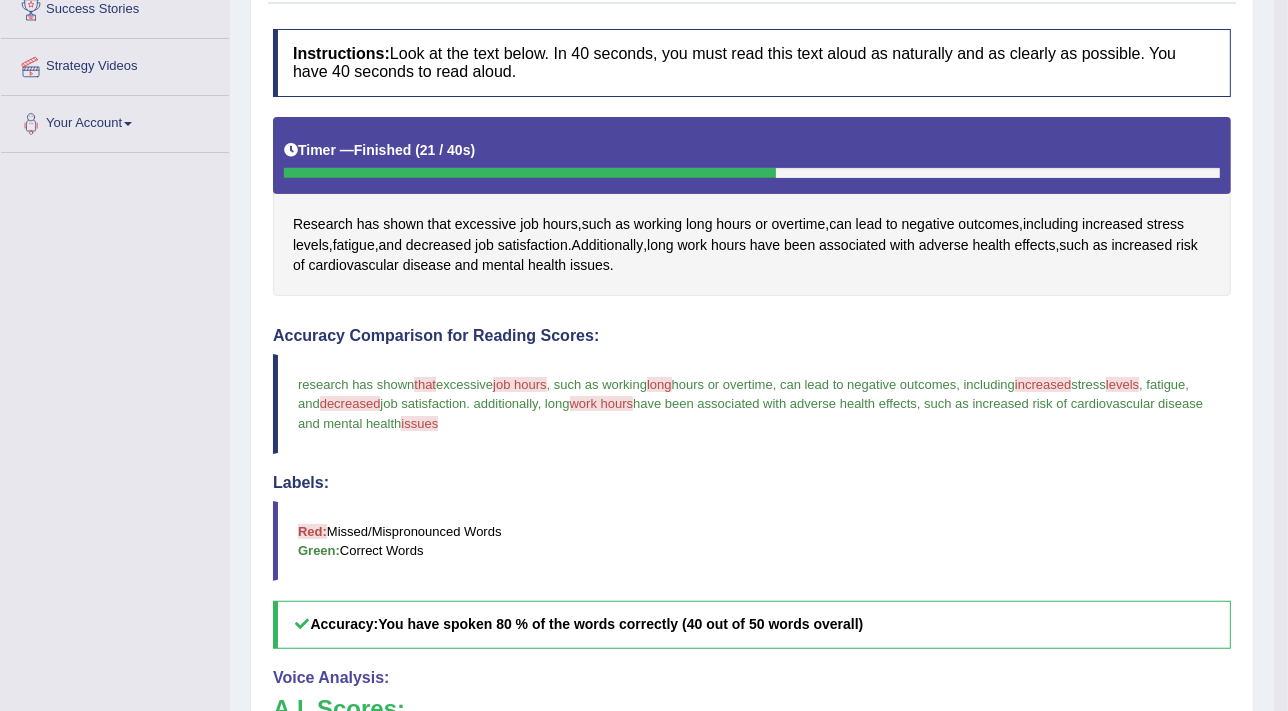 scroll, scrollTop: 140, scrollLeft: 0, axis: vertical 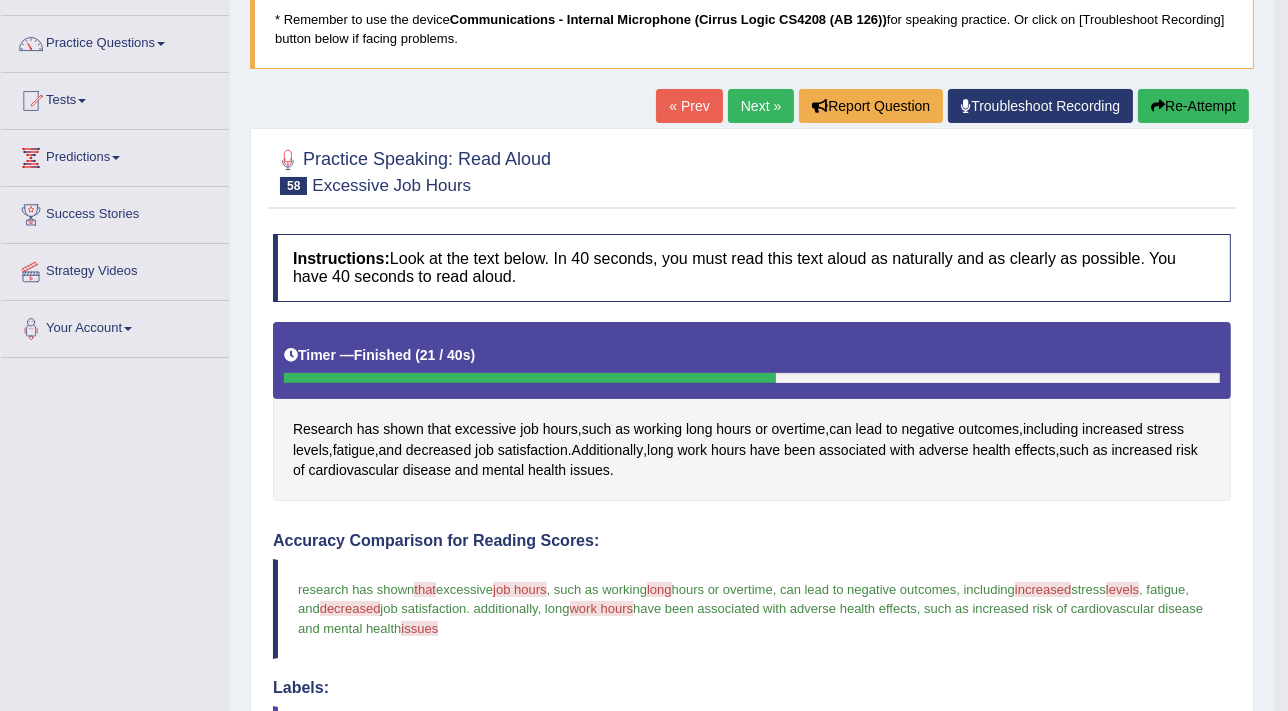 click on "Next »" at bounding box center (761, 106) 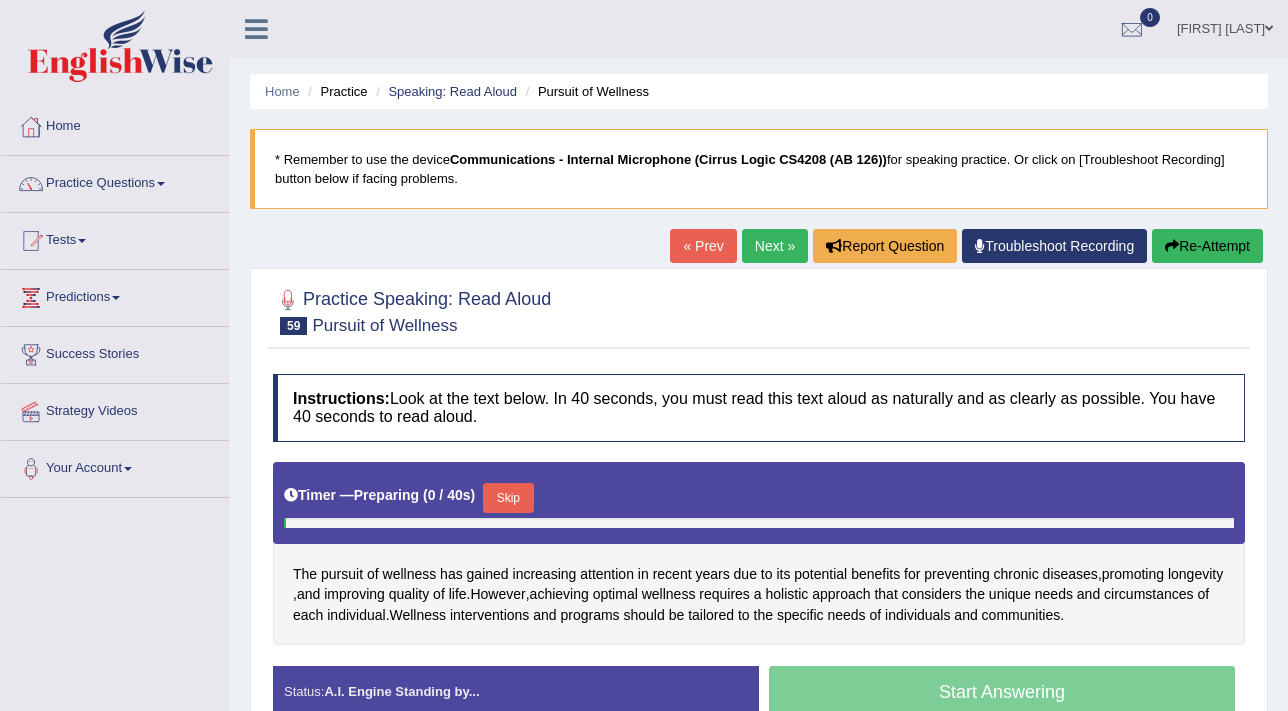 scroll, scrollTop: 0, scrollLeft: 0, axis: both 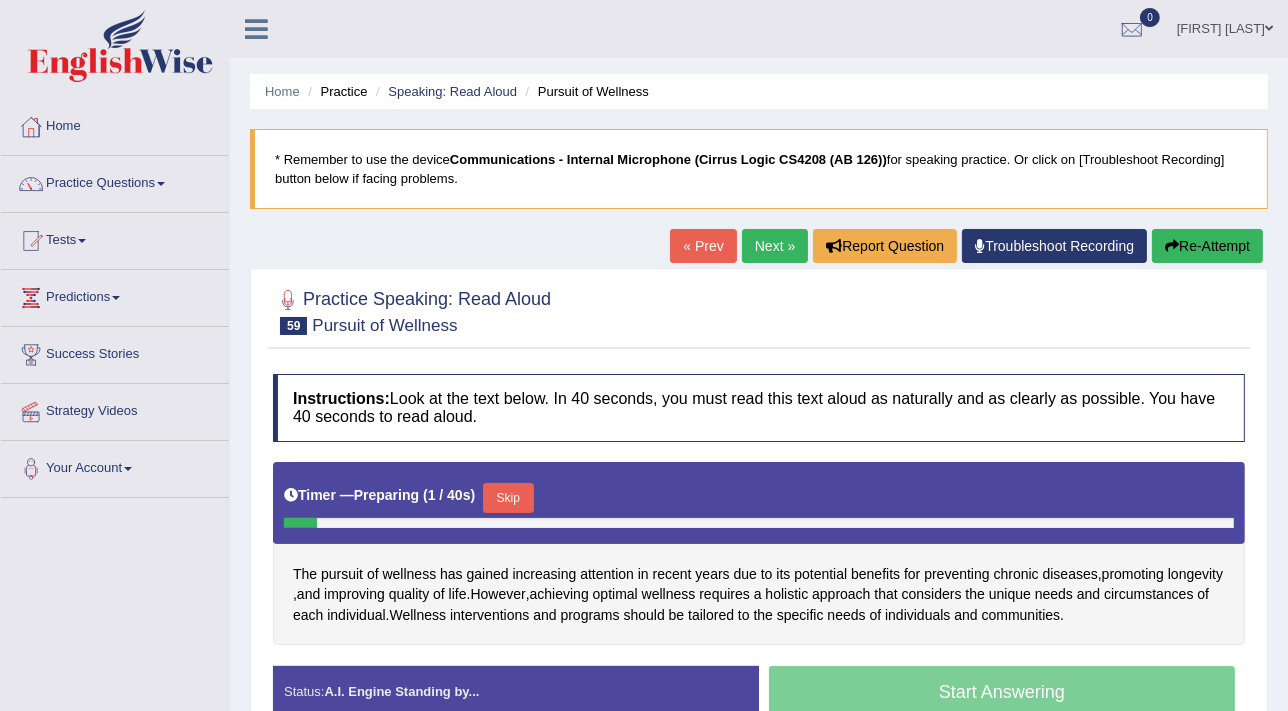 click on "Skip" at bounding box center (508, 498) 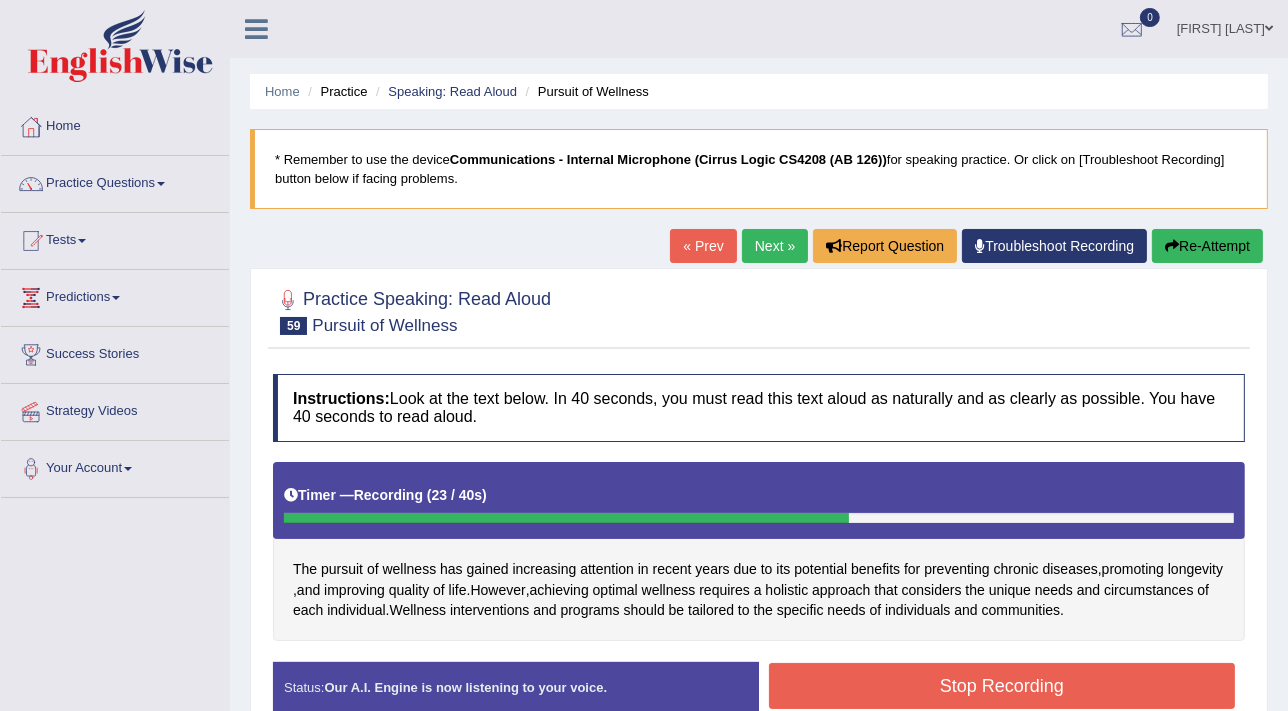 click on "Stop Recording" at bounding box center (1002, 686) 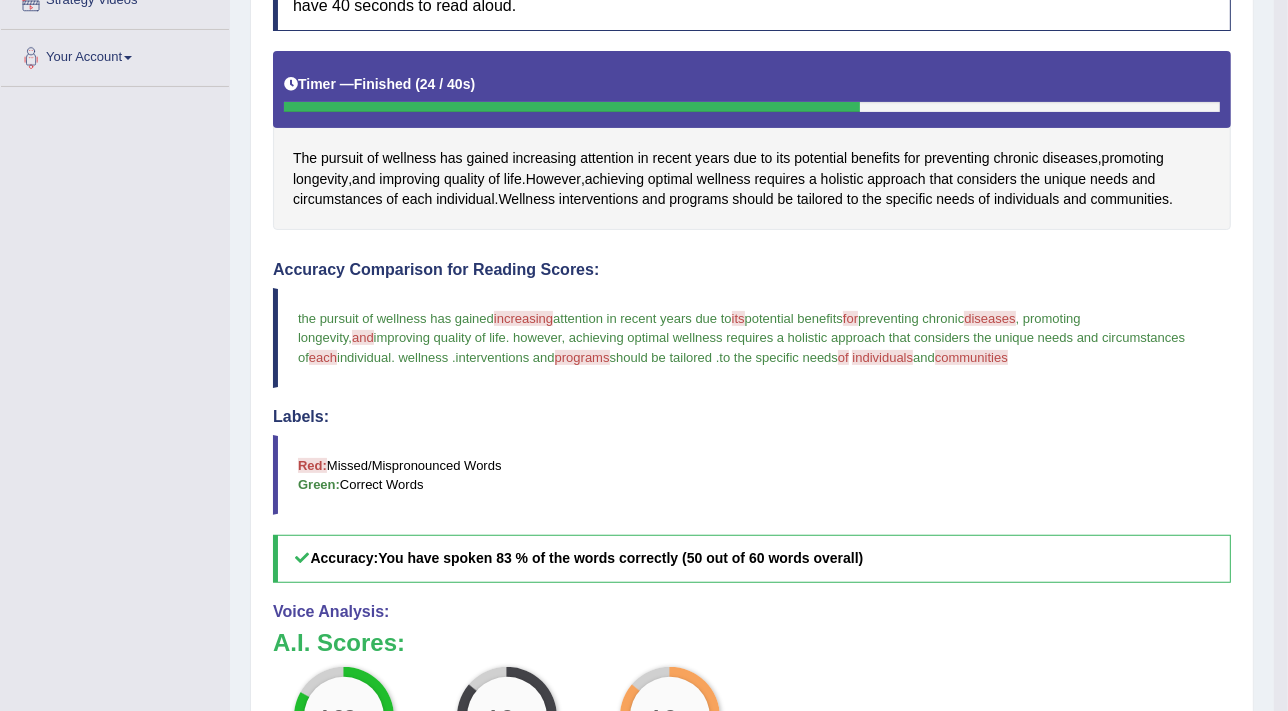 scroll, scrollTop: 269, scrollLeft: 0, axis: vertical 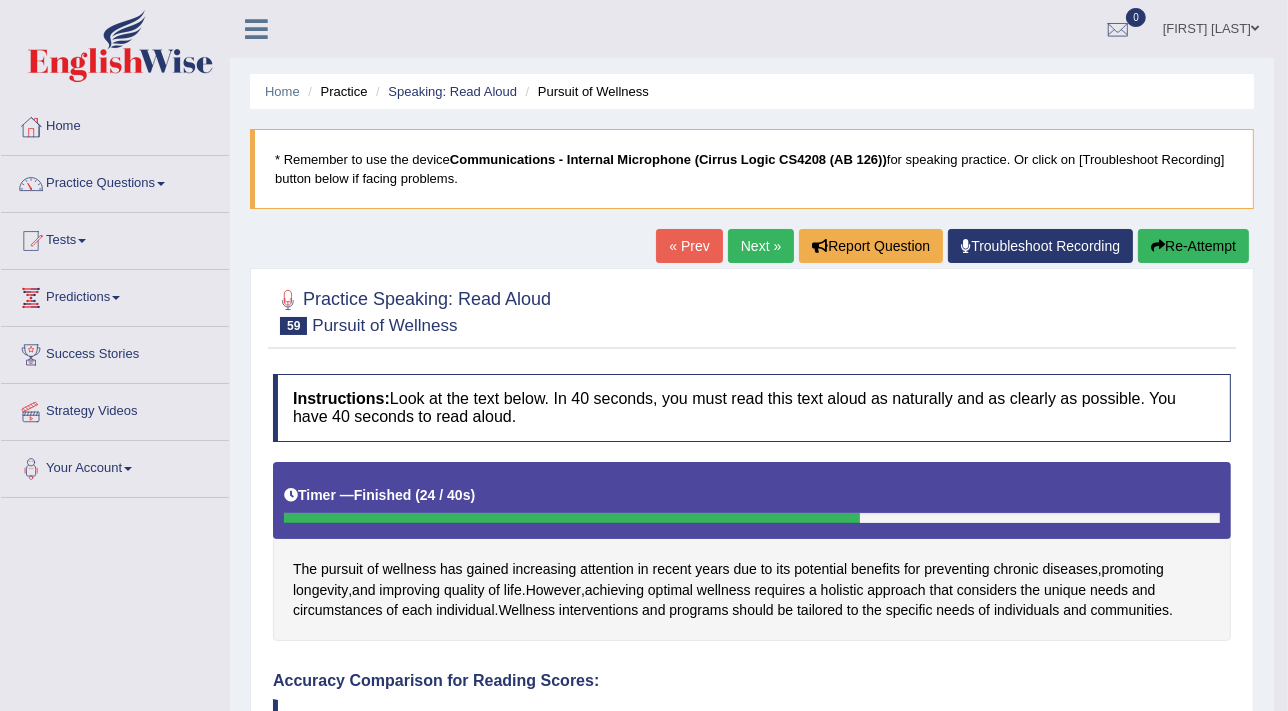 click on "Next »" at bounding box center (761, 246) 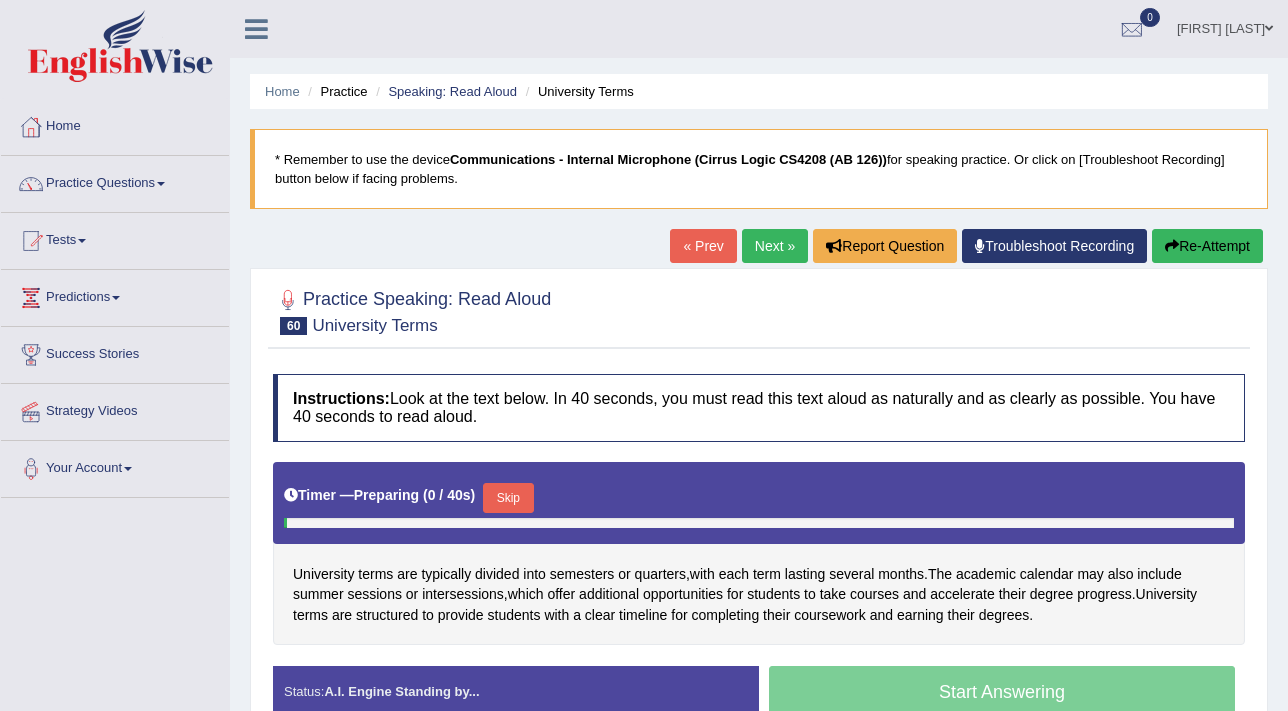 scroll, scrollTop: 0, scrollLeft: 0, axis: both 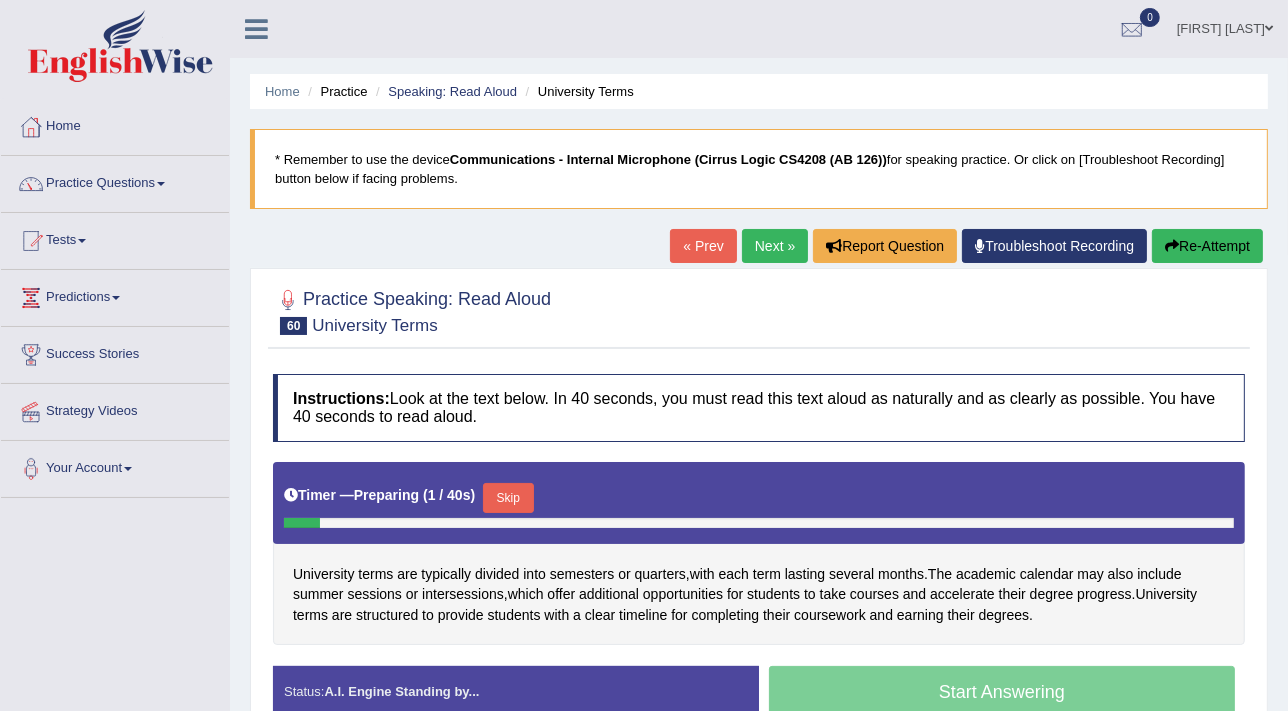 click on "Skip" at bounding box center [508, 498] 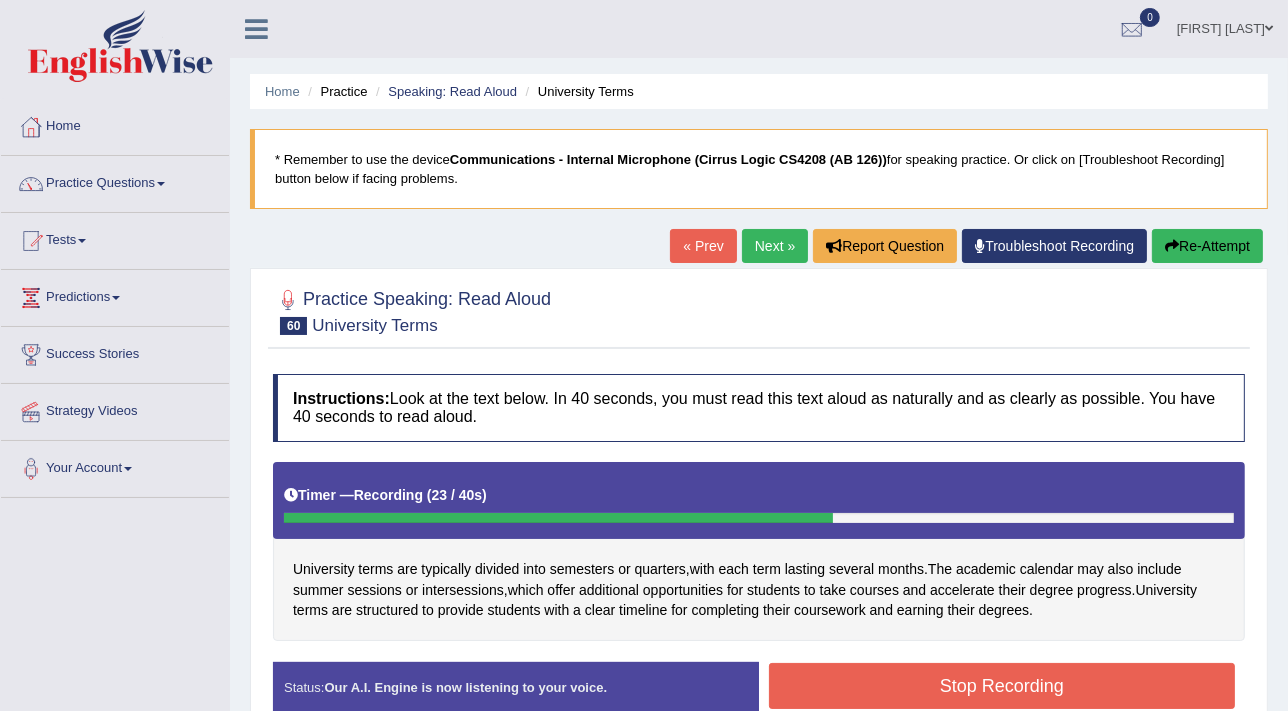 click on "Stop Recording" at bounding box center [1002, 686] 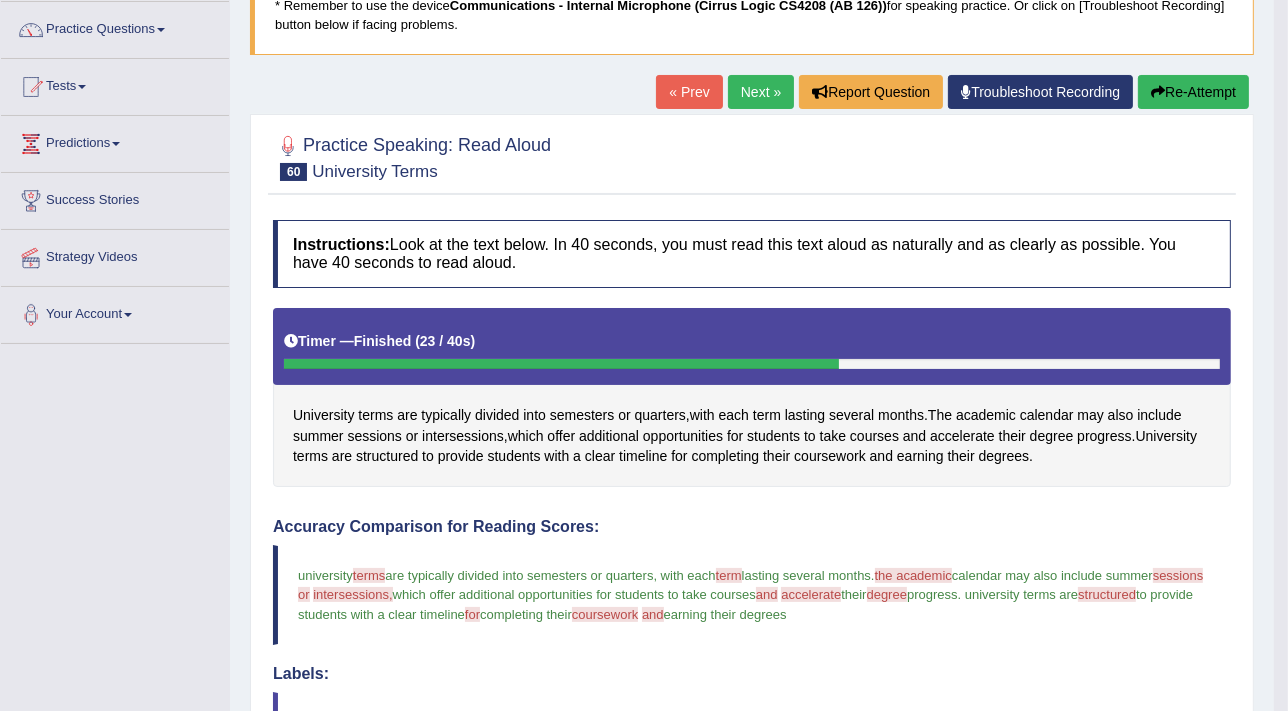 scroll, scrollTop: 49, scrollLeft: 0, axis: vertical 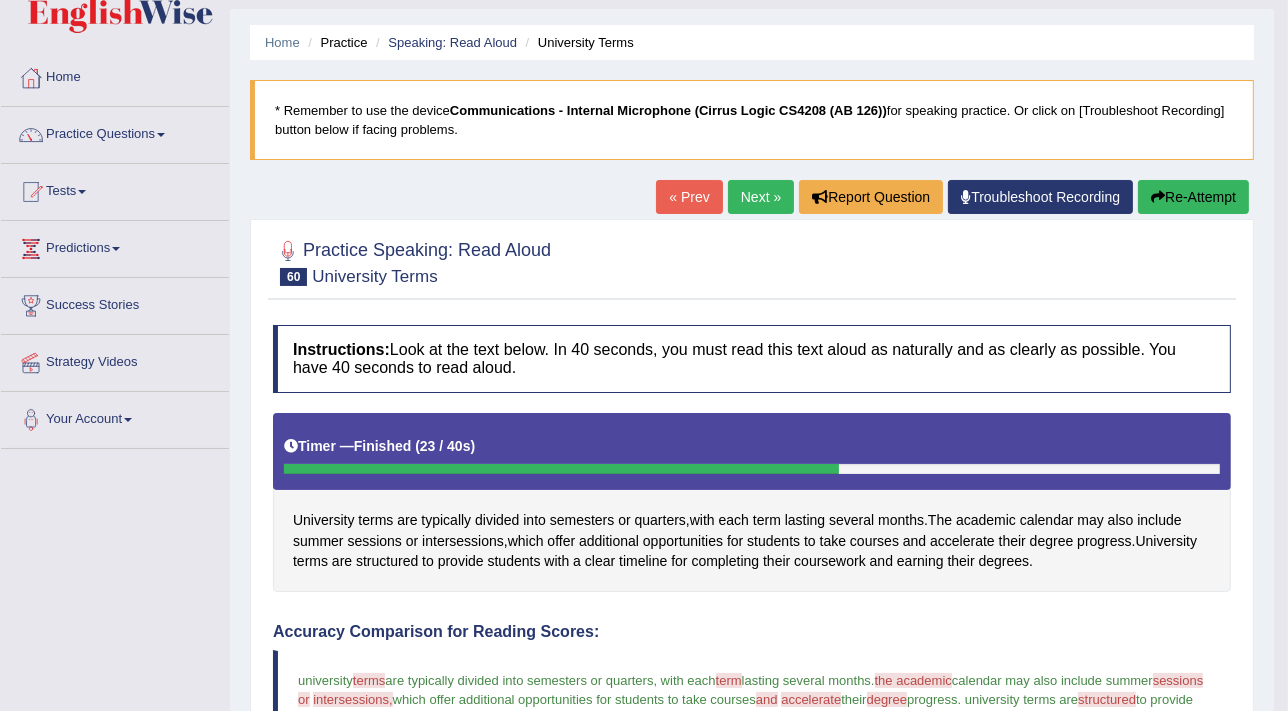 click on "Next »" at bounding box center [761, 197] 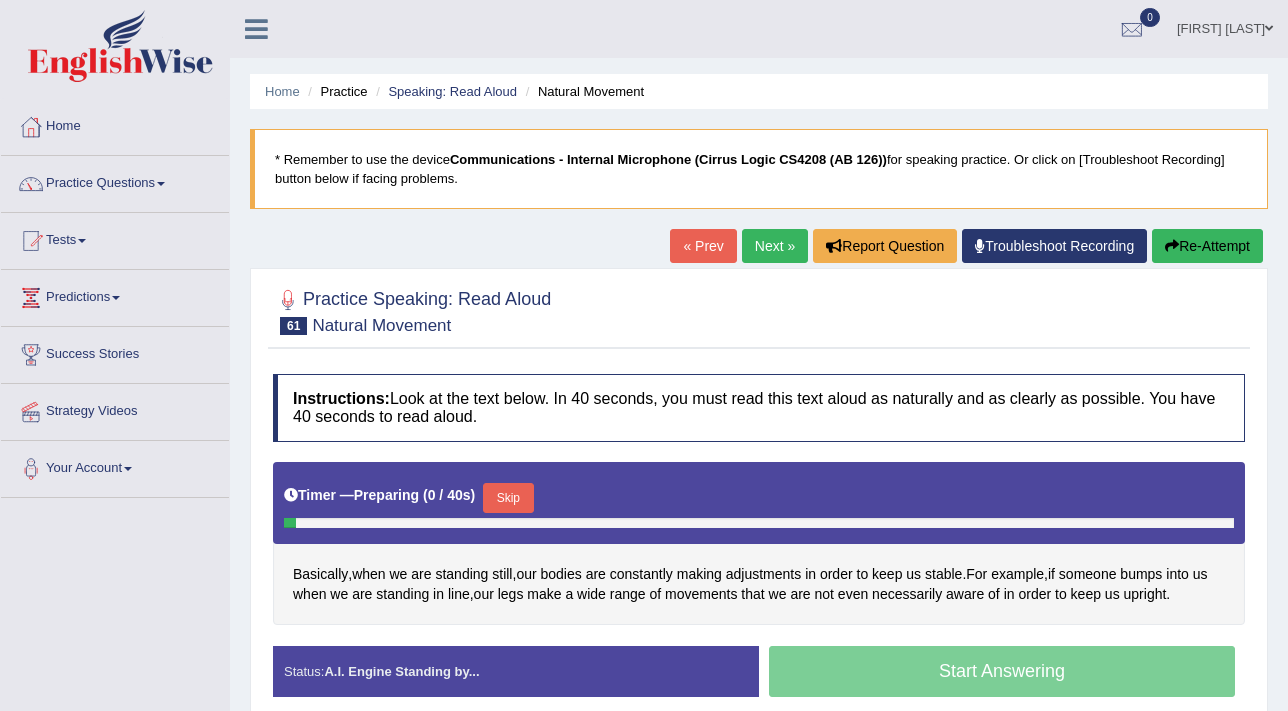 scroll, scrollTop: 0, scrollLeft: 0, axis: both 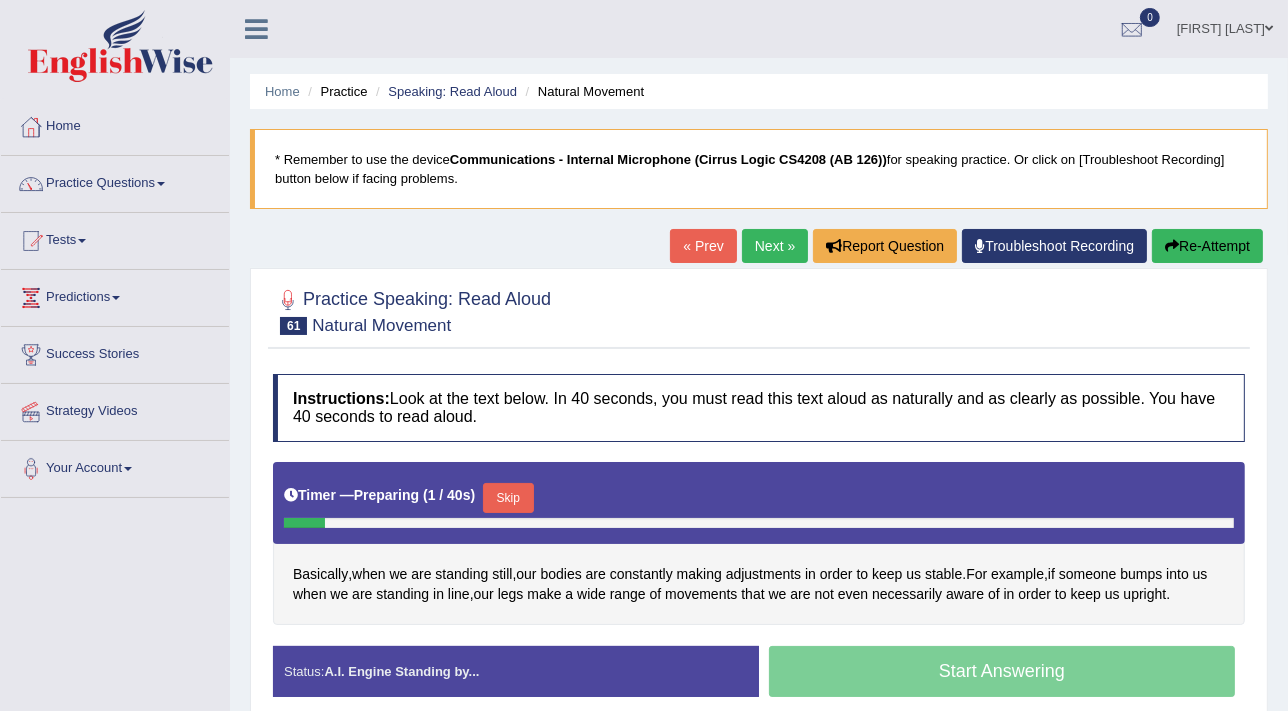 click on "Skip" at bounding box center [508, 498] 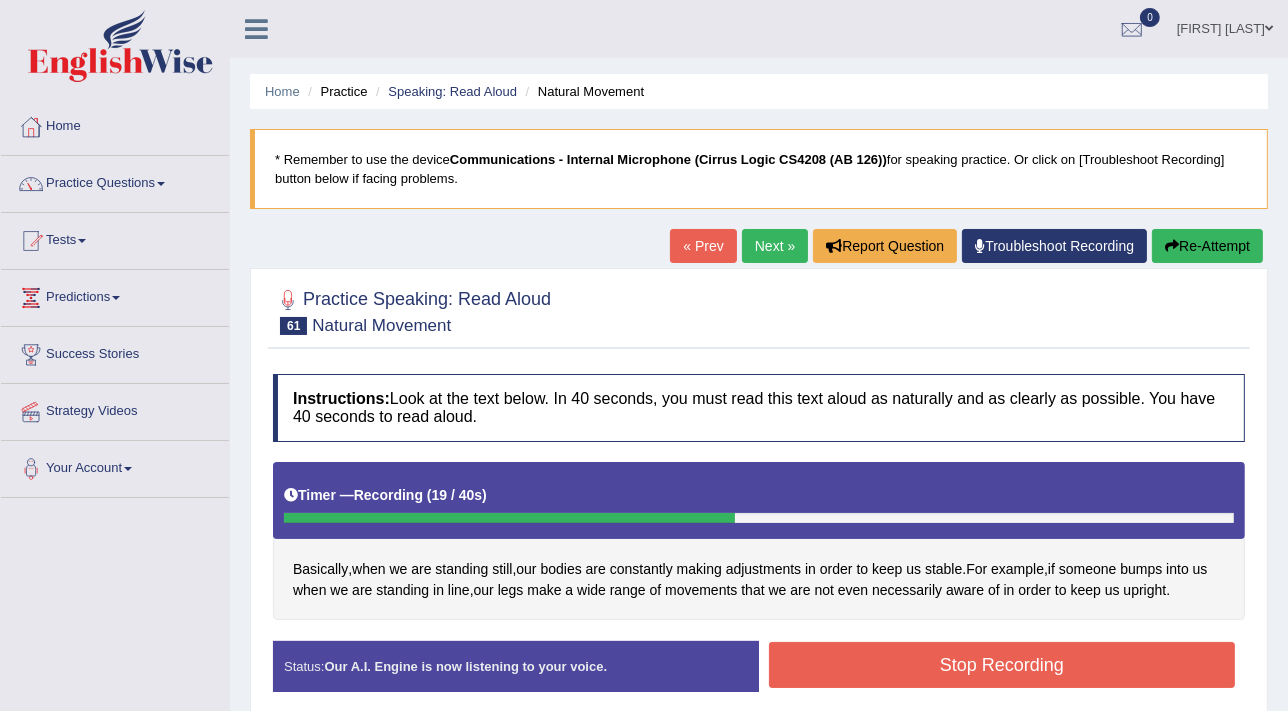 click on "Stop Recording" at bounding box center [1002, 665] 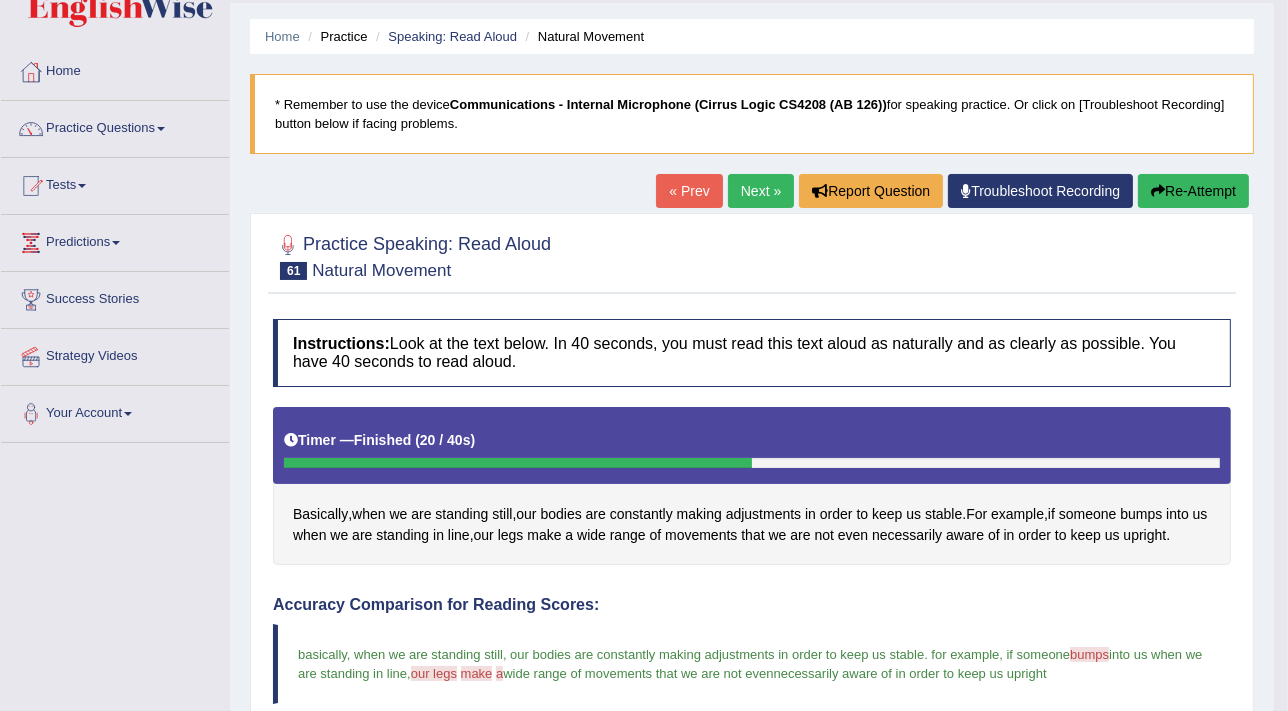 scroll, scrollTop: 43, scrollLeft: 0, axis: vertical 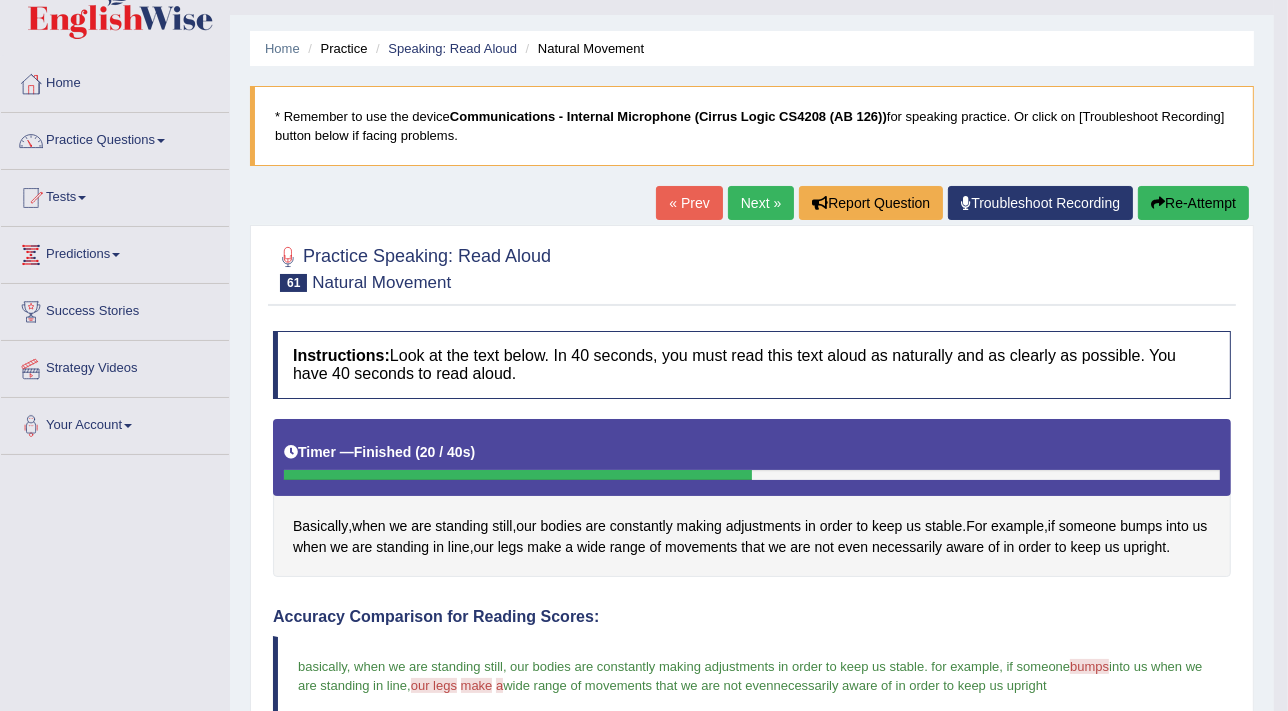 click on "Next »" at bounding box center (761, 203) 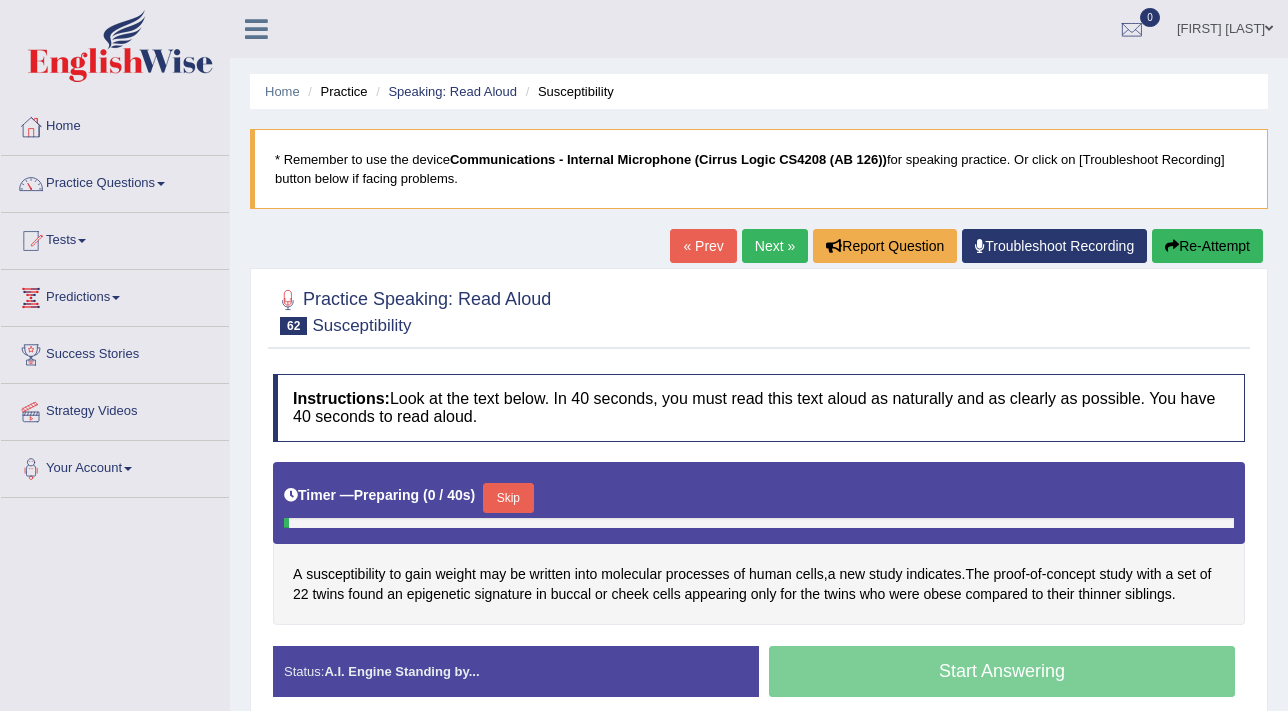 scroll, scrollTop: 0, scrollLeft: 0, axis: both 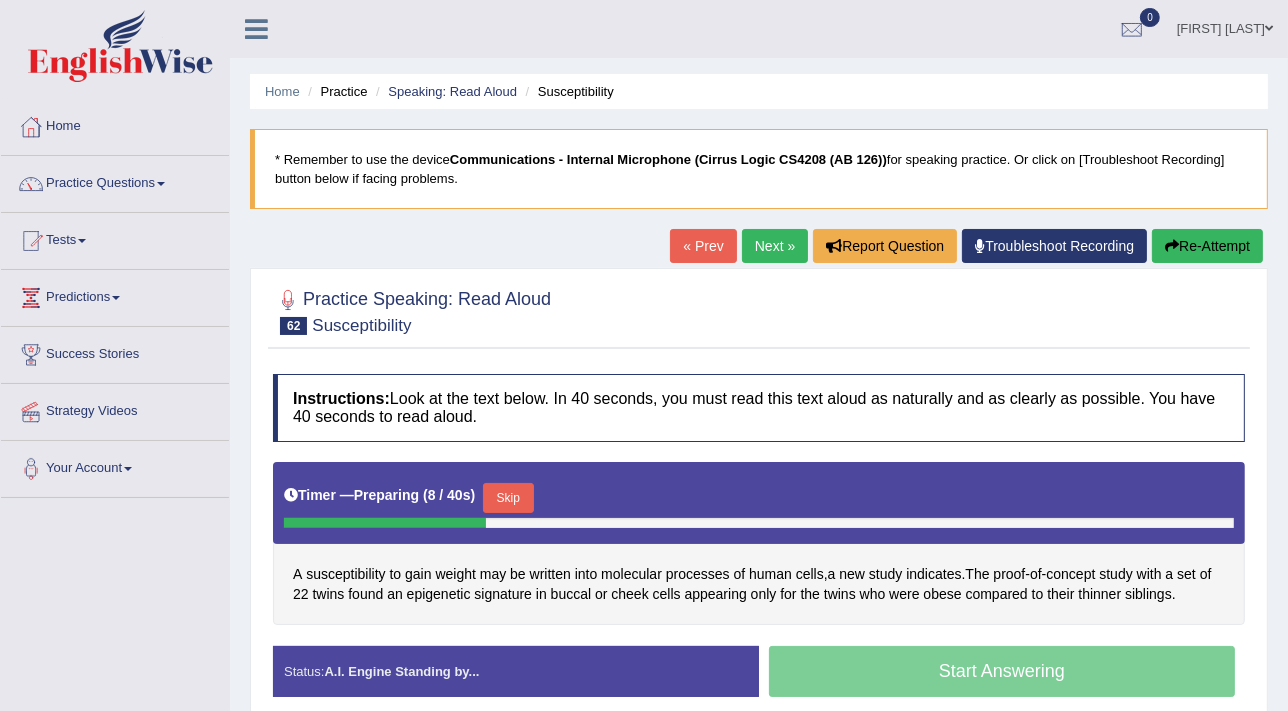 click on "Skip" at bounding box center (508, 498) 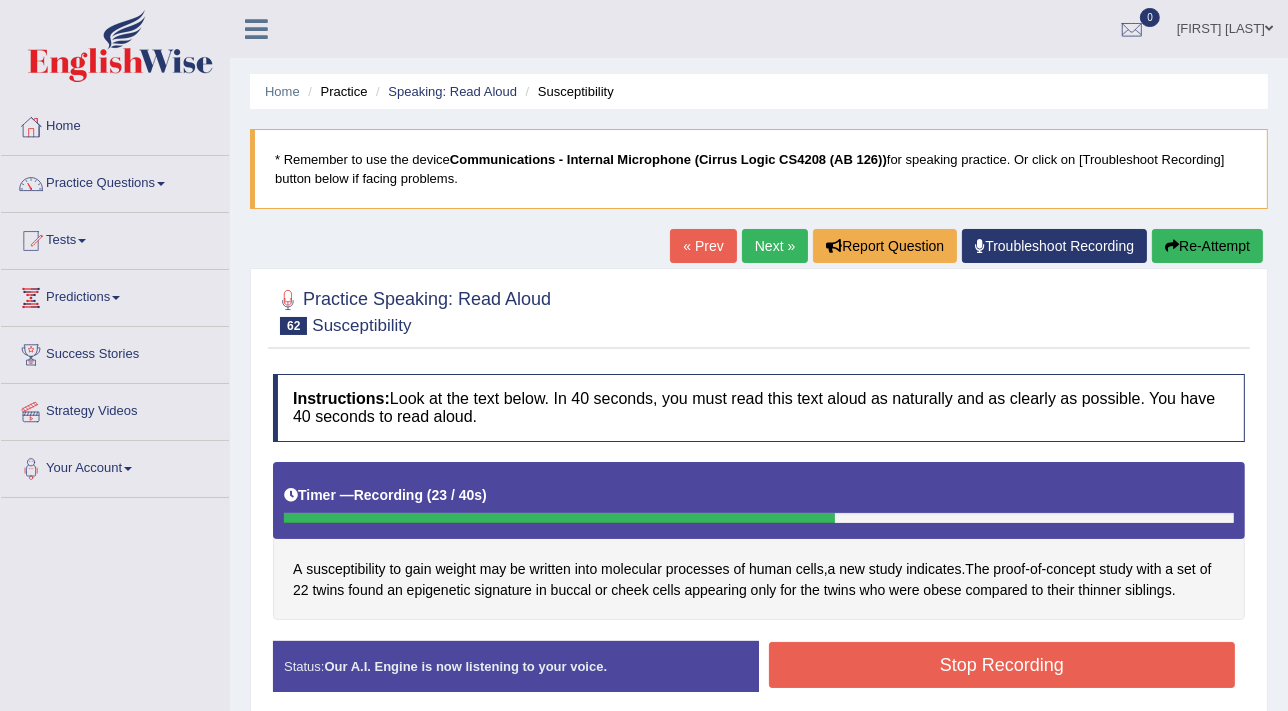 click on "Stop Recording" at bounding box center (1002, 665) 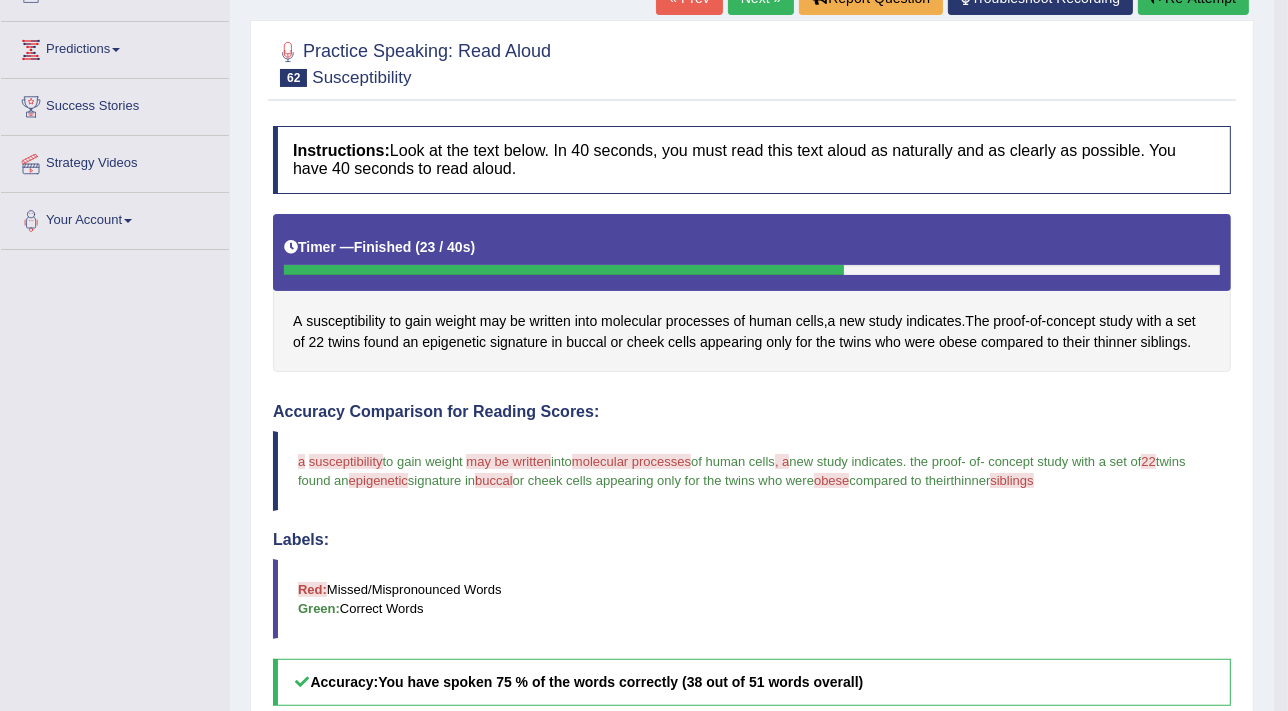 scroll, scrollTop: 251, scrollLeft: 0, axis: vertical 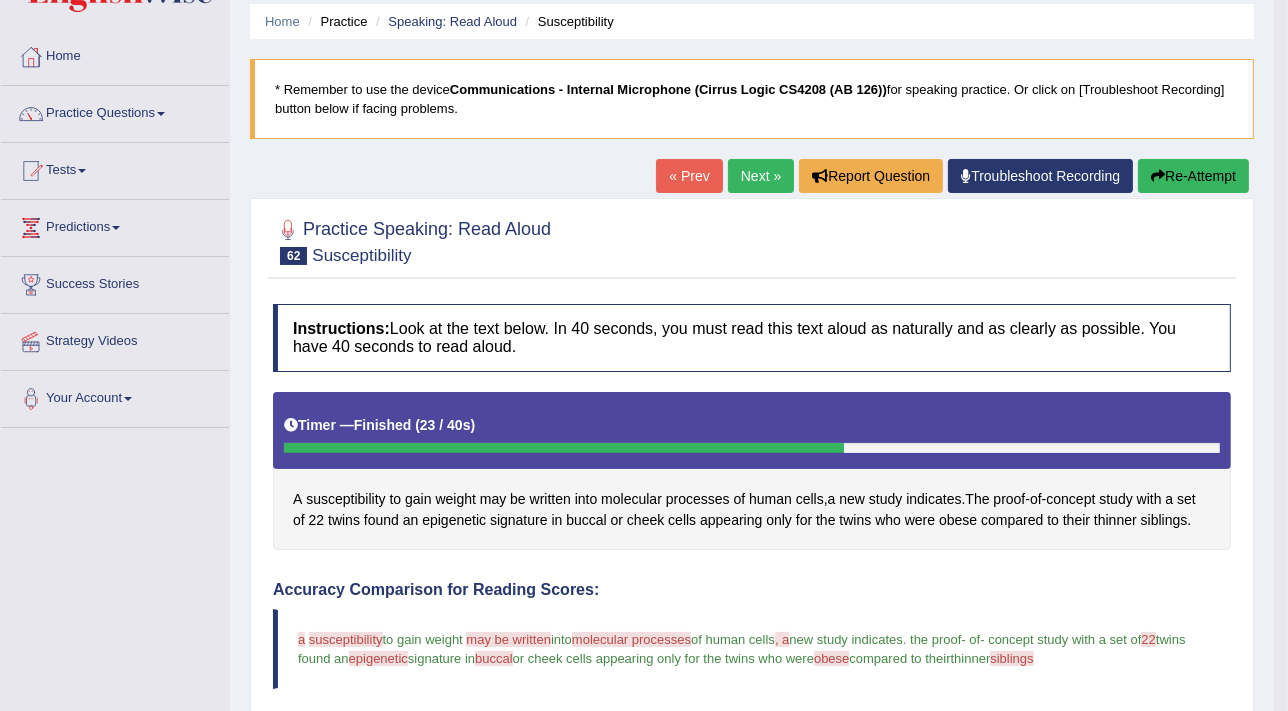 click on "Next »" at bounding box center [761, 176] 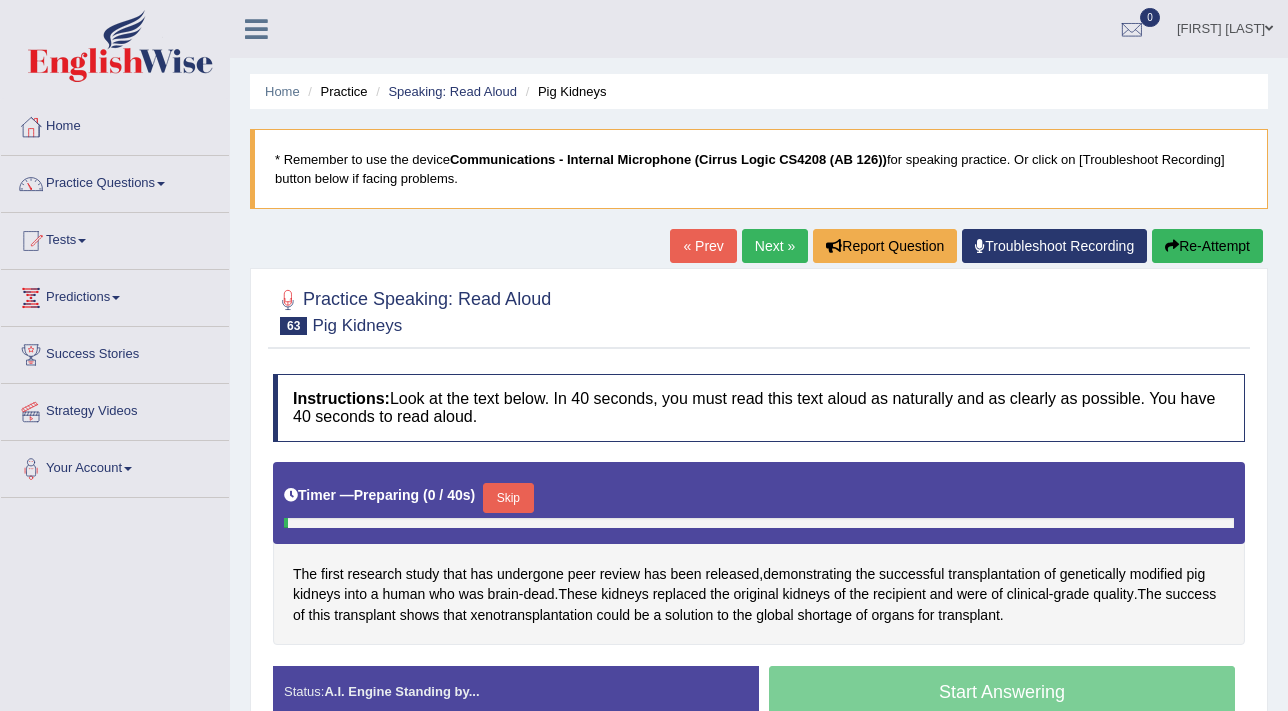scroll, scrollTop: 0, scrollLeft: 0, axis: both 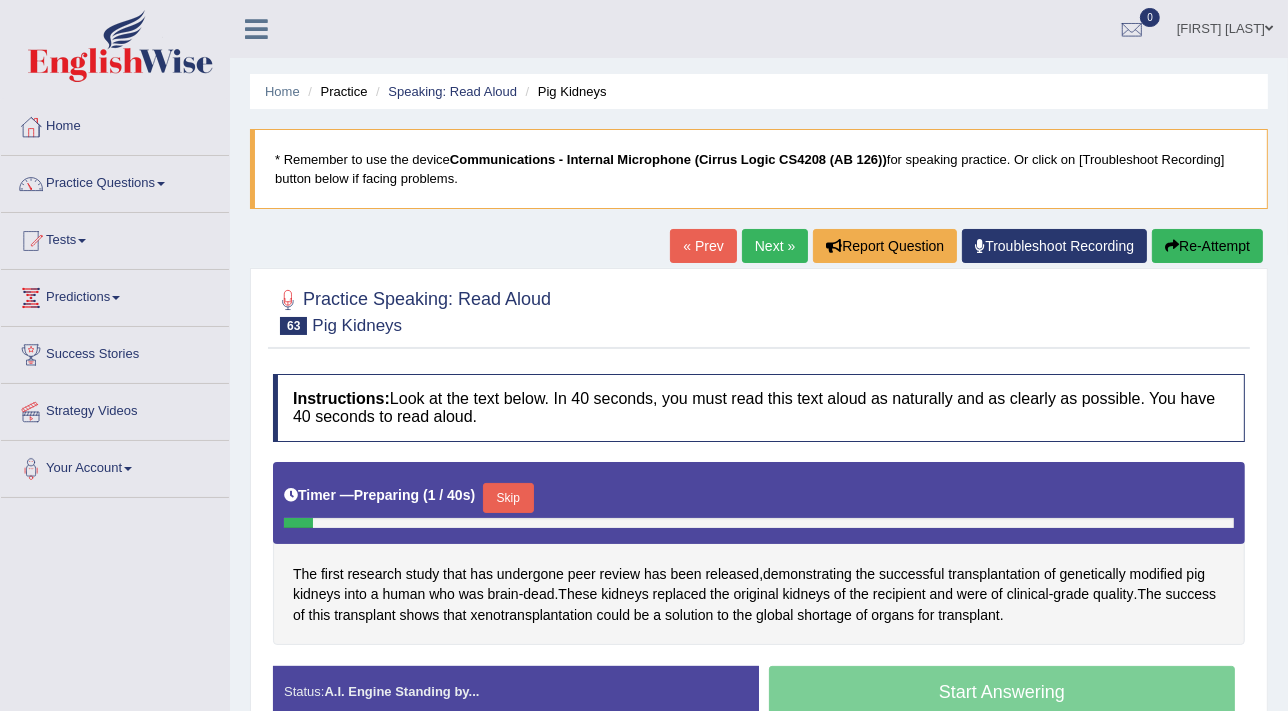 click on "Skip" at bounding box center [508, 498] 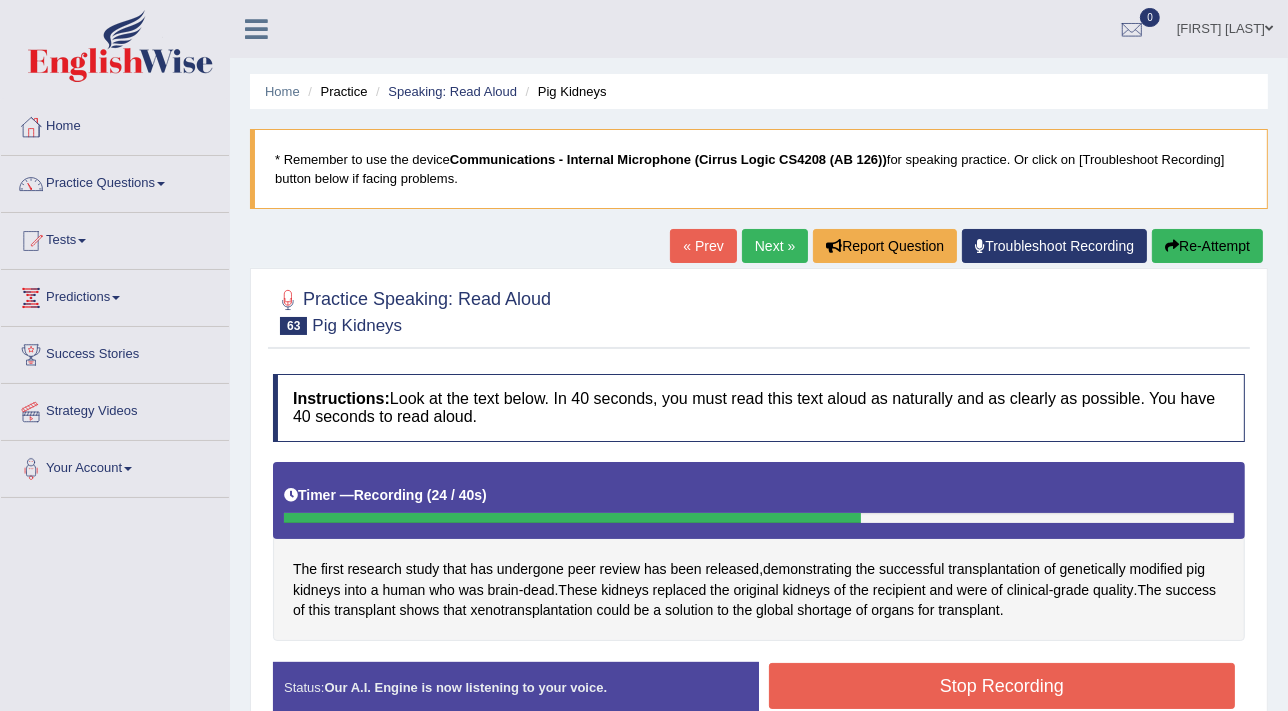 click on "Stop Recording" at bounding box center [1002, 686] 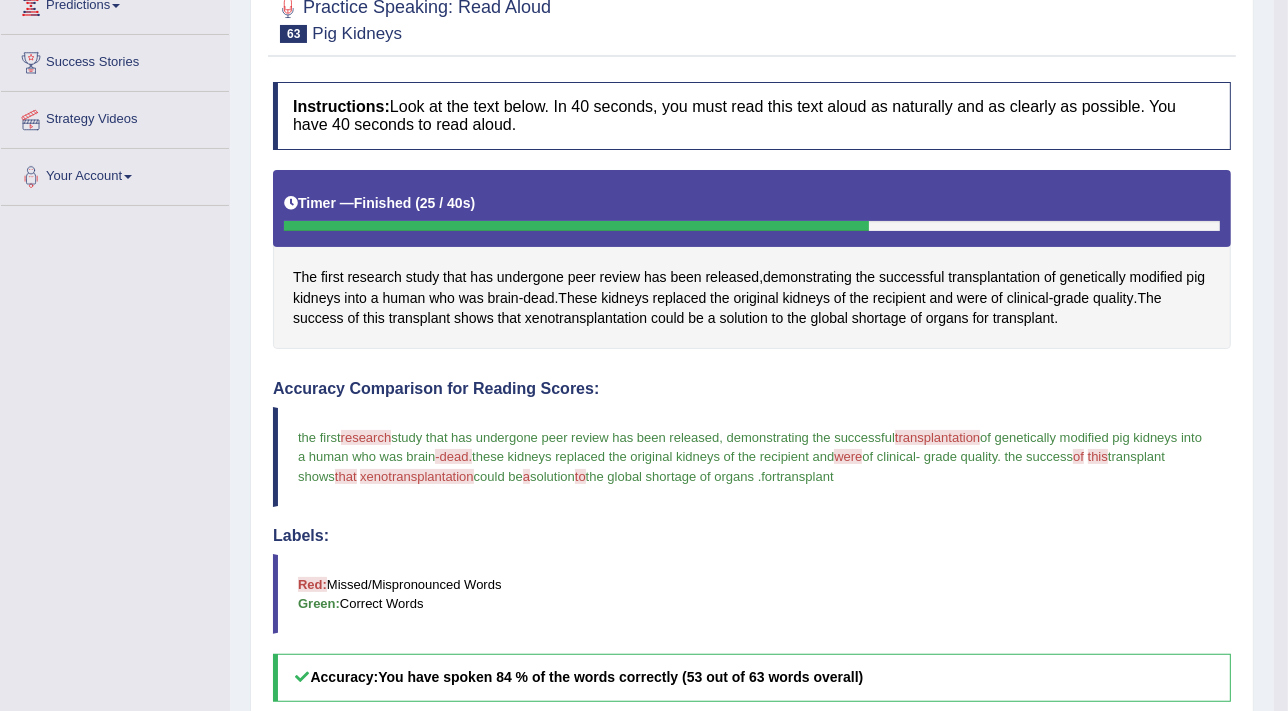 scroll, scrollTop: 323, scrollLeft: 0, axis: vertical 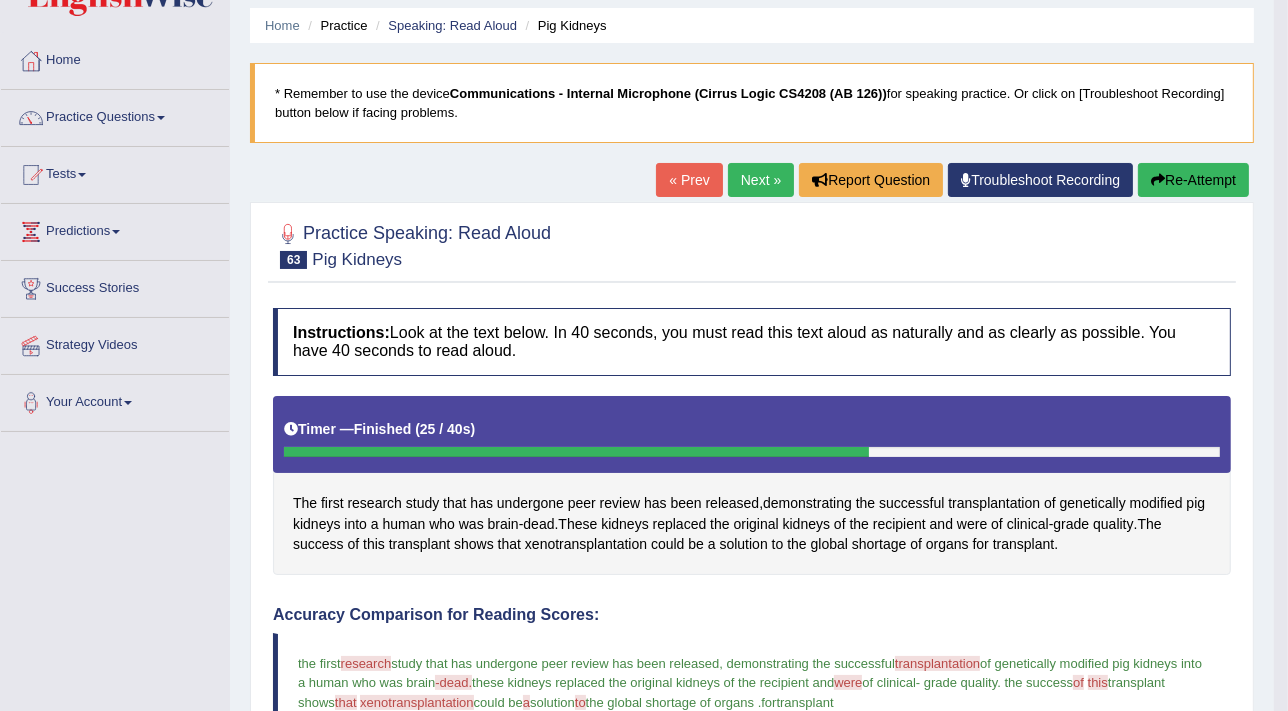 click on "Next »" at bounding box center [761, 180] 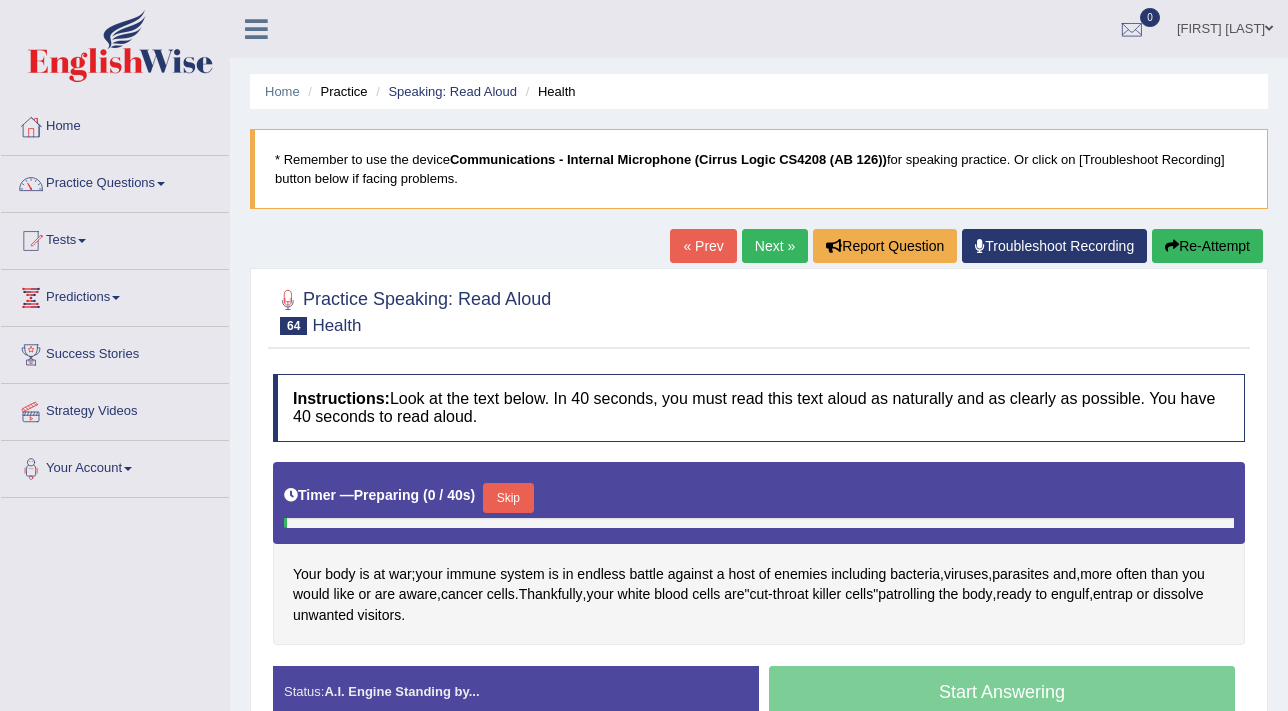 scroll, scrollTop: 0, scrollLeft: 0, axis: both 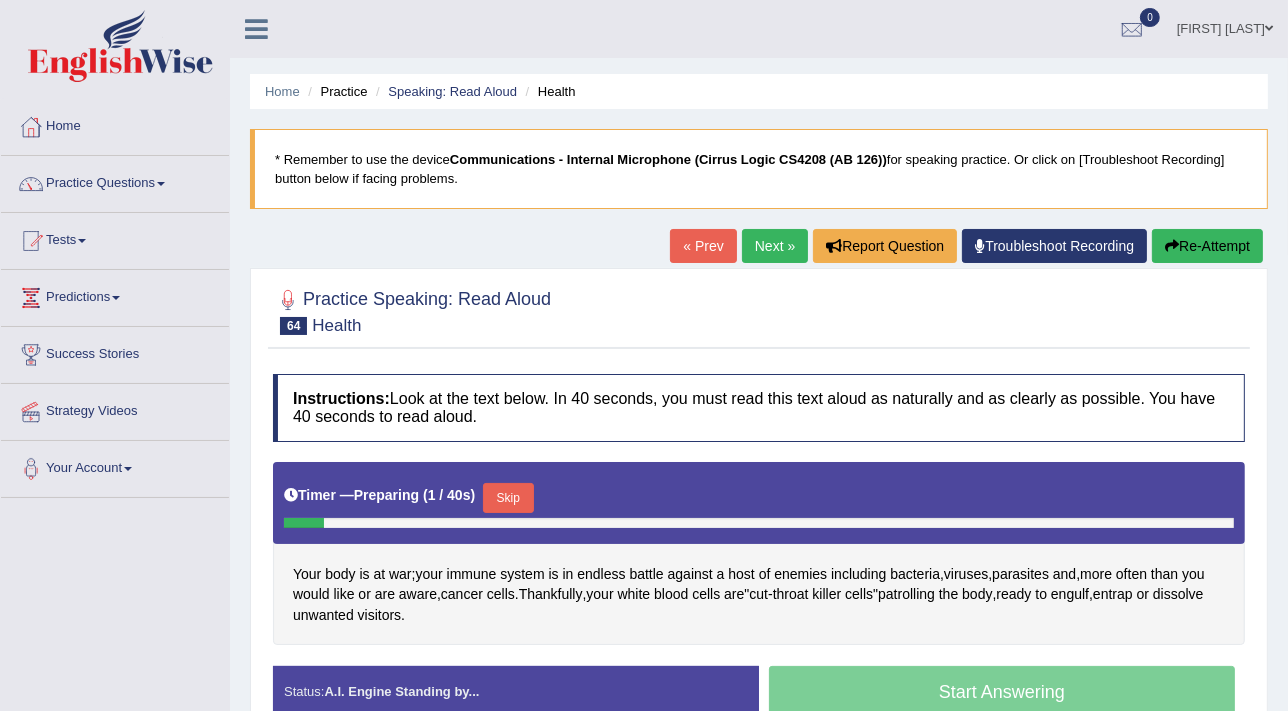 click on "Skip" at bounding box center (508, 498) 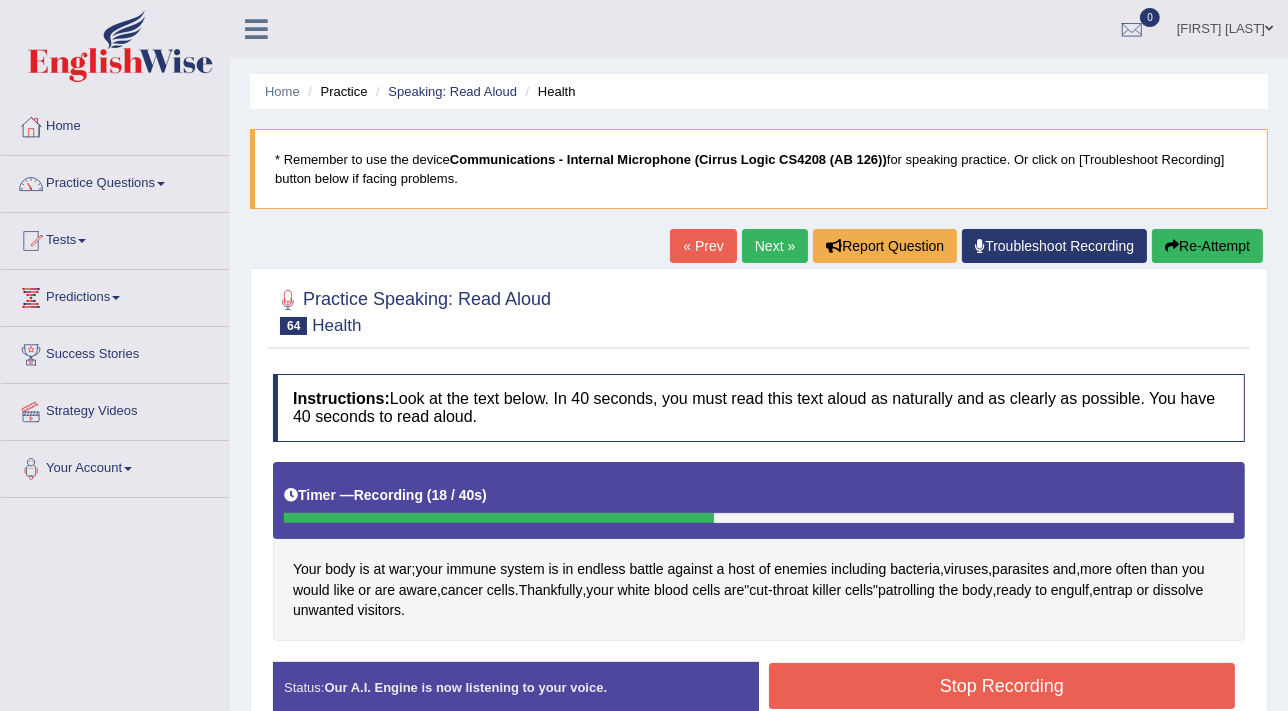 click on "Stop Recording" at bounding box center [1002, 686] 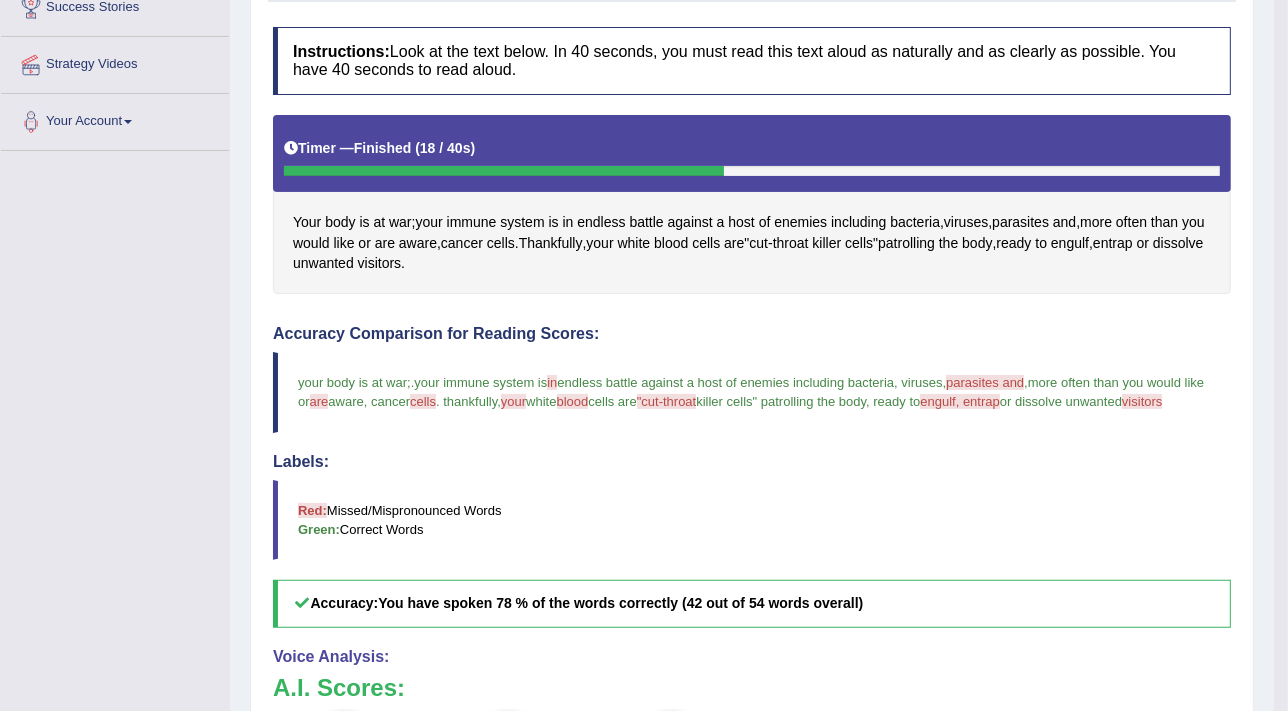 scroll, scrollTop: 352, scrollLeft: 0, axis: vertical 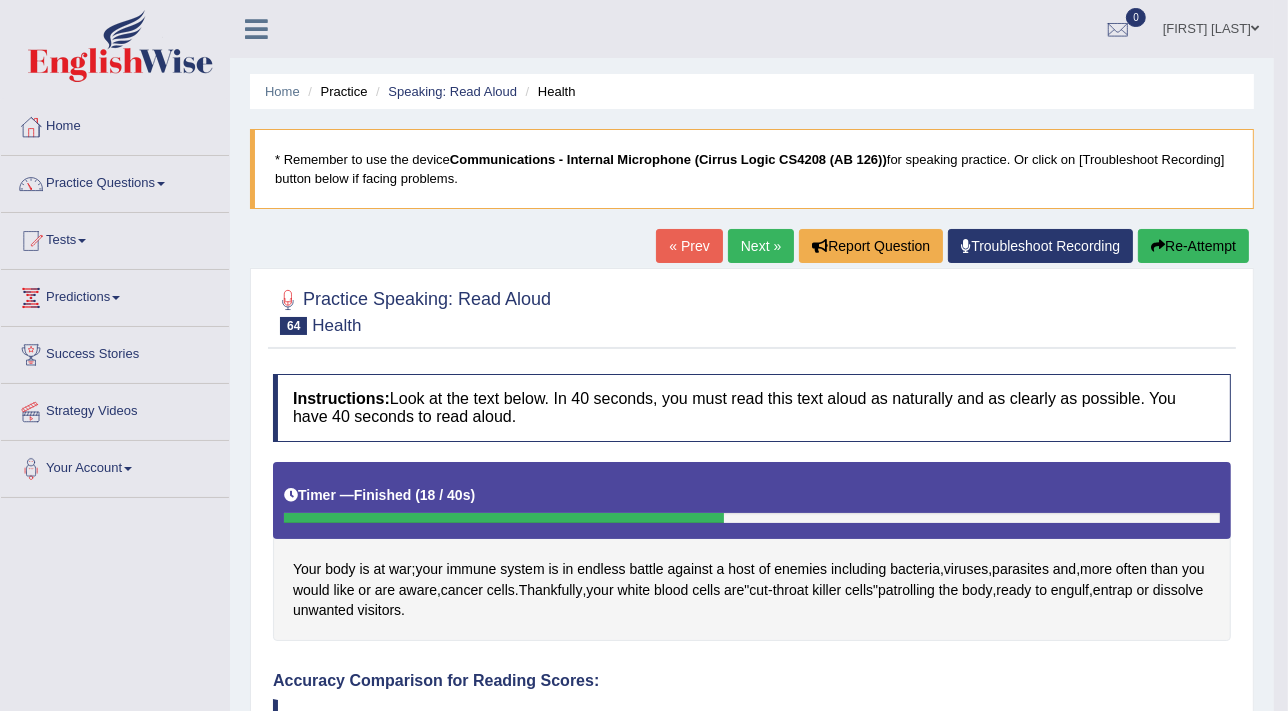click on "Next »" at bounding box center [761, 246] 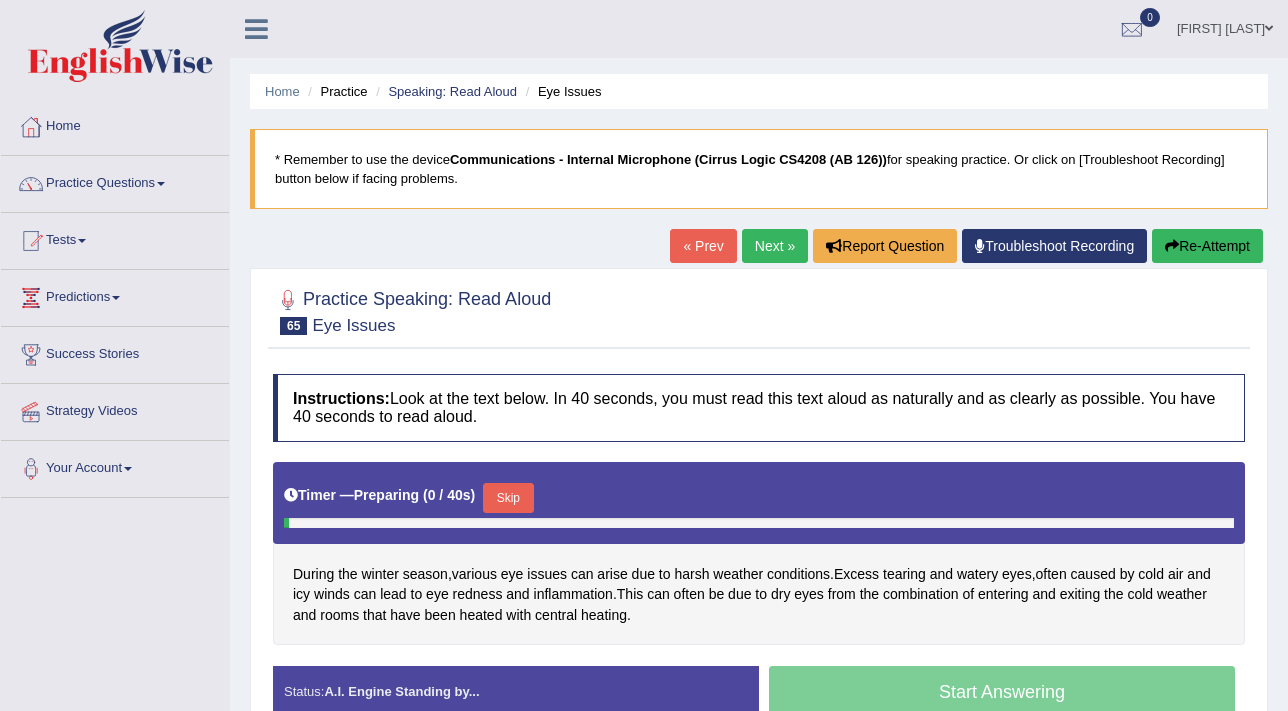 scroll, scrollTop: 0, scrollLeft: 0, axis: both 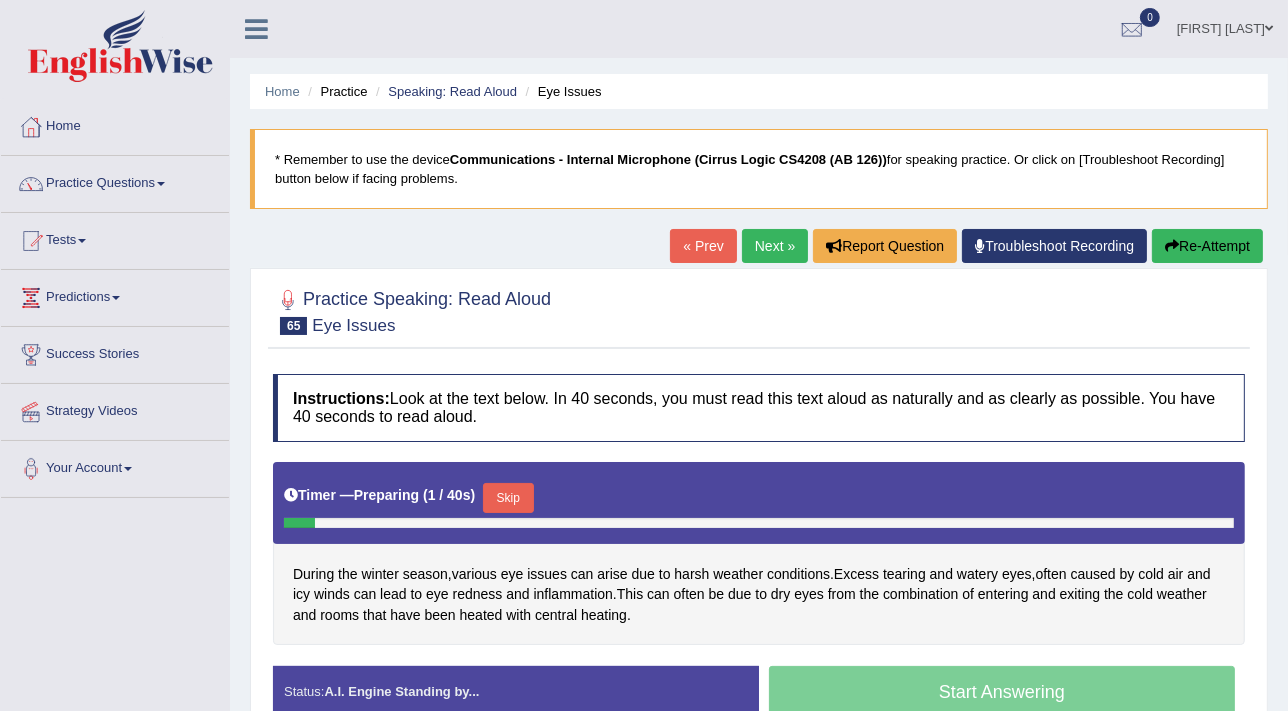 click on "Skip" at bounding box center (508, 498) 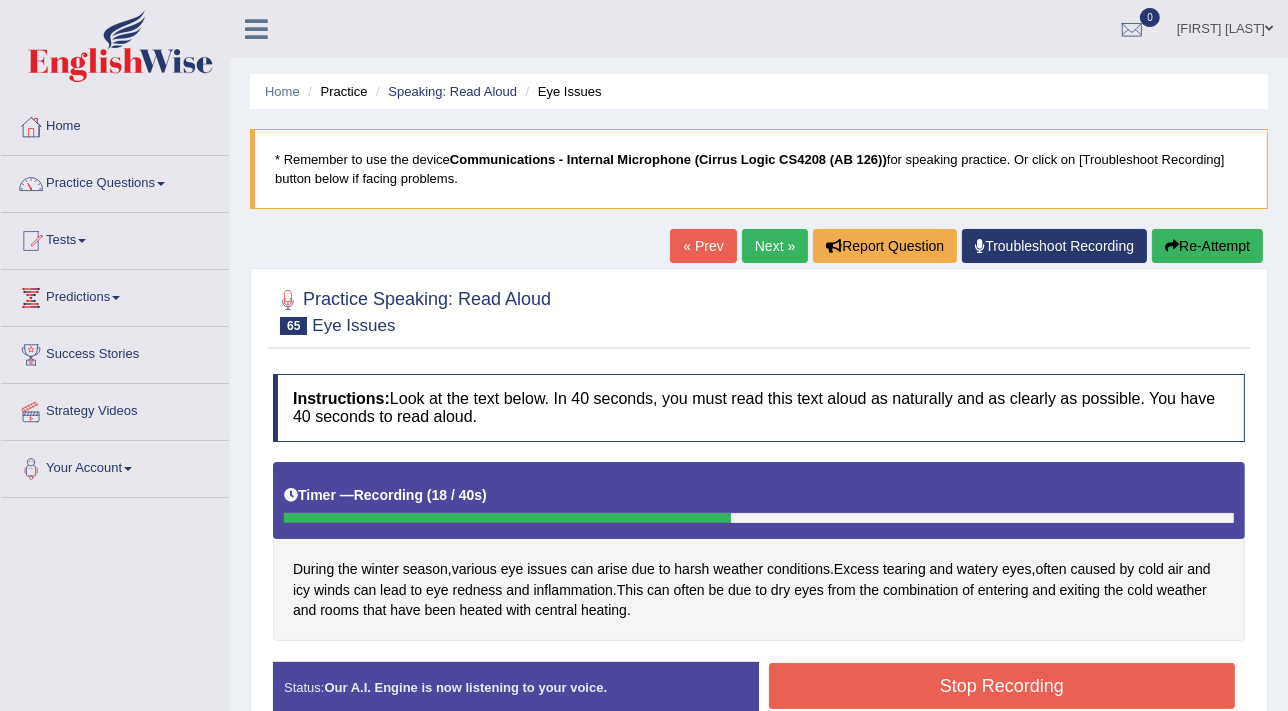 click on "Stop Recording" at bounding box center (1002, 686) 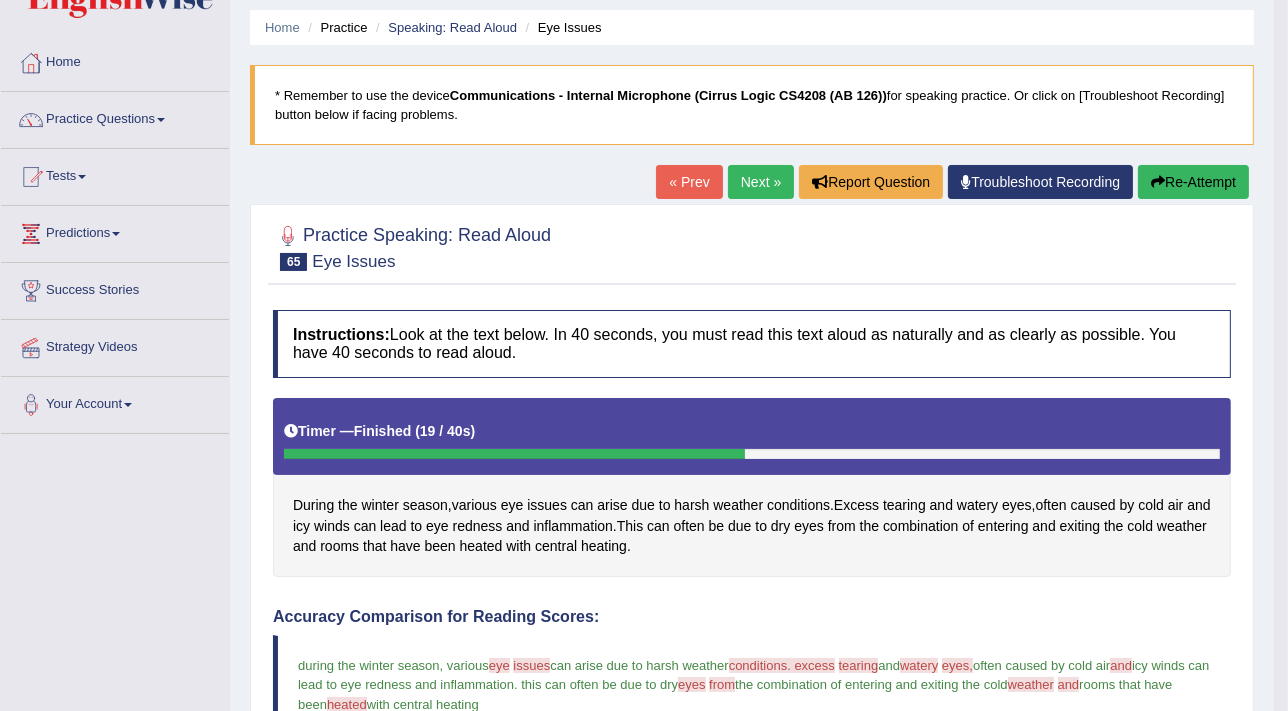 scroll, scrollTop: 0, scrollLeft: 0, axis: both 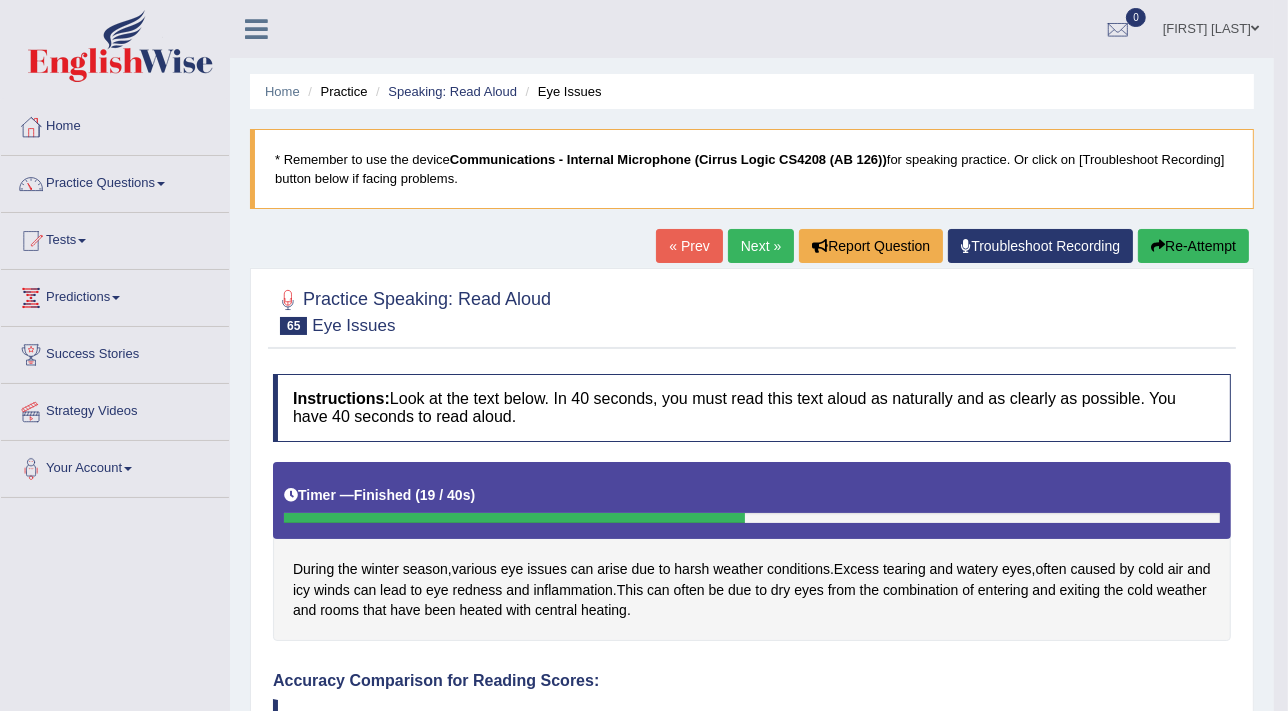 click on "Next »" at bounding box center [761, 246] 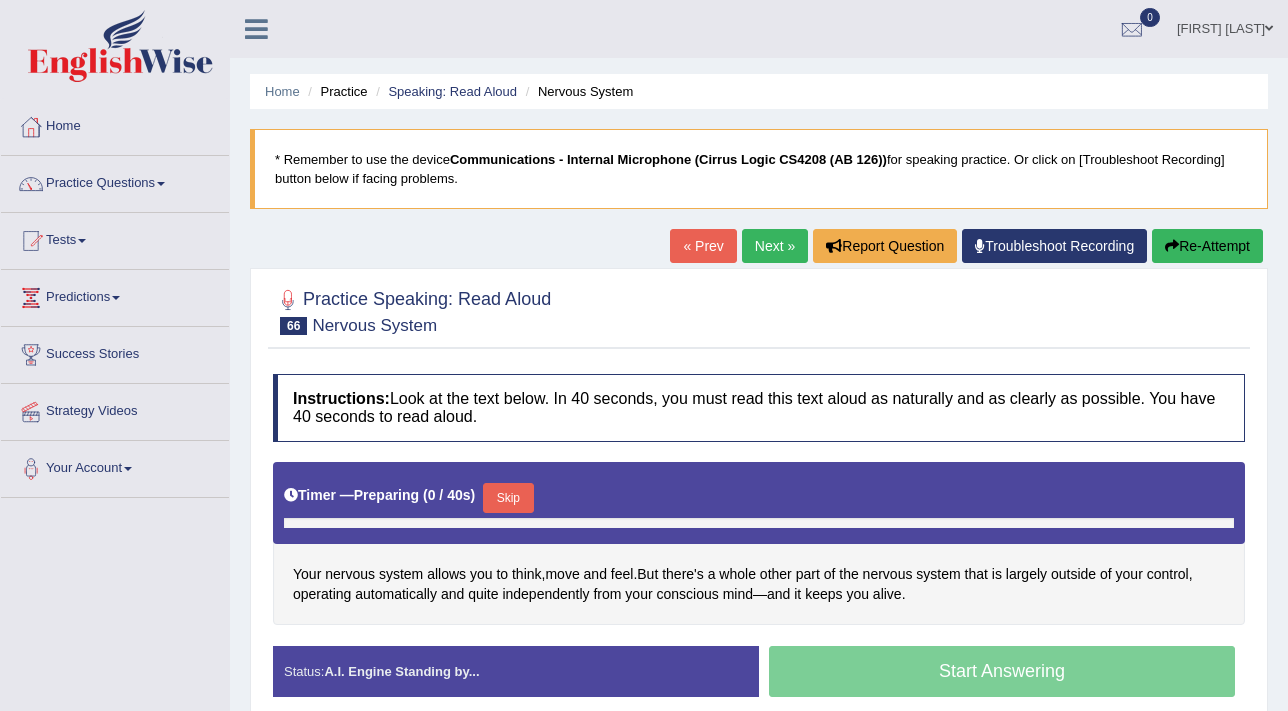 scroll, scrollTop: 0, scrollLeft: 0, axis: both 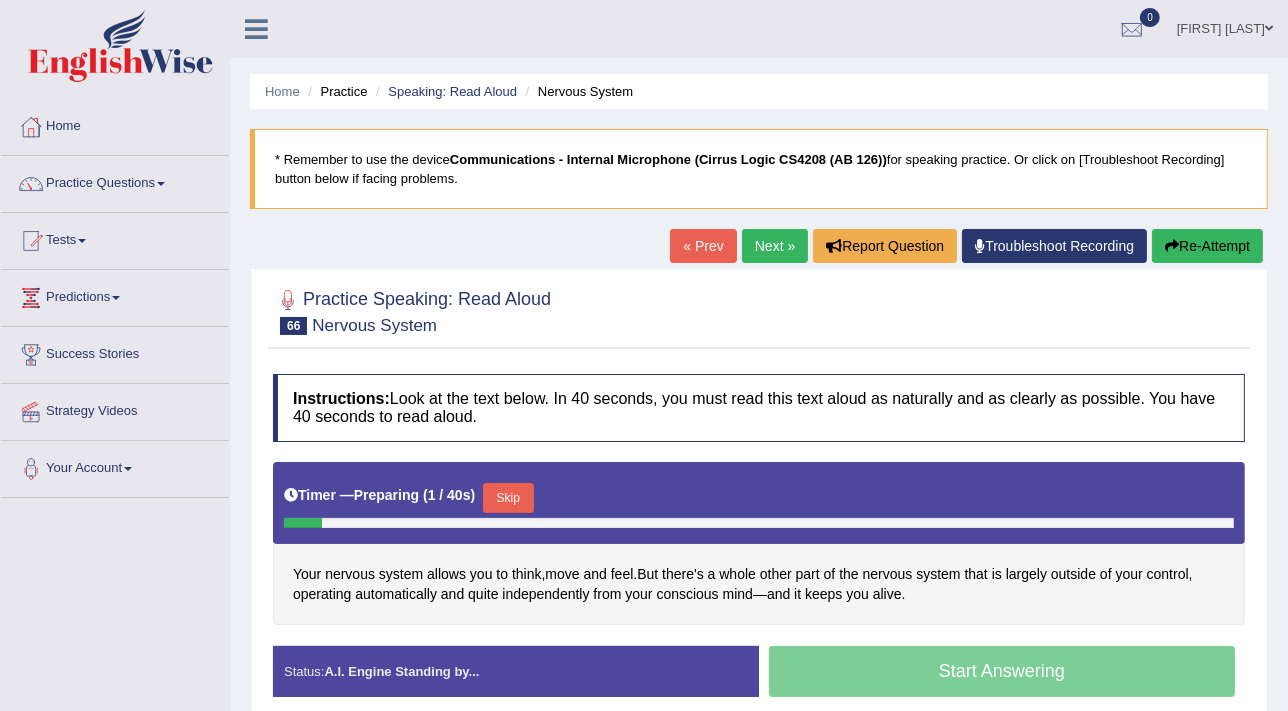 click on "Skip" at bounding box center [508, 498] 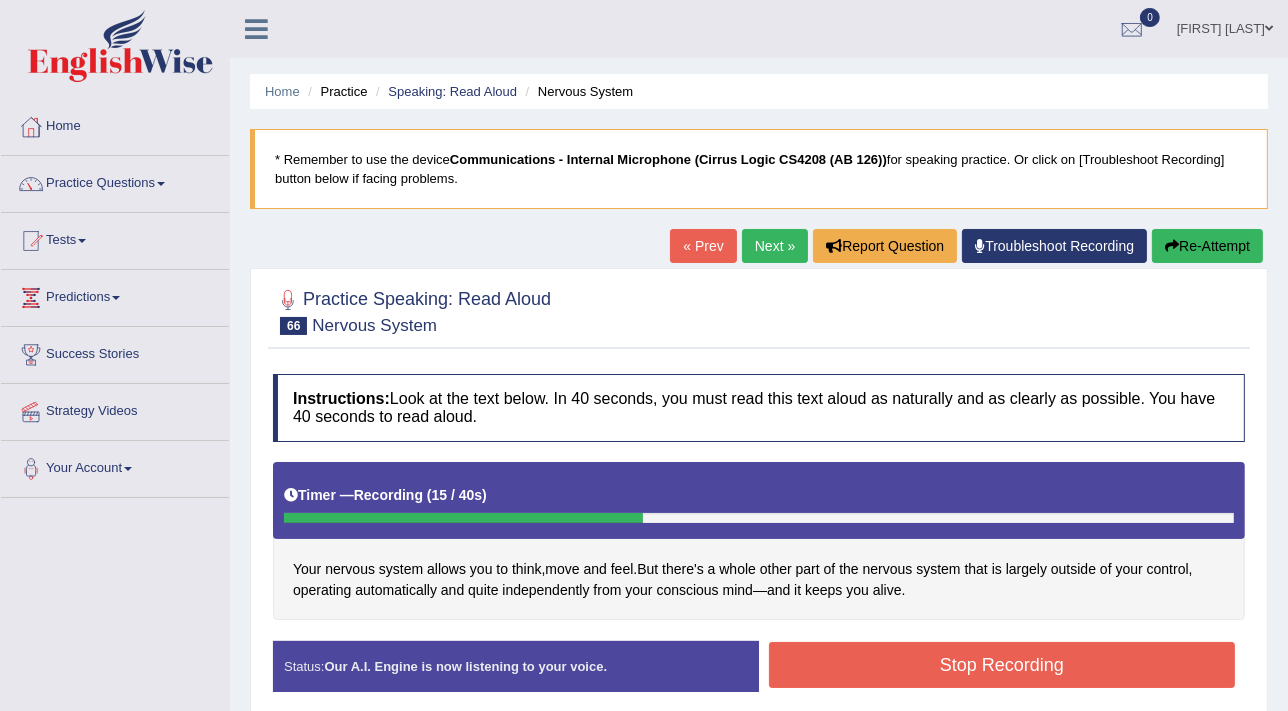 click on "Stop Recording" at bounding box center [1002, 665] 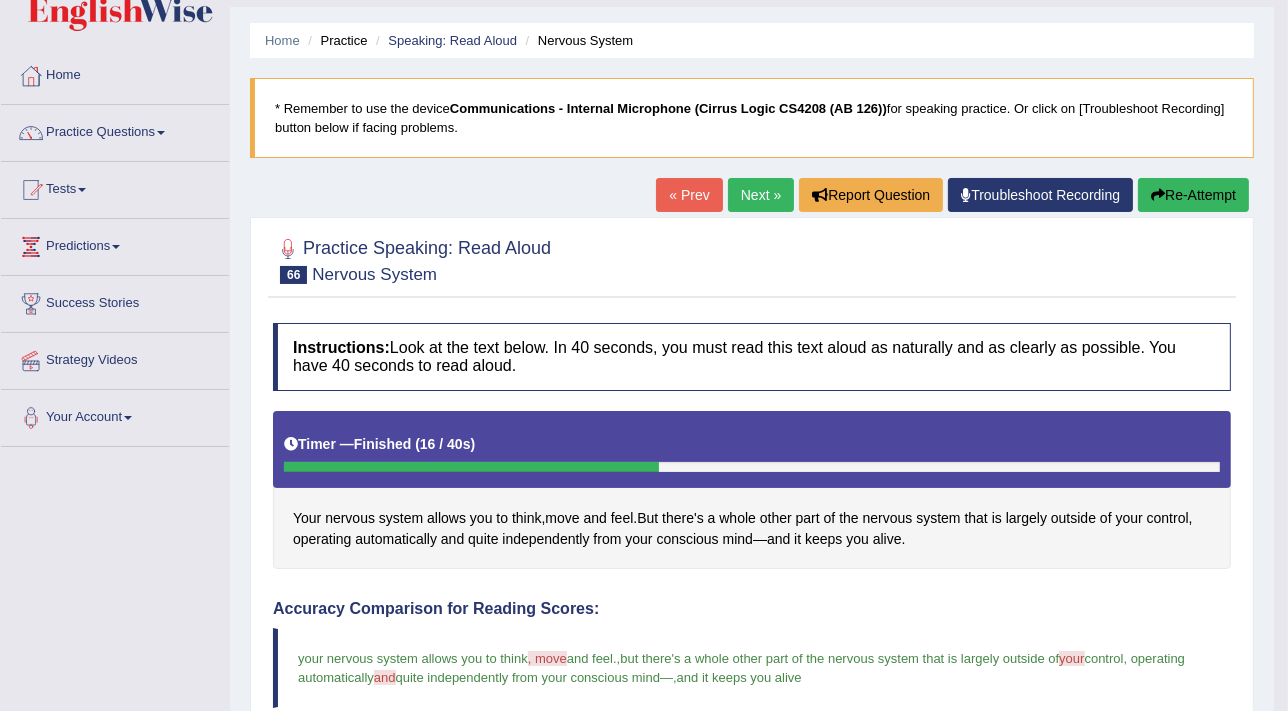scroll, scrollTop: 0, scrollLeft: 0, axis: both 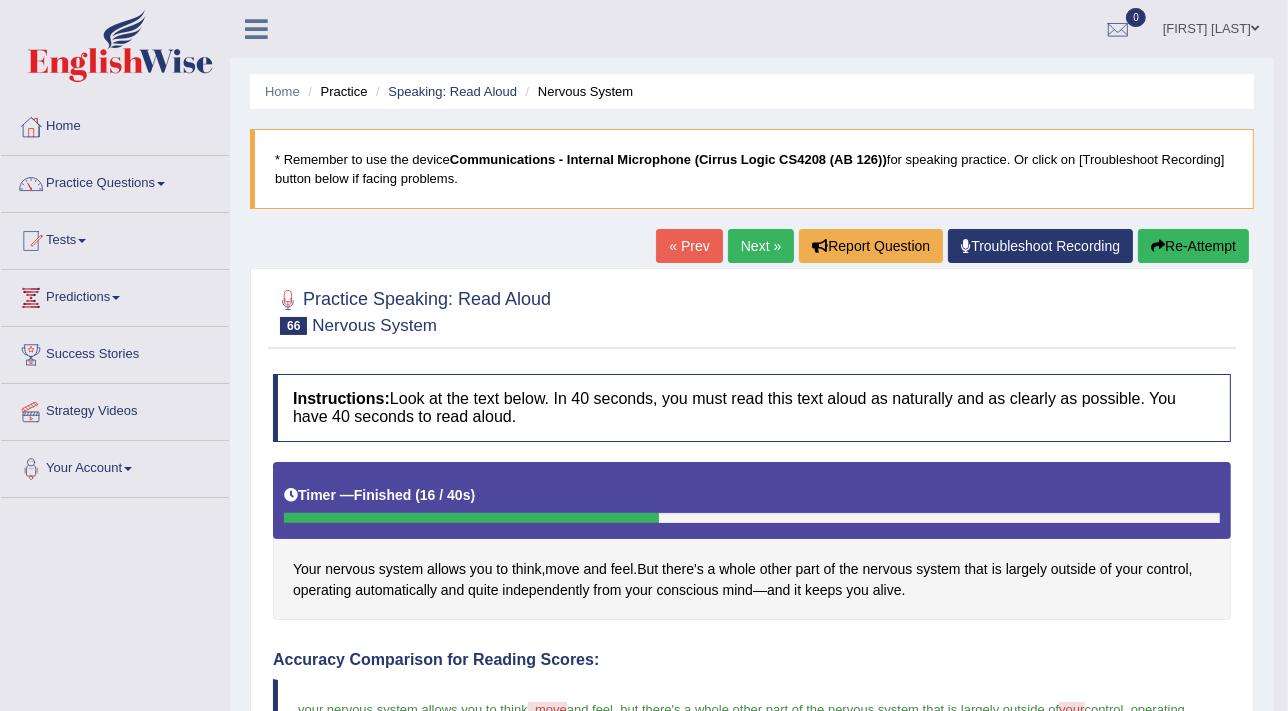 click on "Next »" at bounding box center (761, 246) 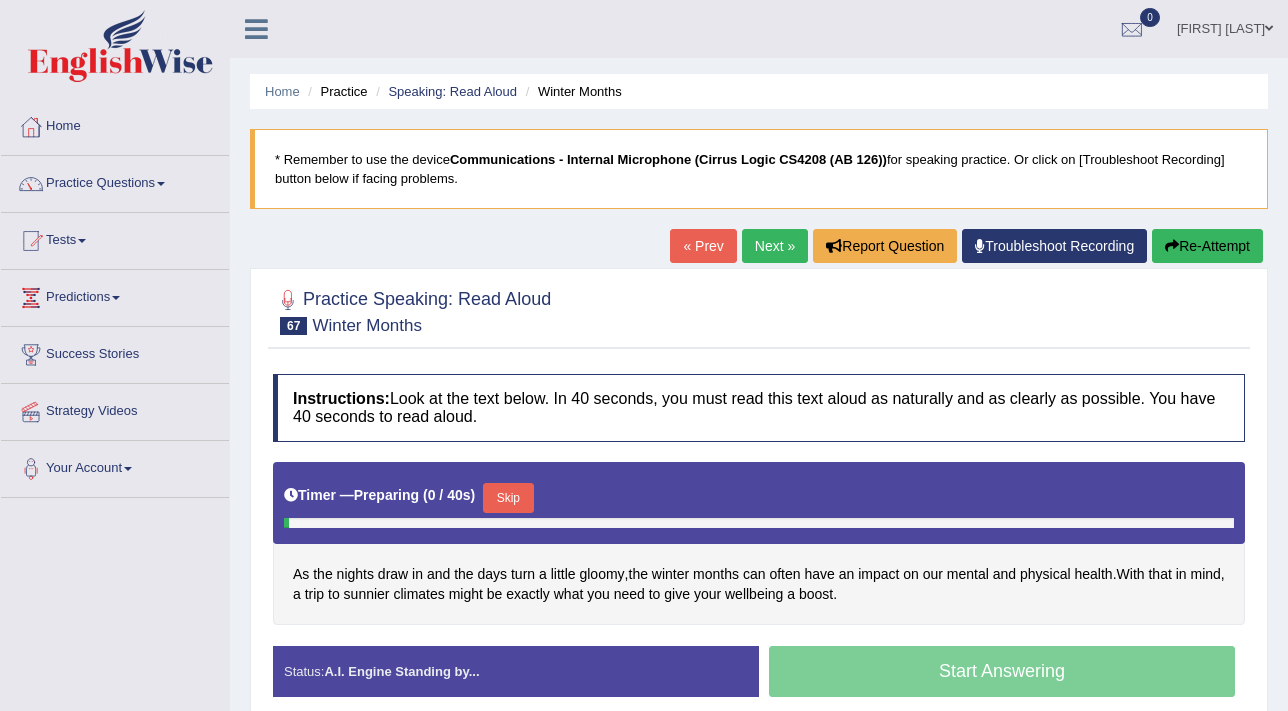 scroll, scrollTop: 0, scrollLeft: 0, axis: both 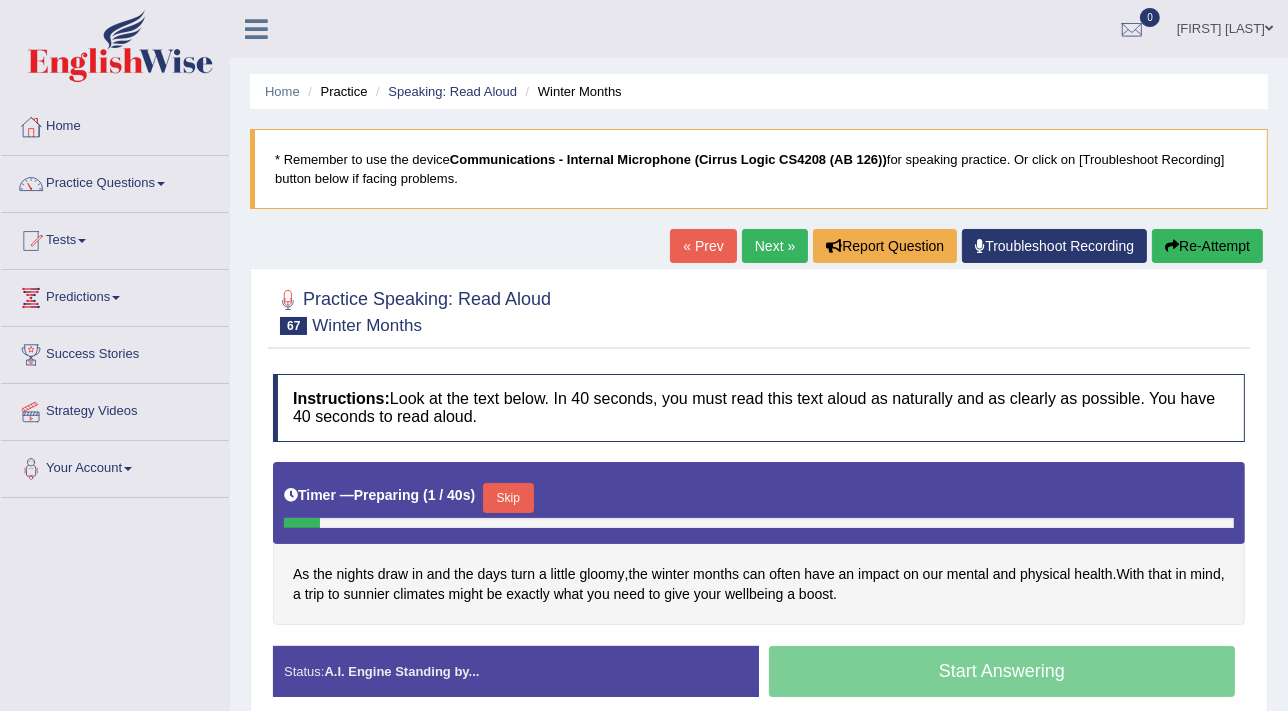click on "Skip" at bounding box center (508, 498) 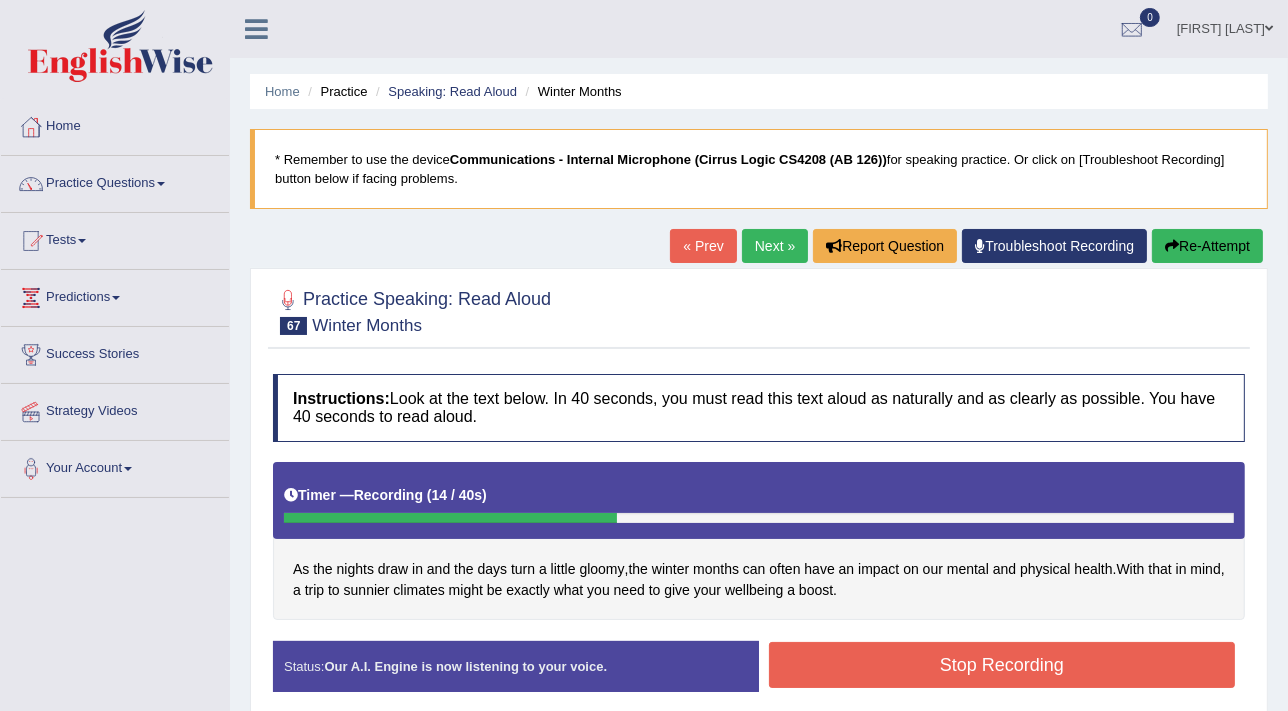 click on "Stop Recording" at bounding box center [1002, 665] 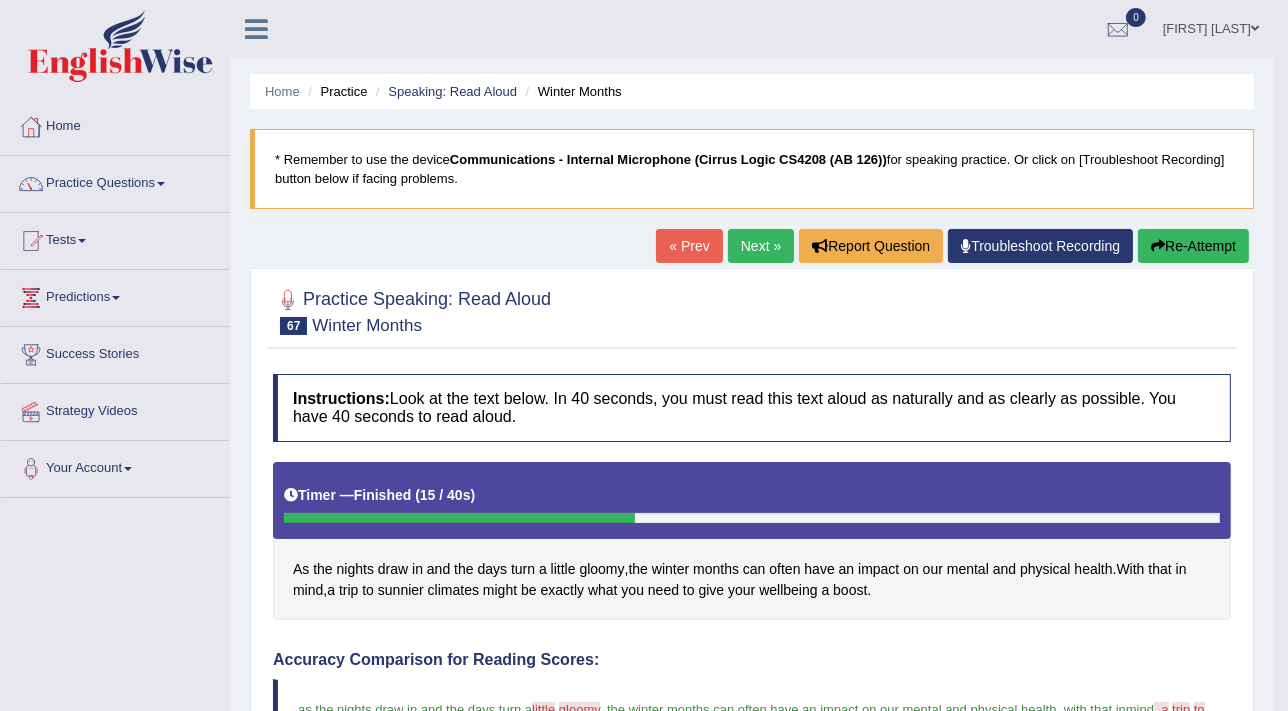 drag, startPoint x: 1290, startPoint y: 272, endPoint x: 1300, endPoint y: 429, distance: 157.31815 